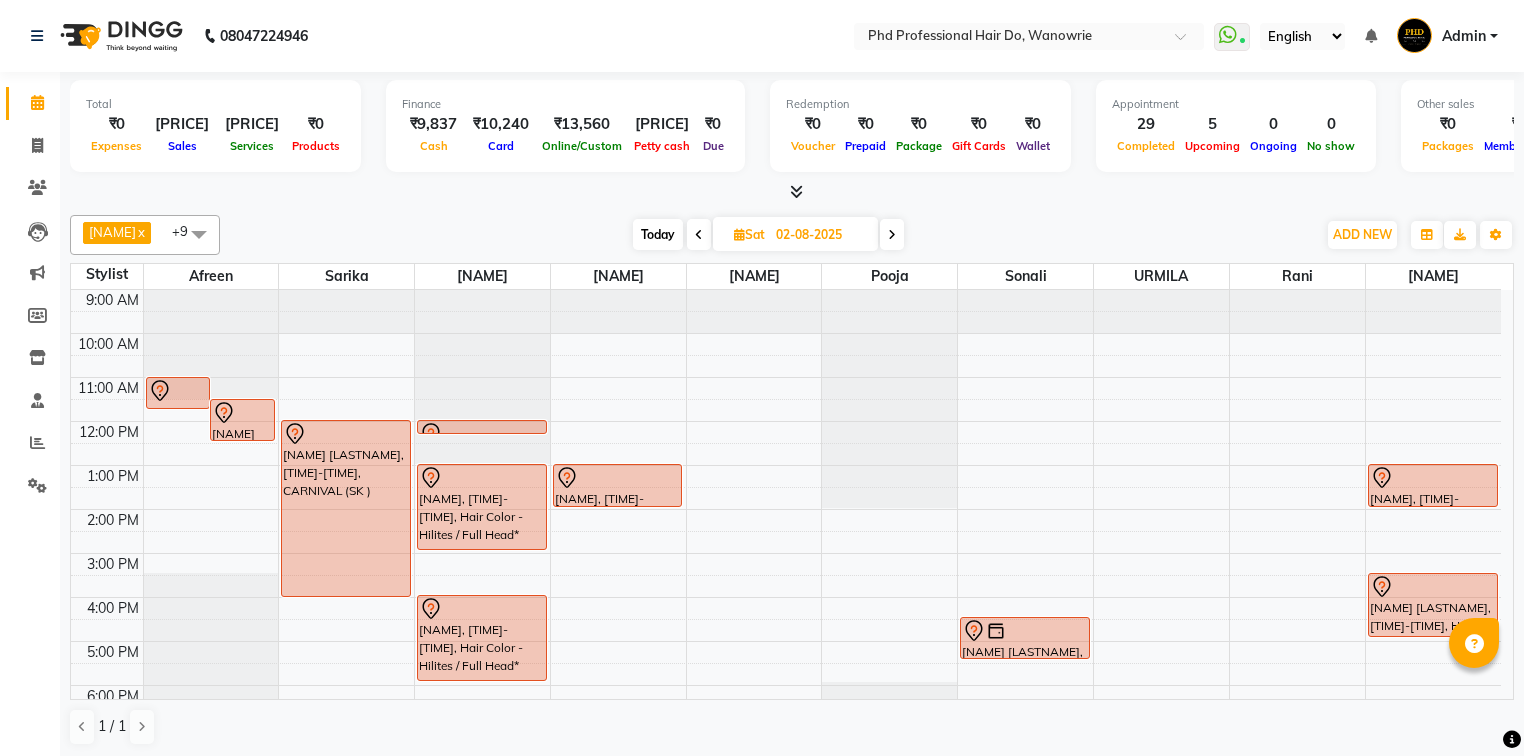 scroll, scrollTop: 0, scrollLeft: 0, axis: both 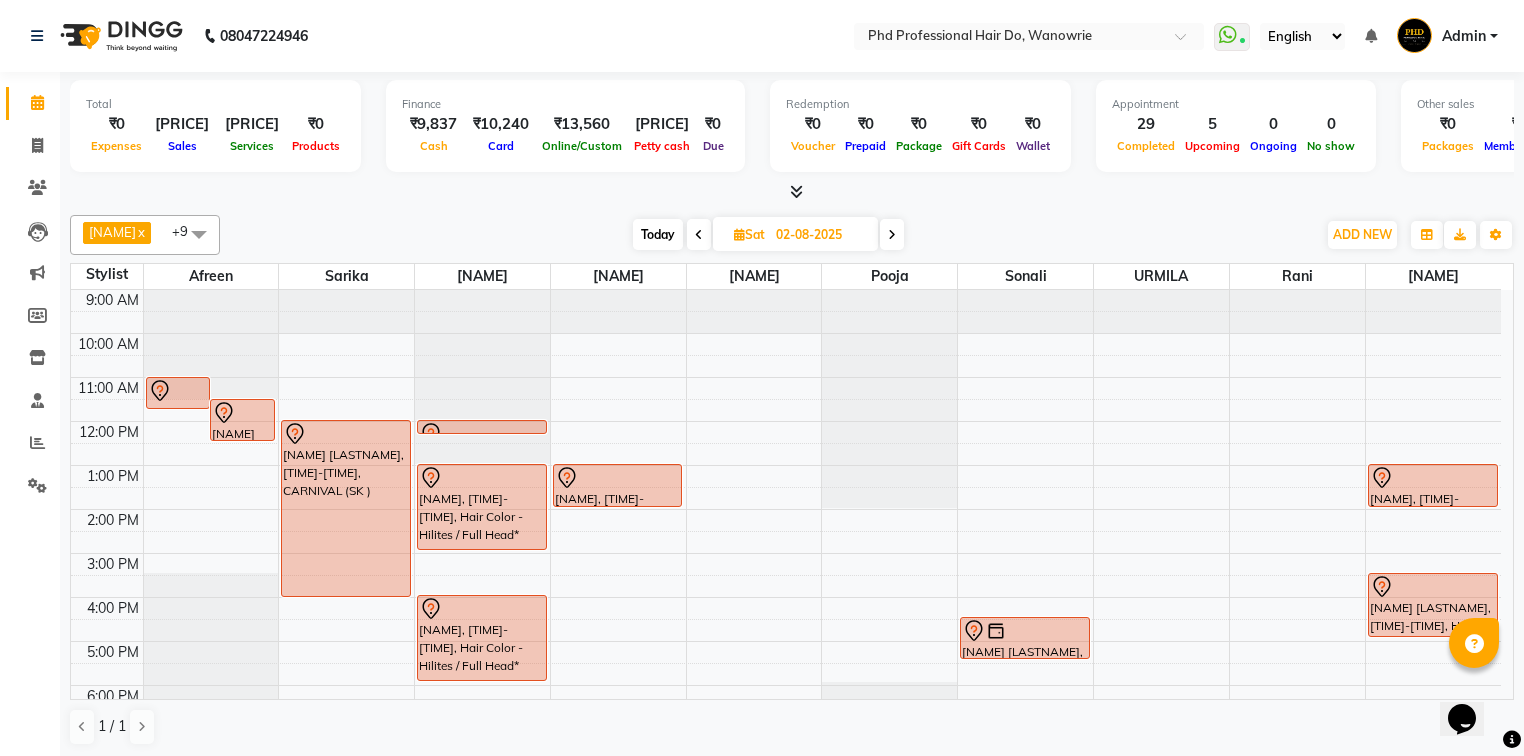 click on "Today" at bounding box center (658, 234) 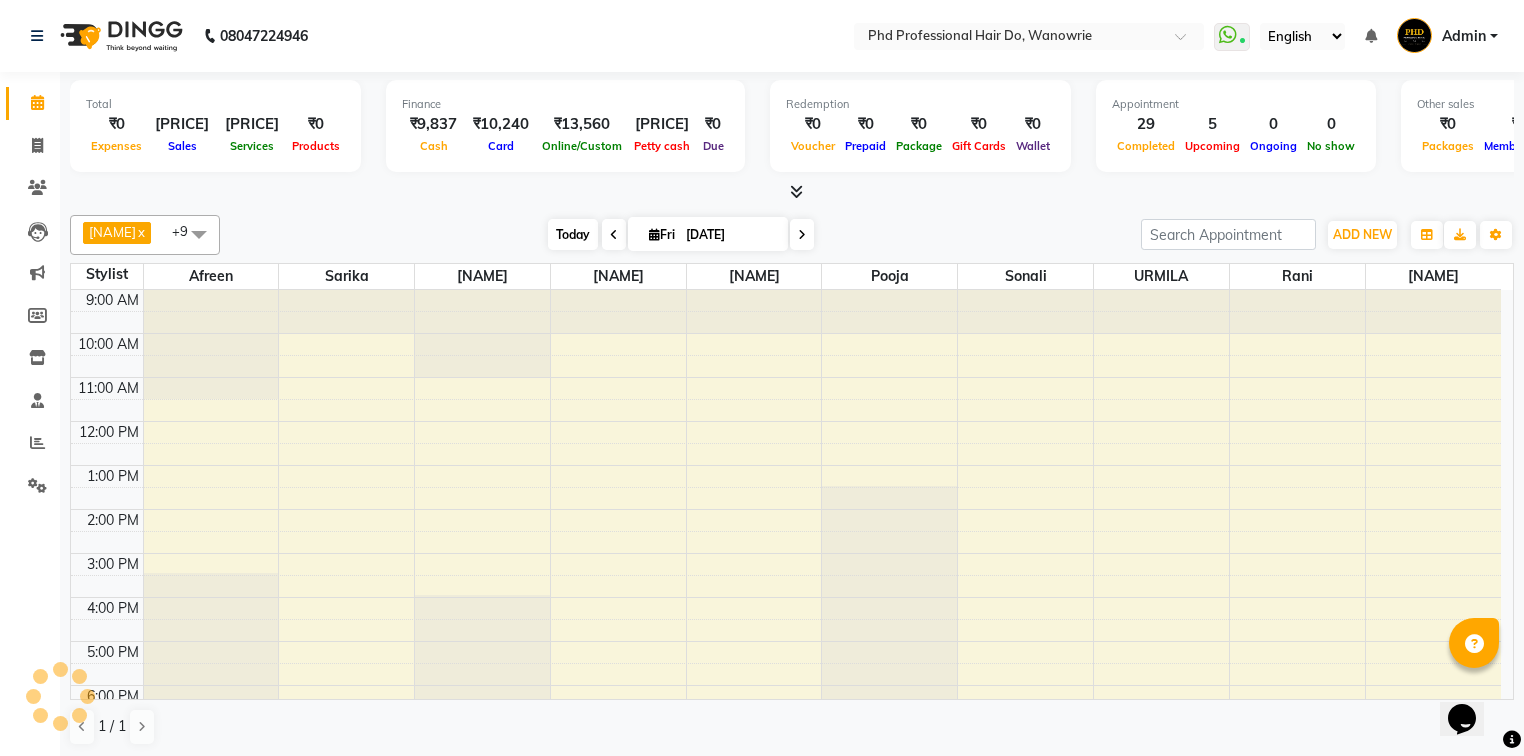 scroll, scrollTop: 112, scrollLeft: 0, axis: vertical 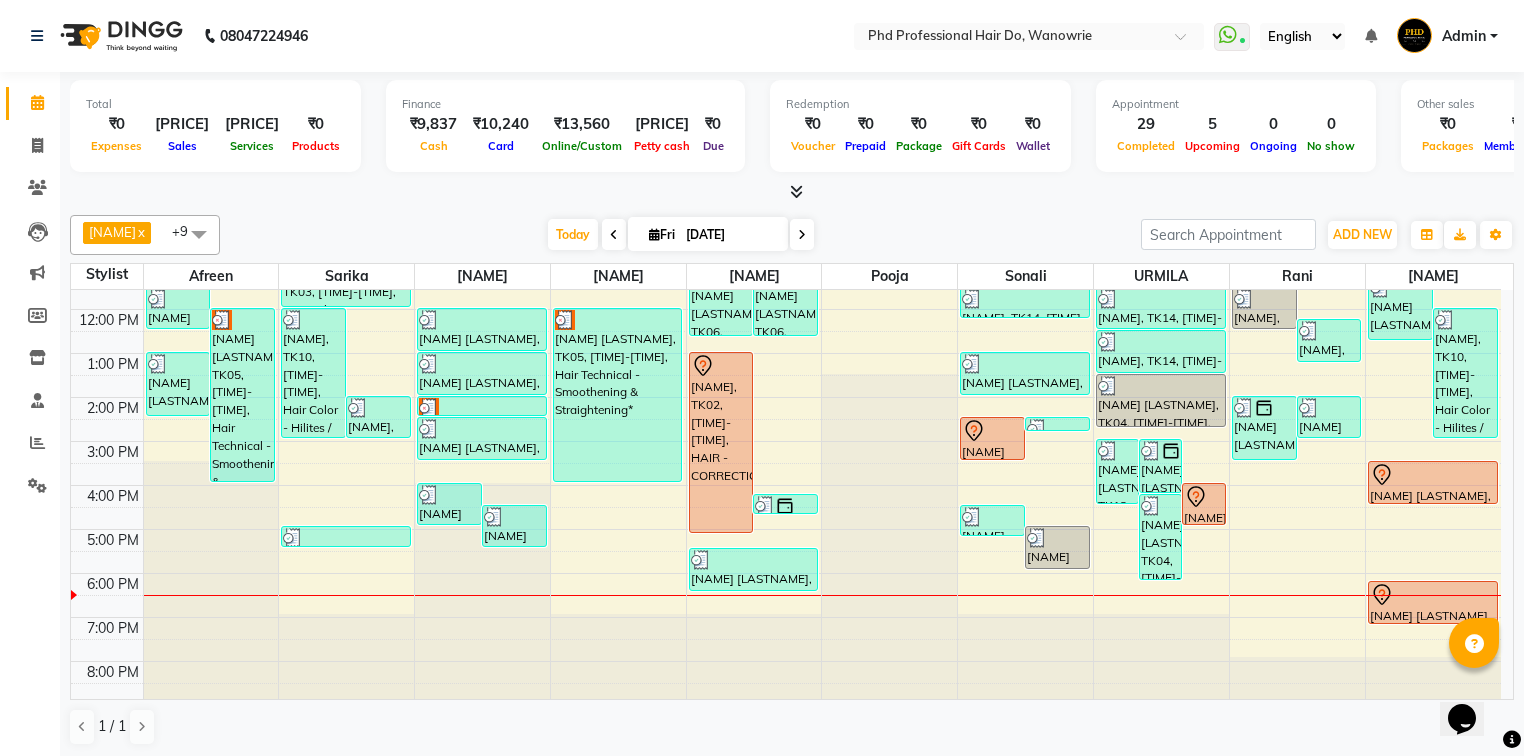 click at bounding box center (802, 235) 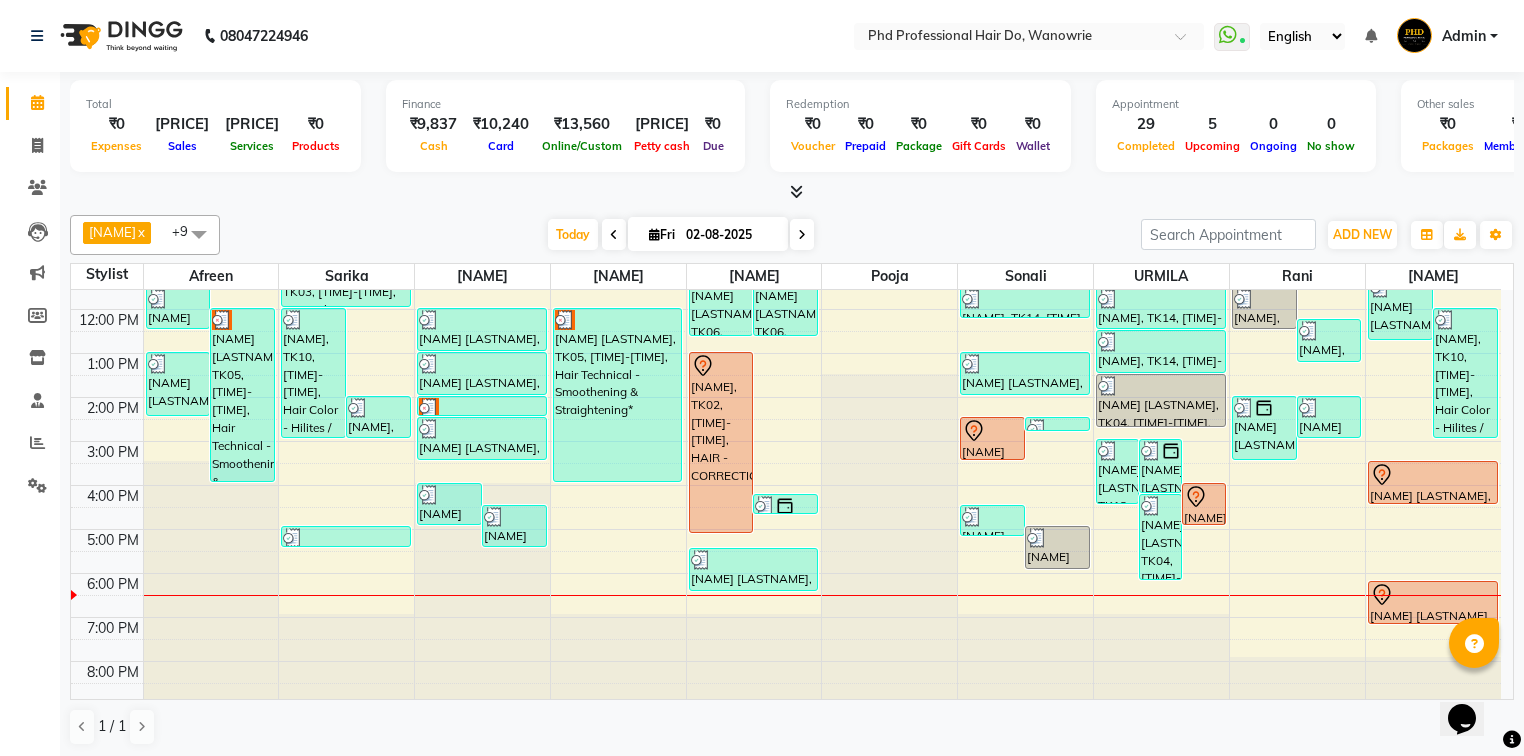 scroll, scrollTop: 0, scrollLeft: 0, axis: both 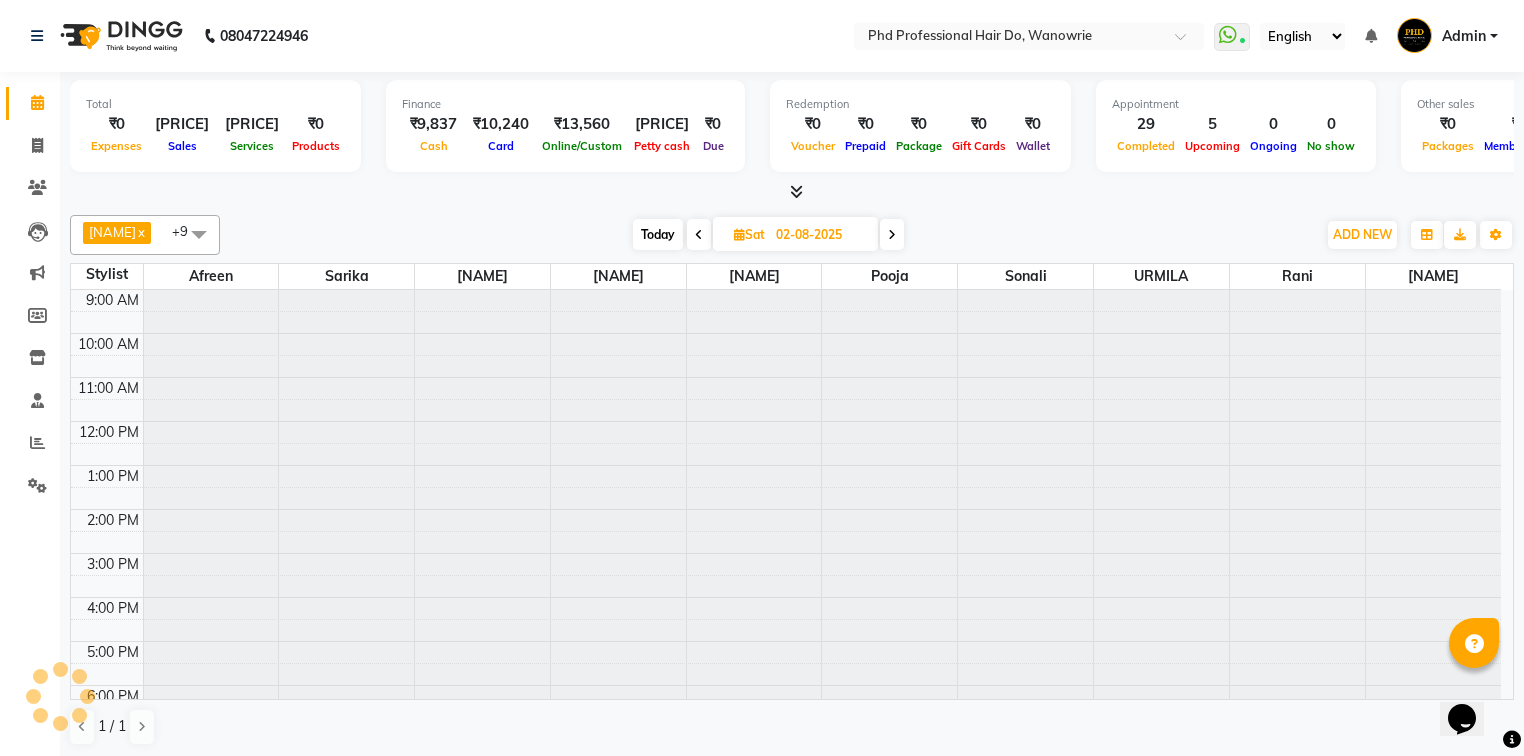 click at bounding box center [892, 235] 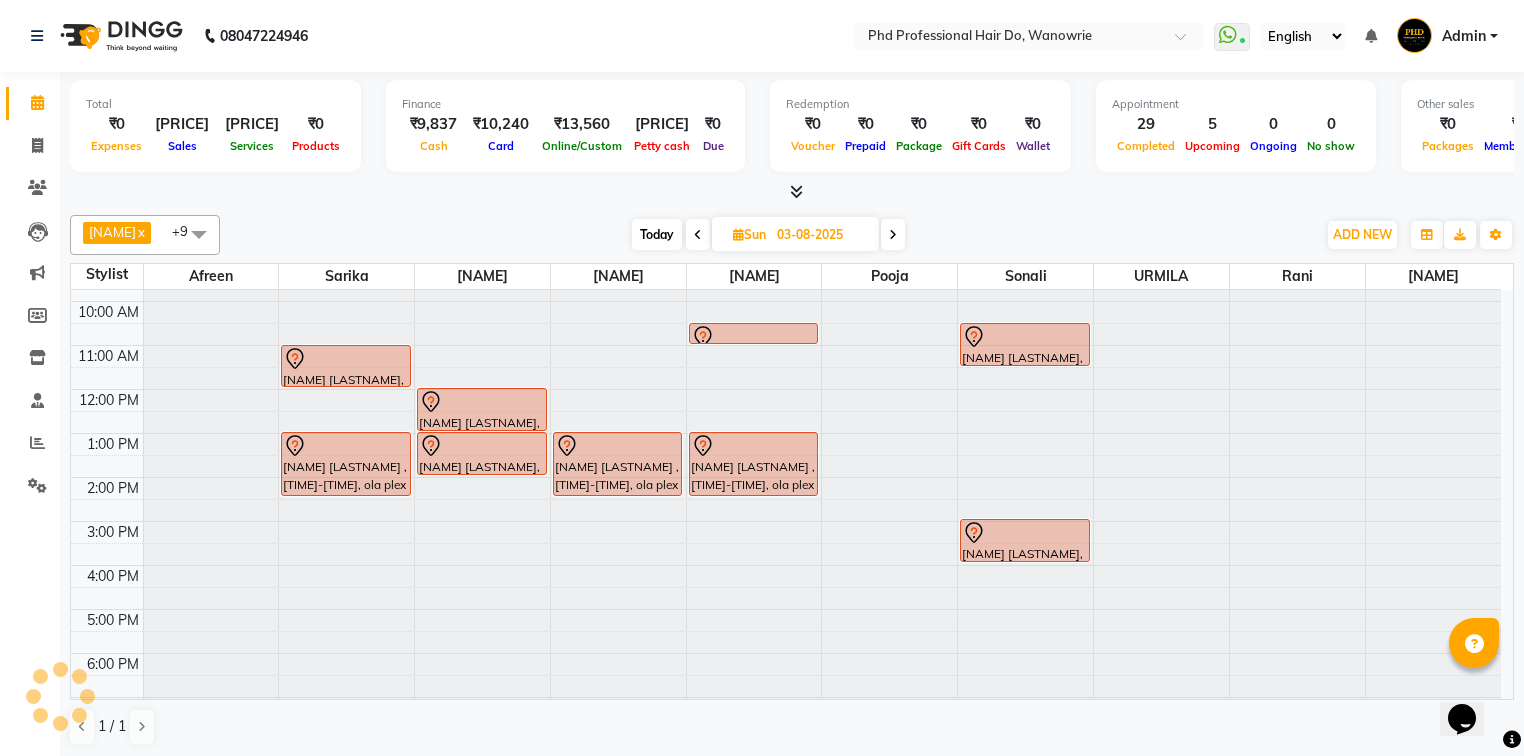 scroll, scrollTop: 112, scrollLeft: 0, axis: vertical 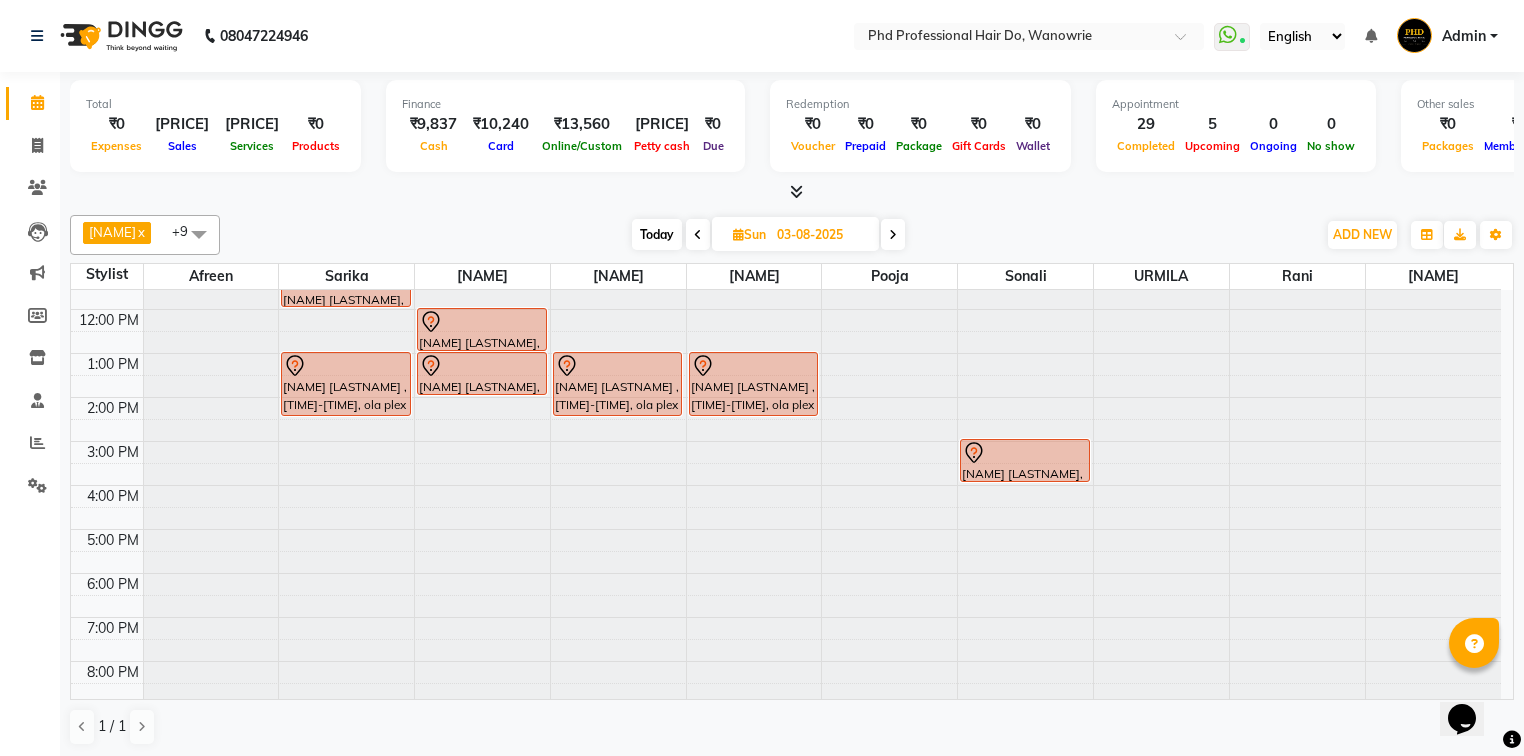 click at bounding box center [1297, 178] 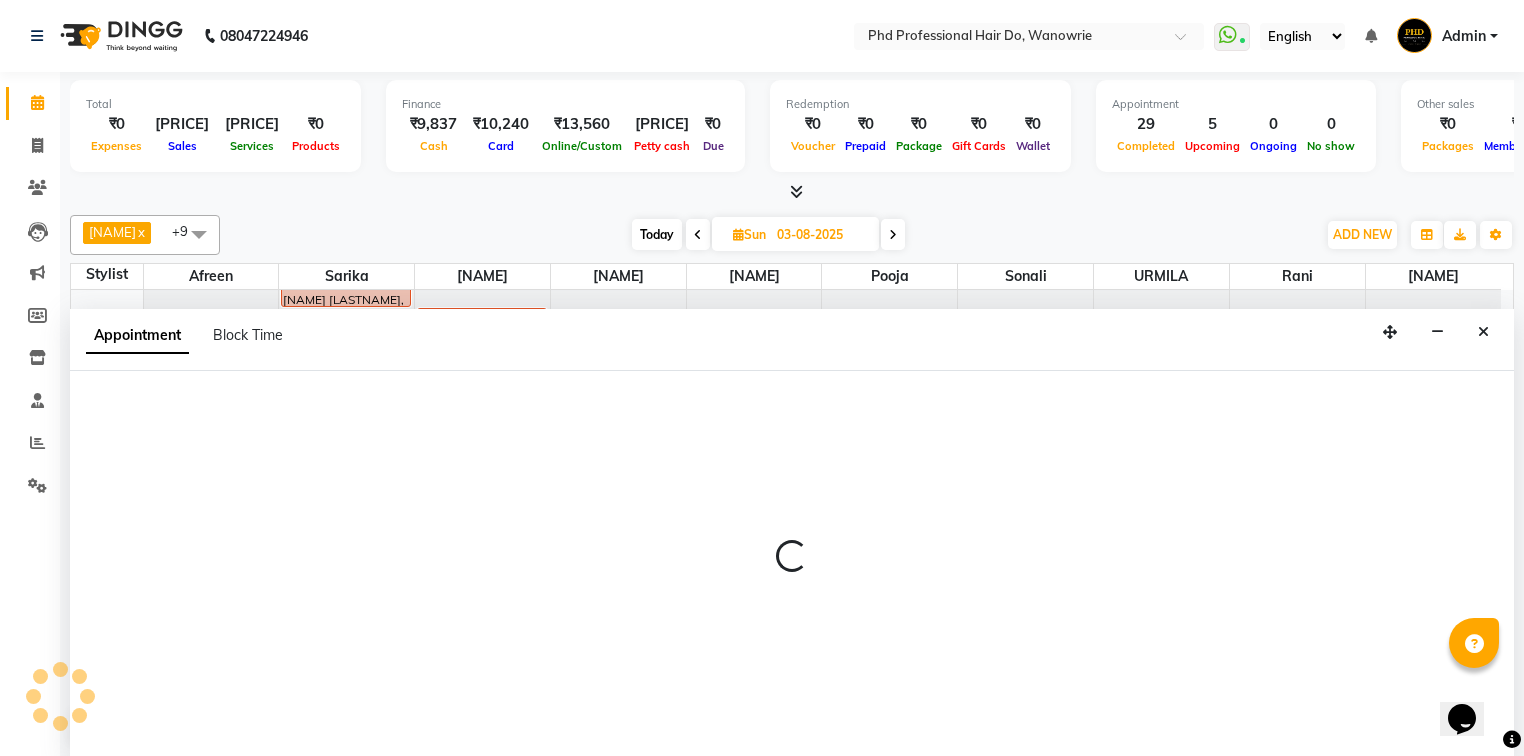 click on "Appointment Block Time" at bounding box center (792, 340) 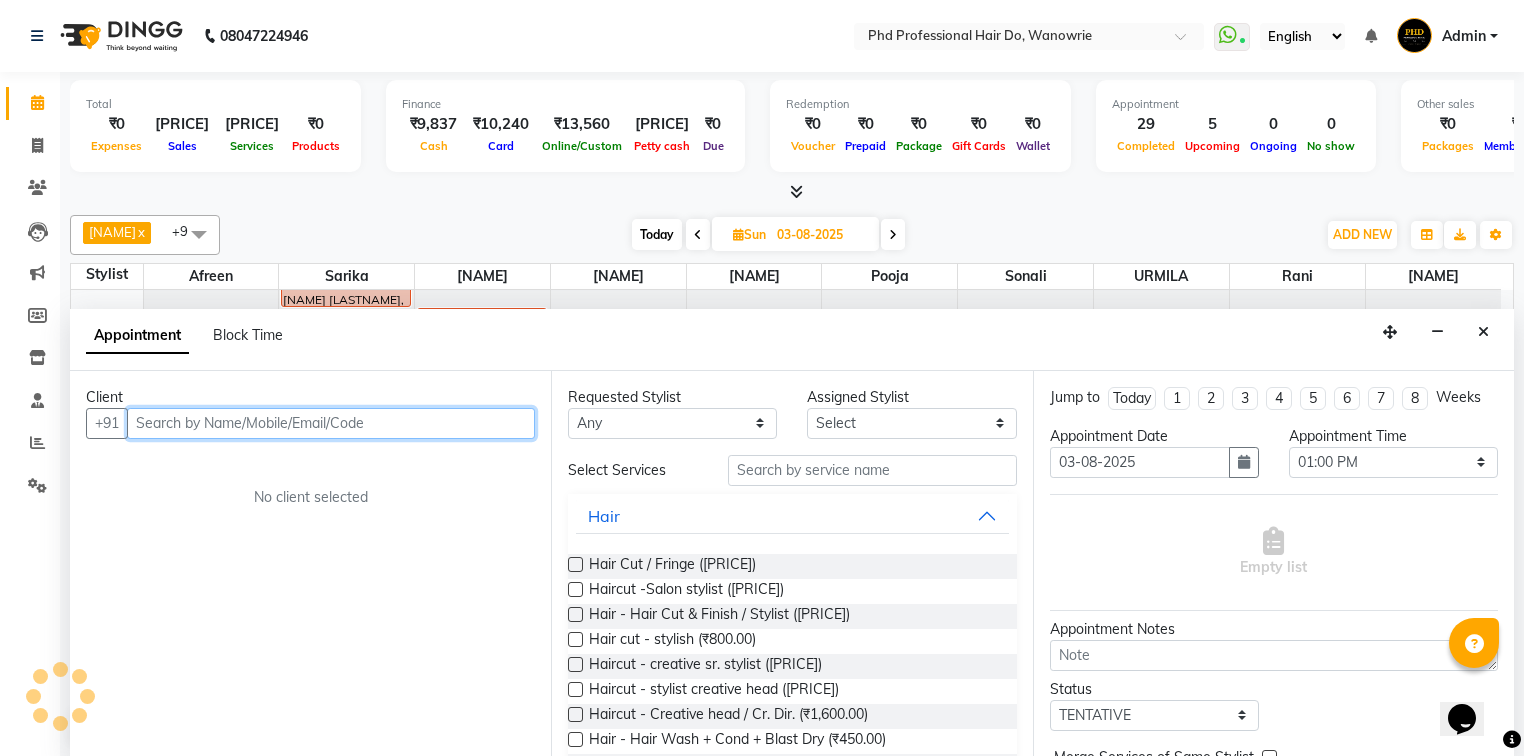 paste on "[PHONE]" 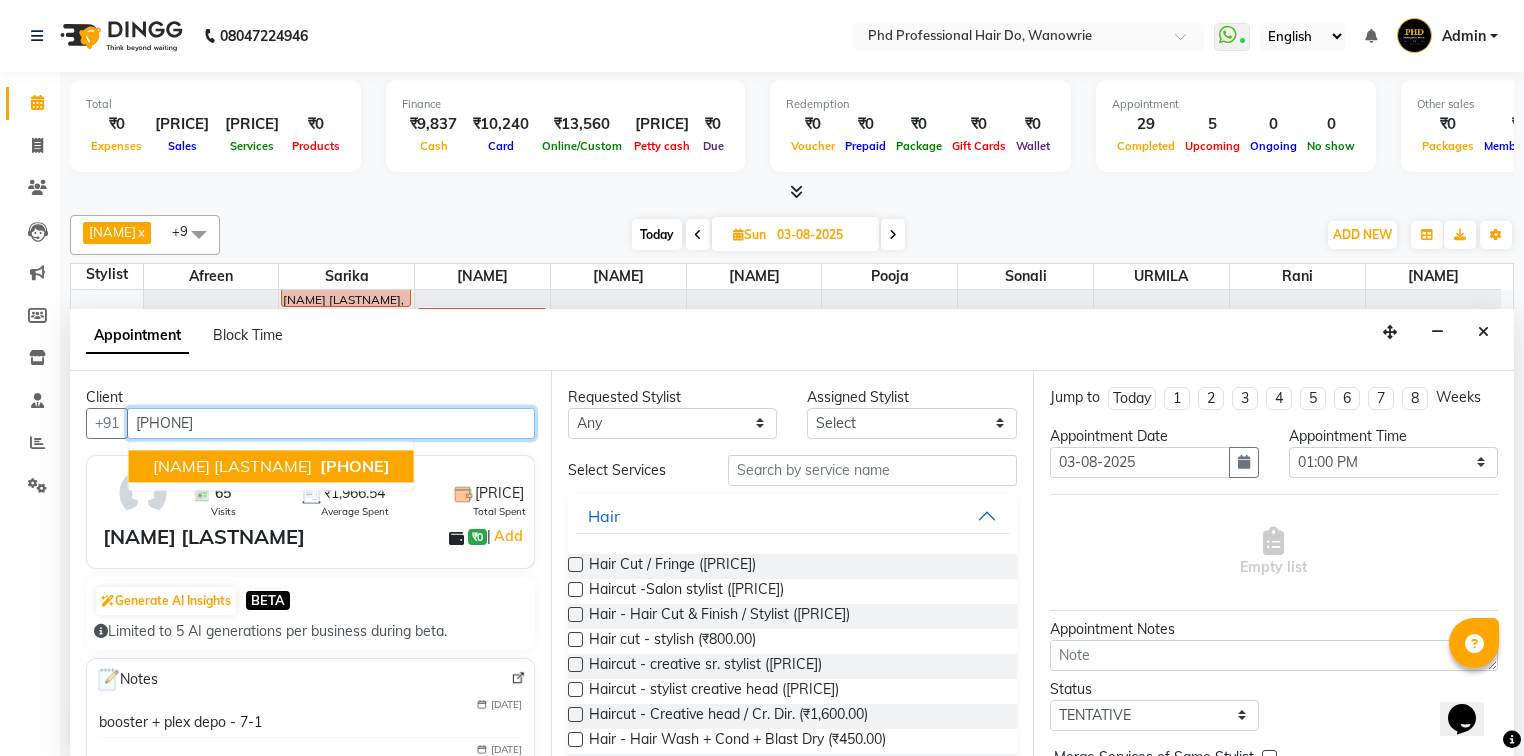 click on "[FIRST] [LAST]" at bounding box center (232, 466) 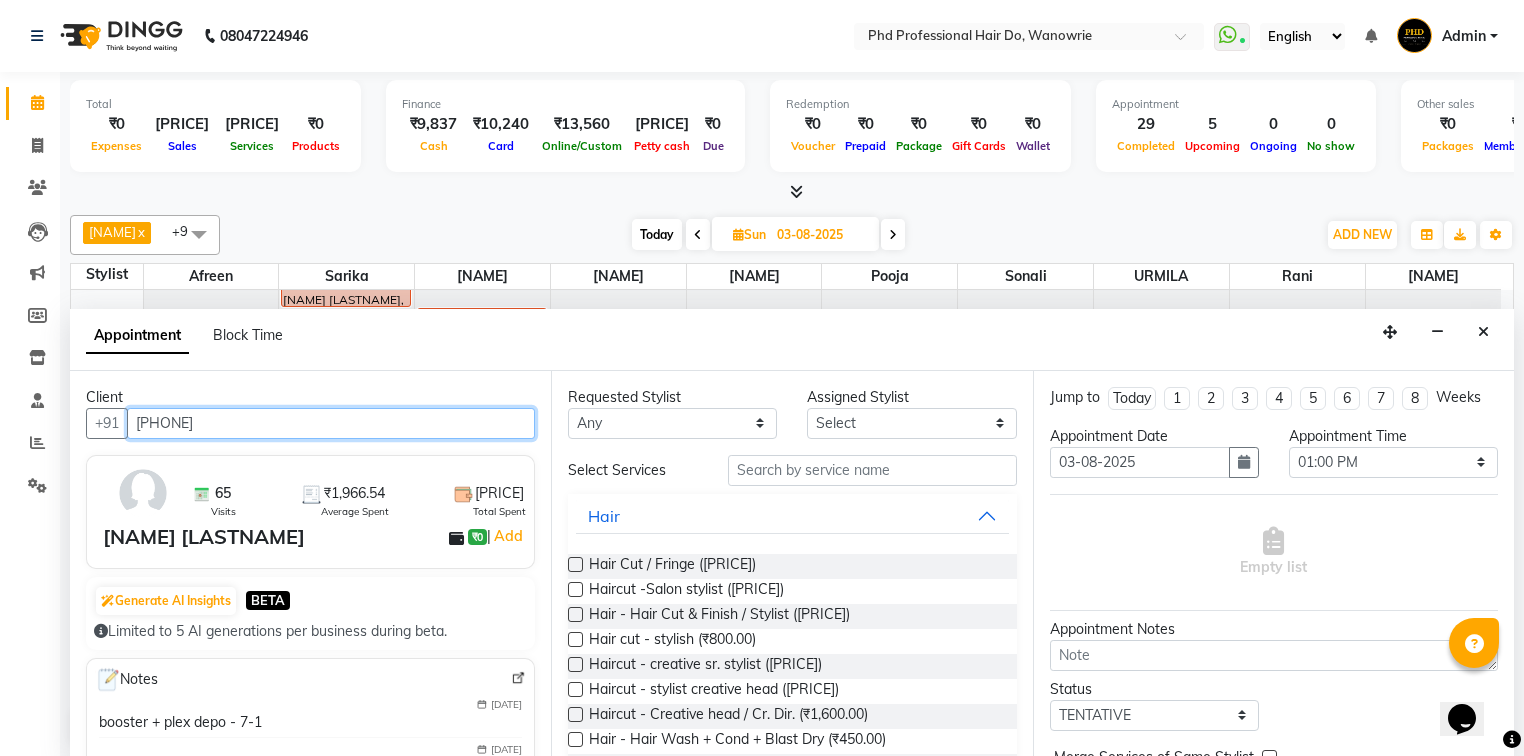 type on "[PHONE]" 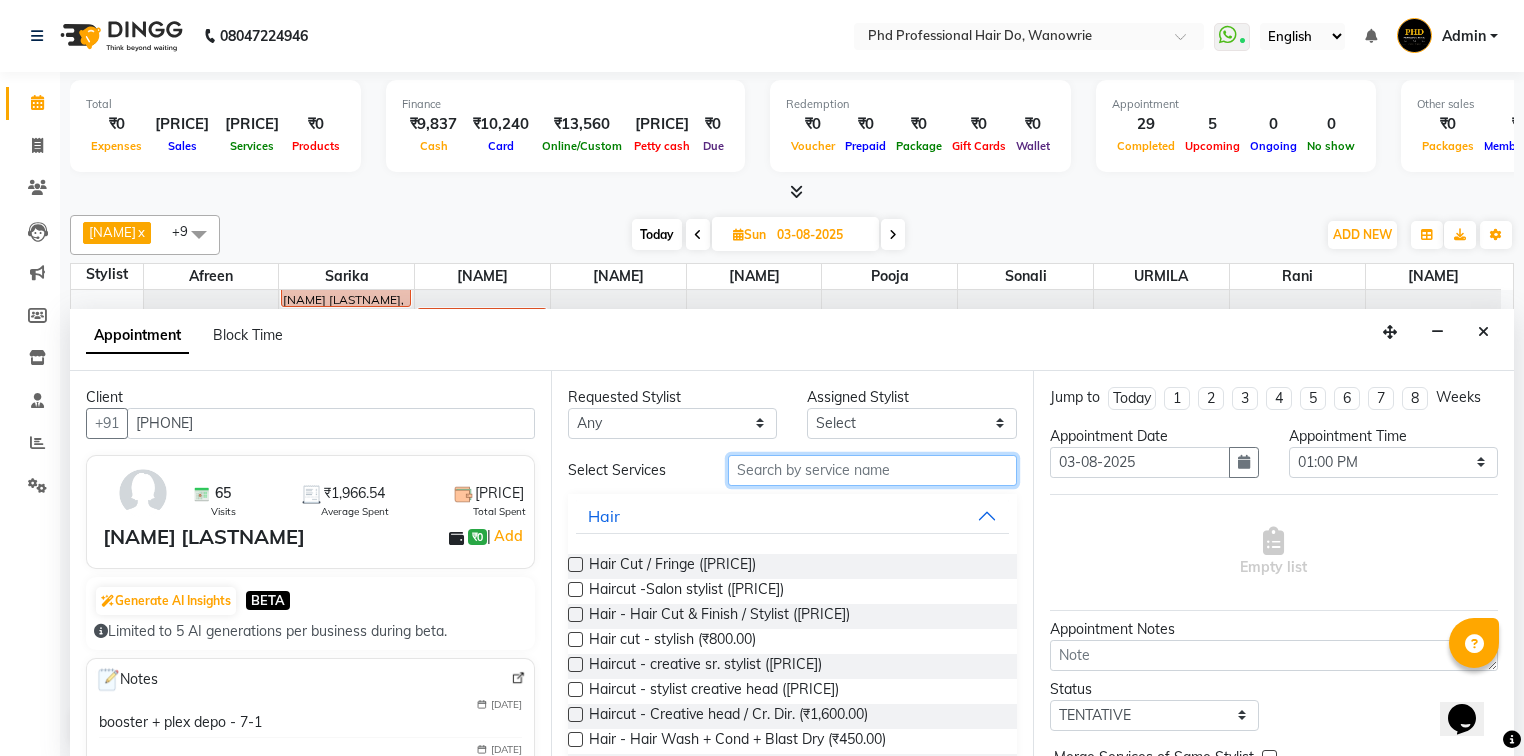 click at bounding box center (872, 470) 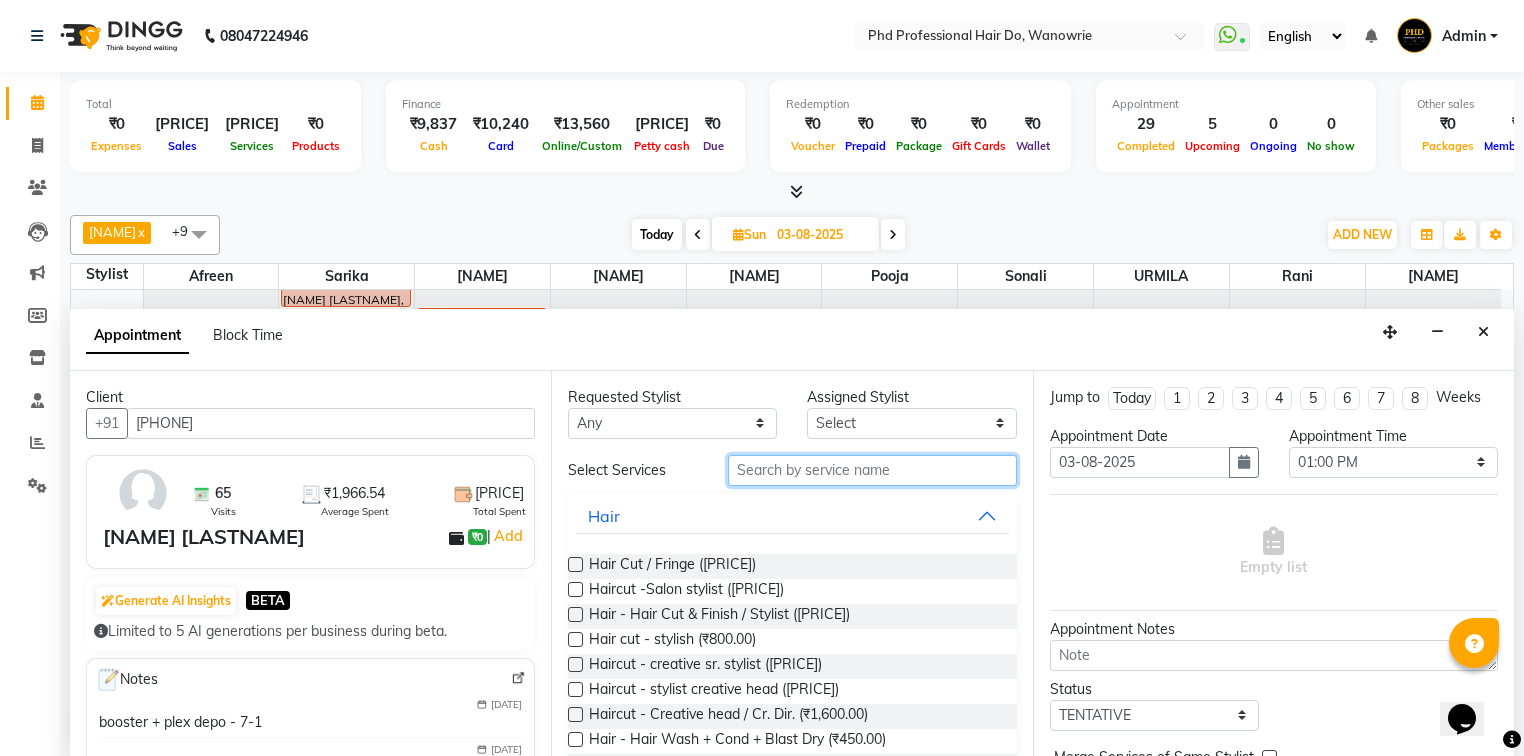 click at bounding box center (872, 470) 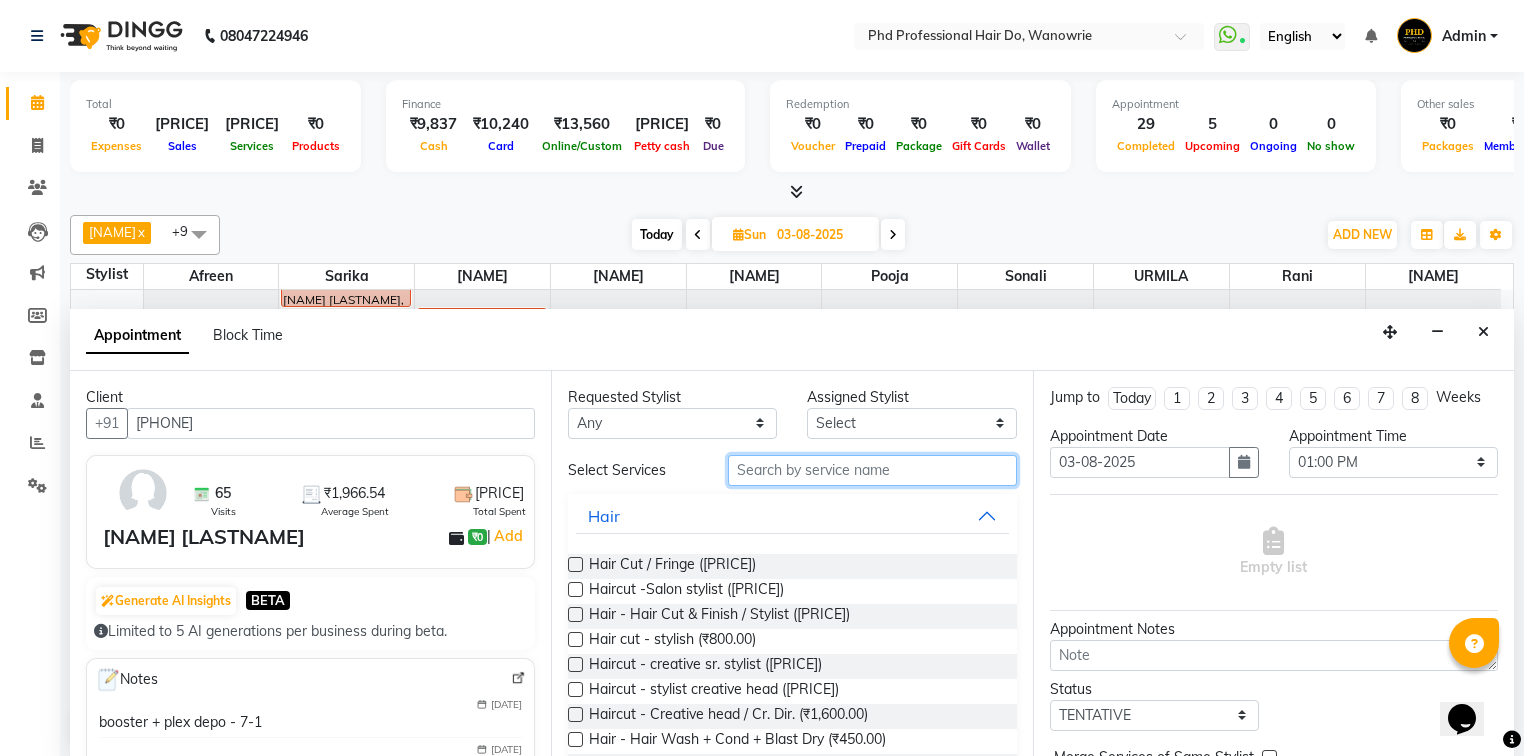 type on "B" 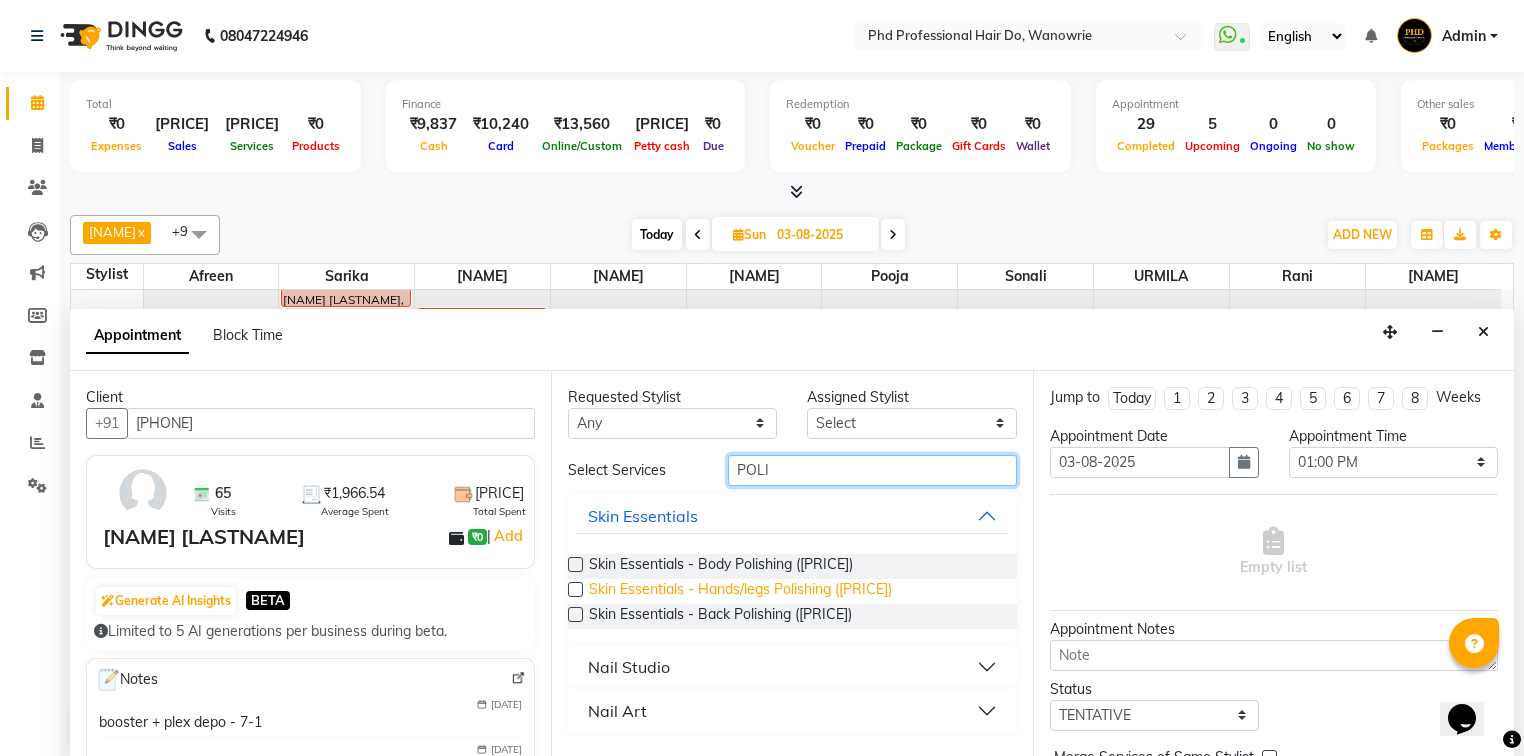 type on "POLI" 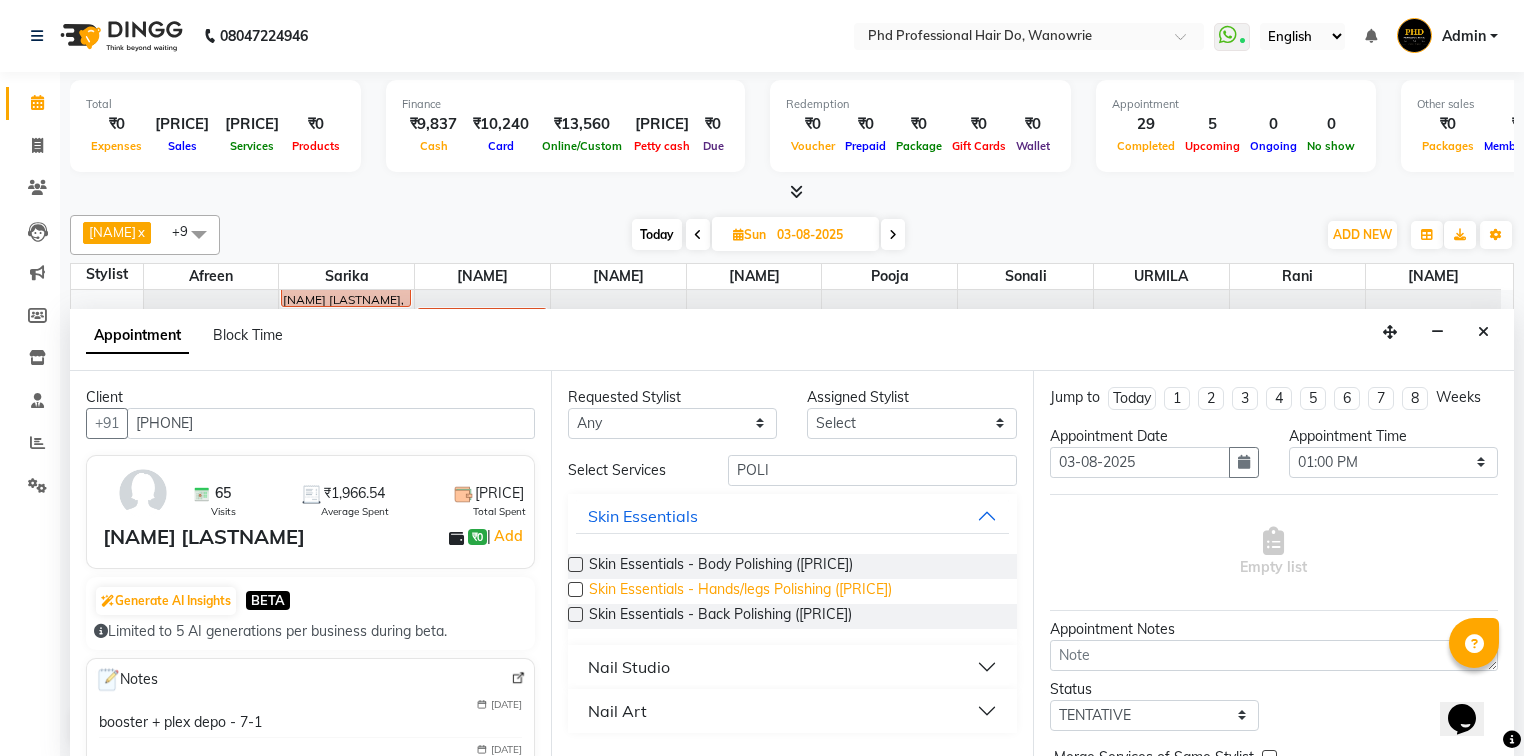 click on "Skin Essentials - Hands/legs Polishing (₹800.00)" at bounding box center [740, 591] 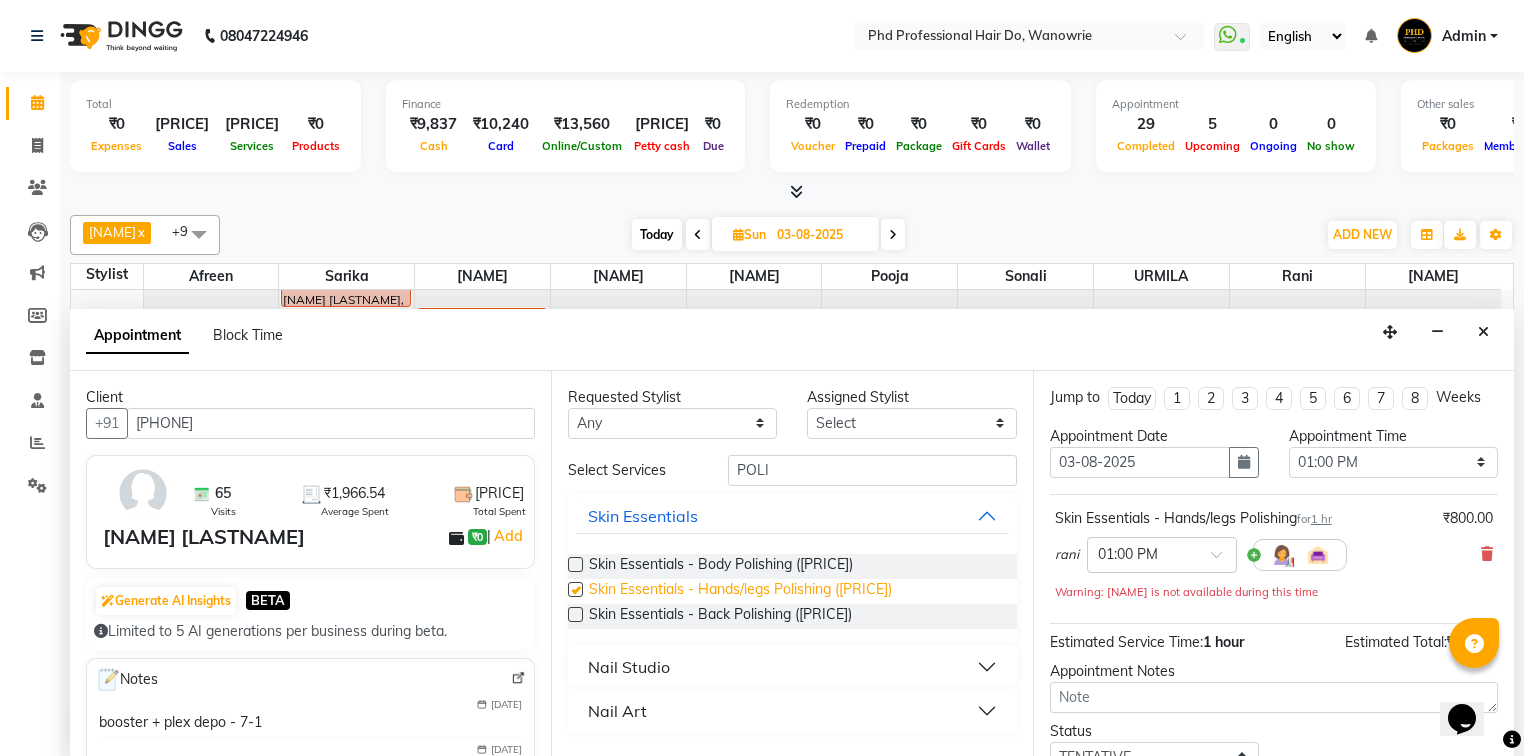 checkbox on "false" 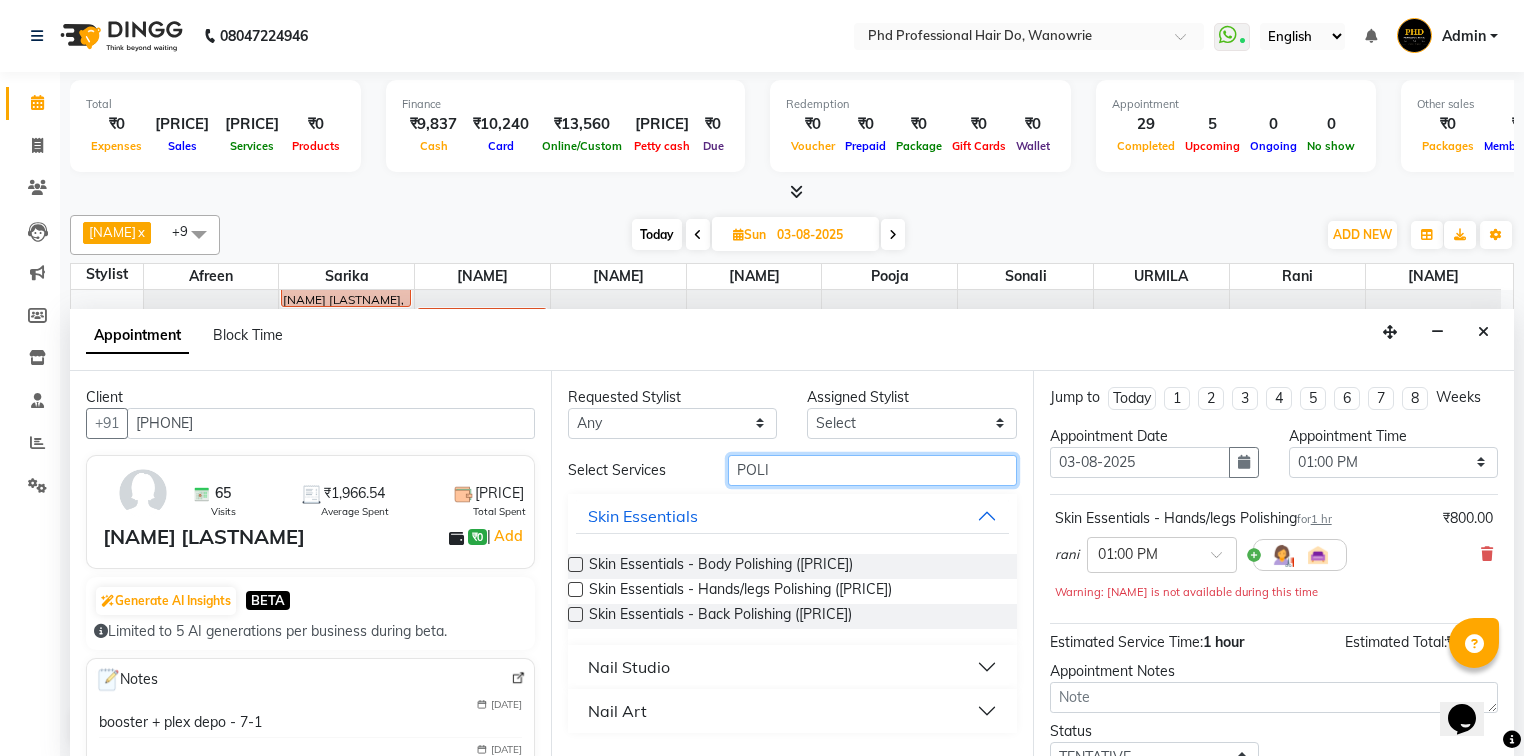 click on "POLI" at bounding box center [872, 470] 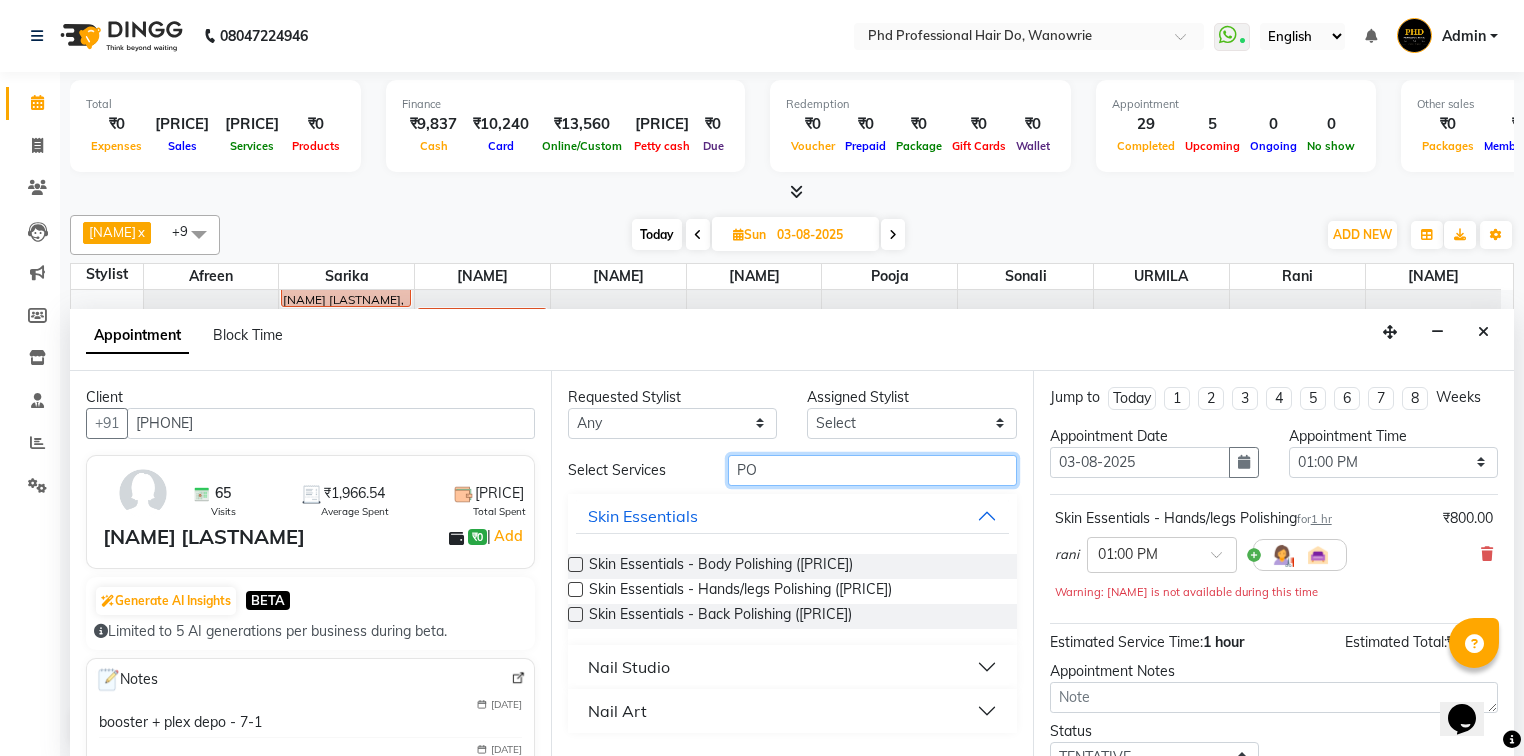 type on "P" 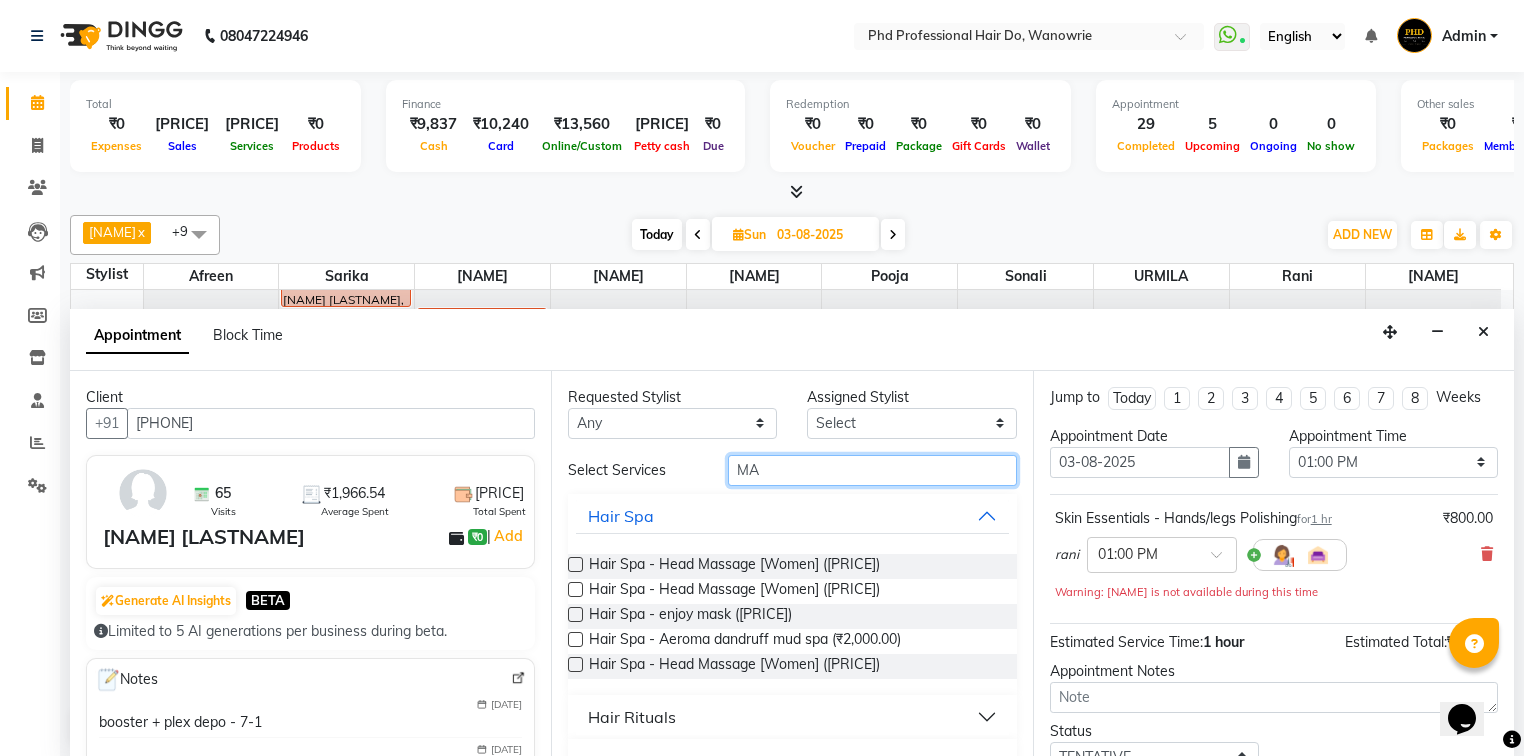type on "M" 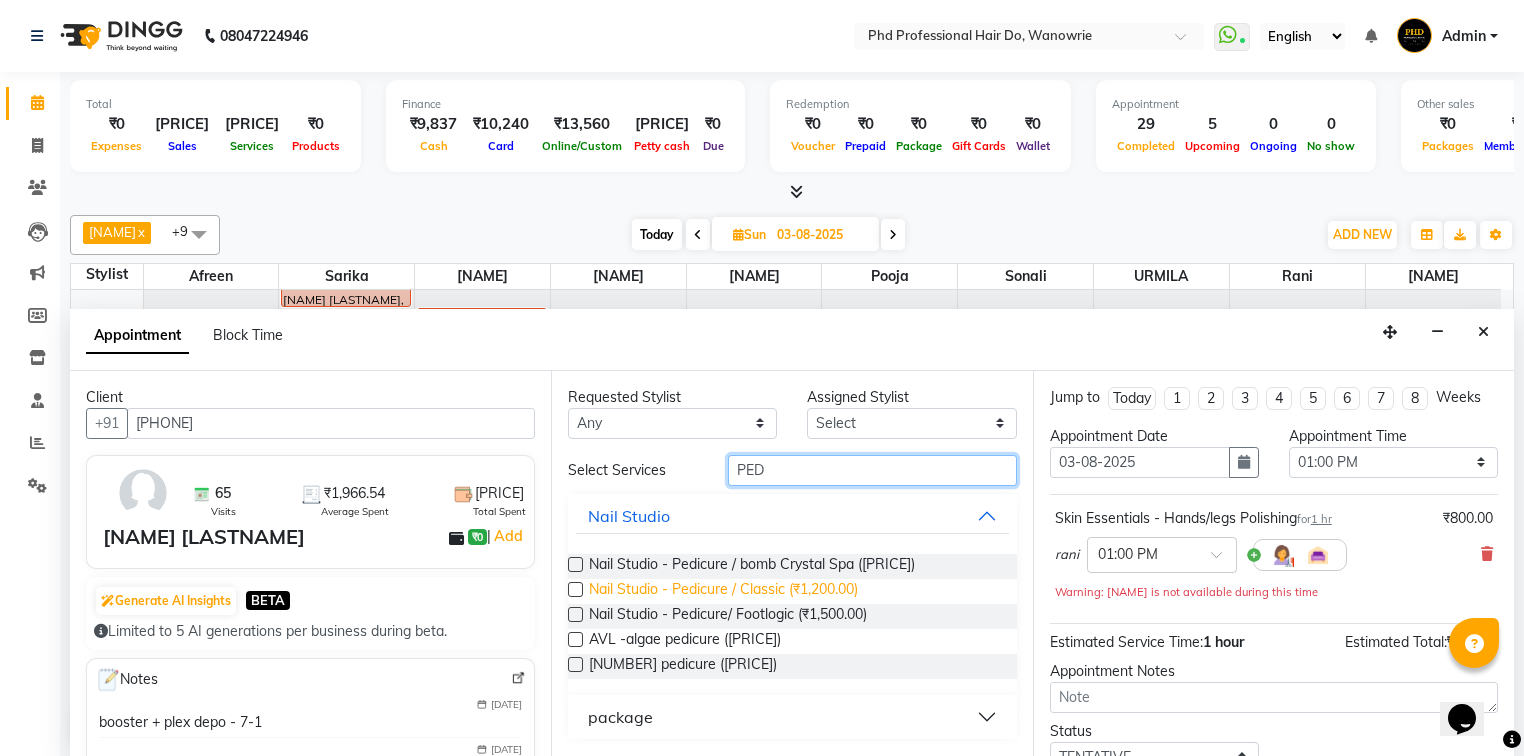 type on "PED" 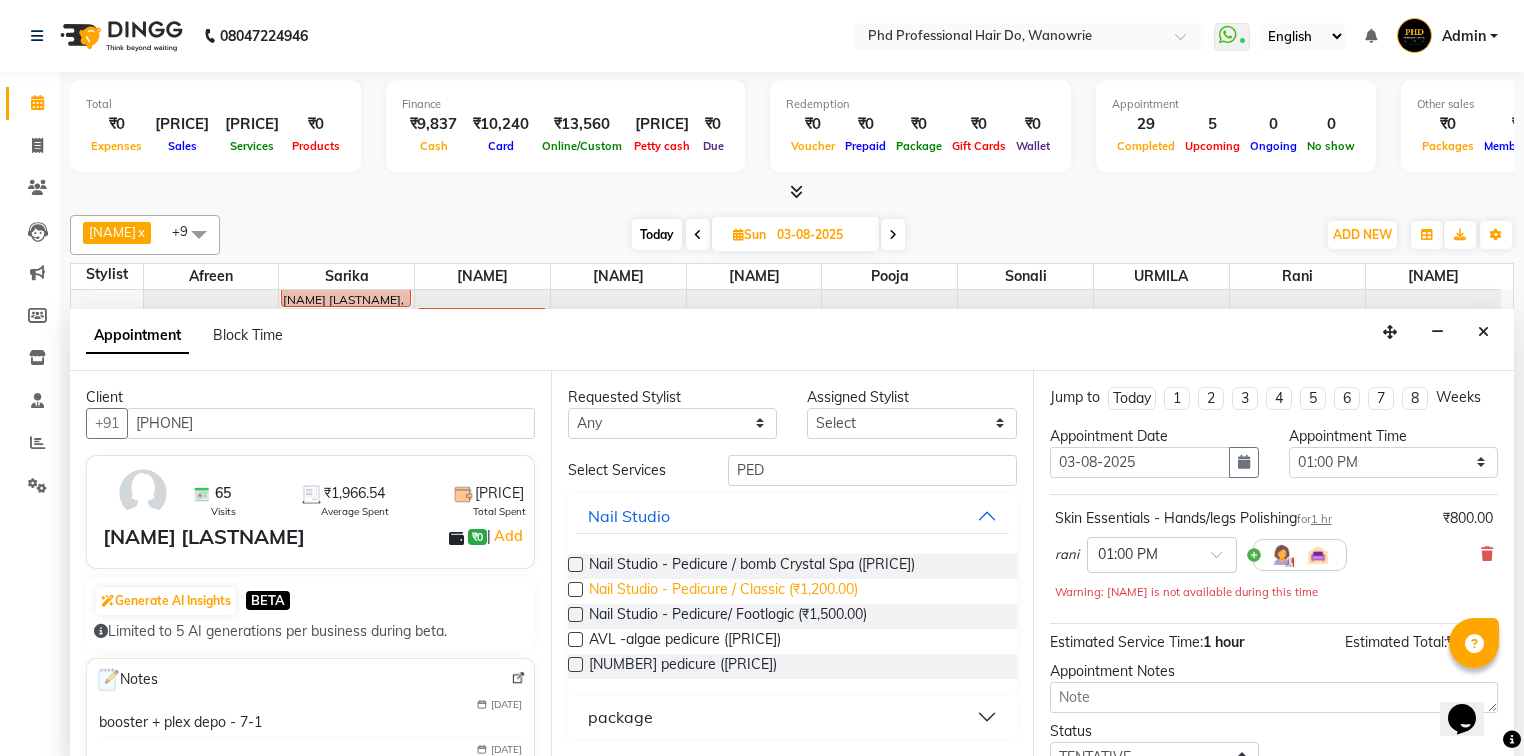 click on "Nail Studio - Pedicure / Classic (₹1,200.00)" at bounding box center [723, 591] 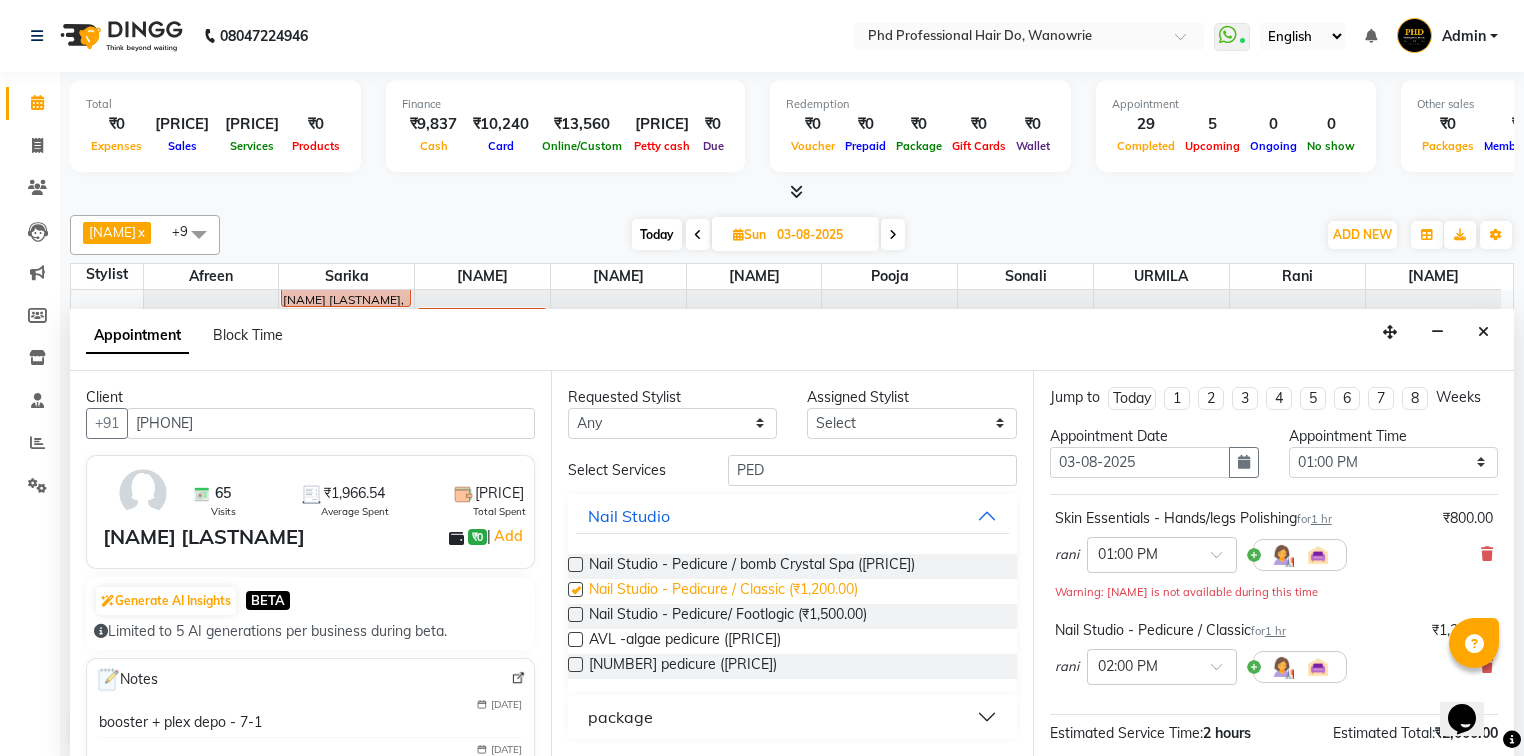 checkbox on "false" 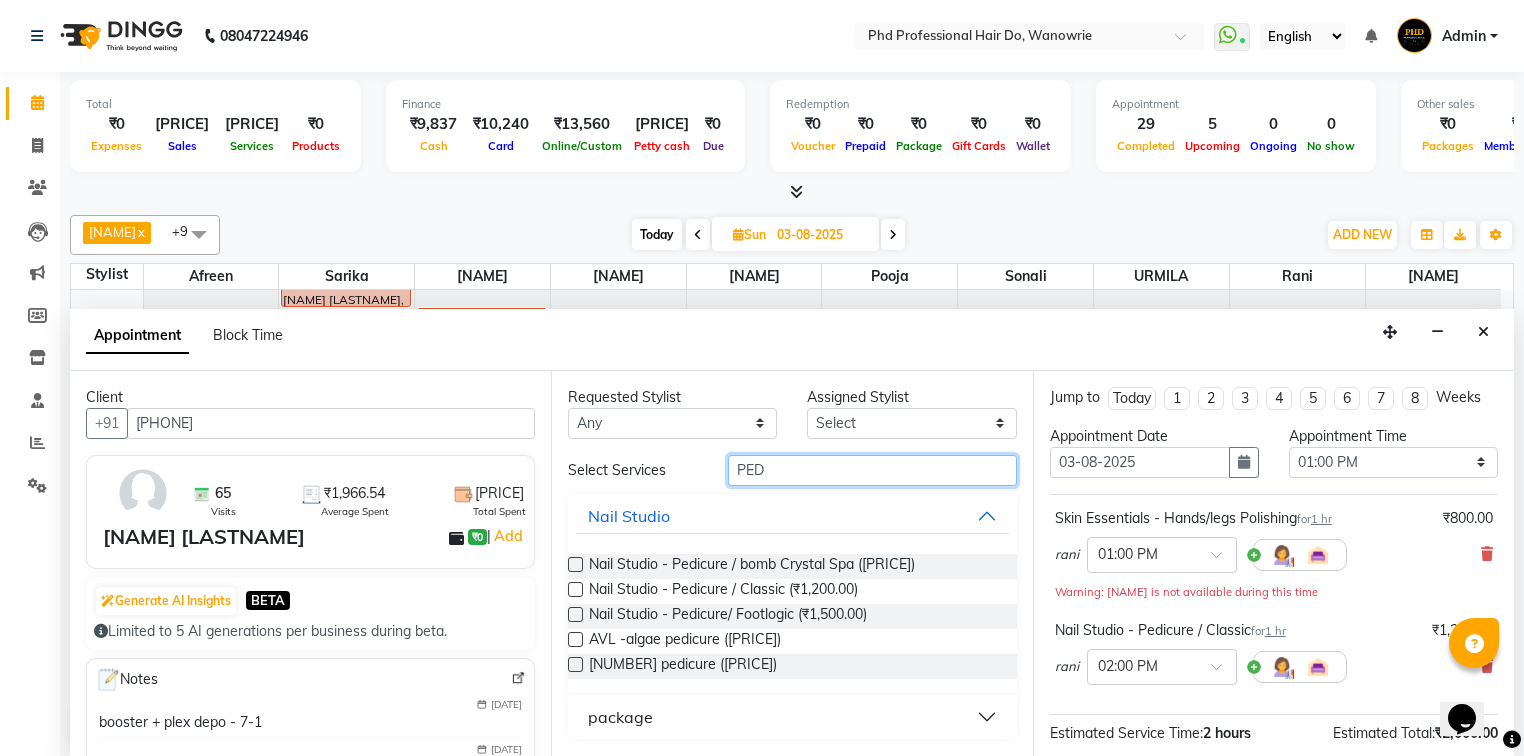 click on "PED" at bounding box center [872, 470] 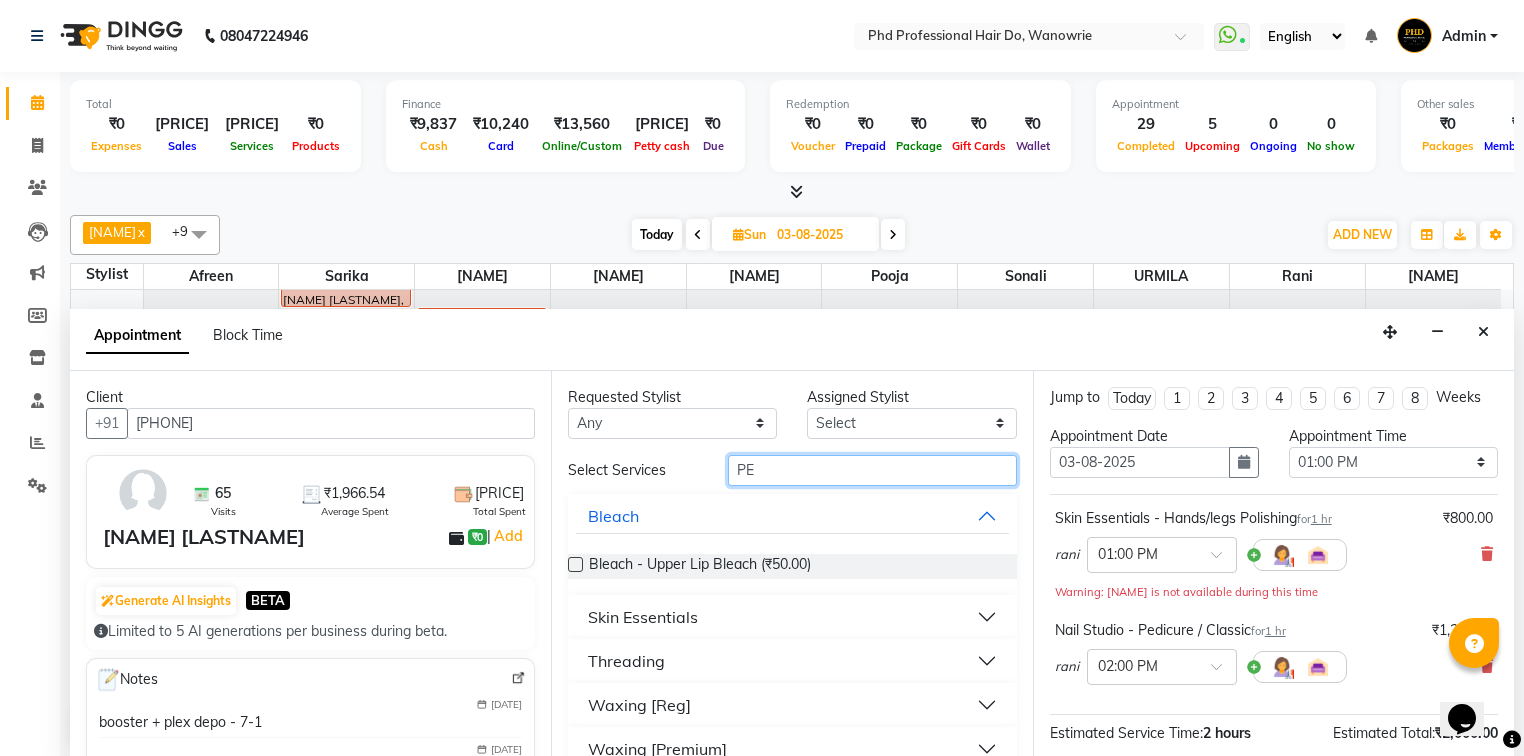 type on "P" 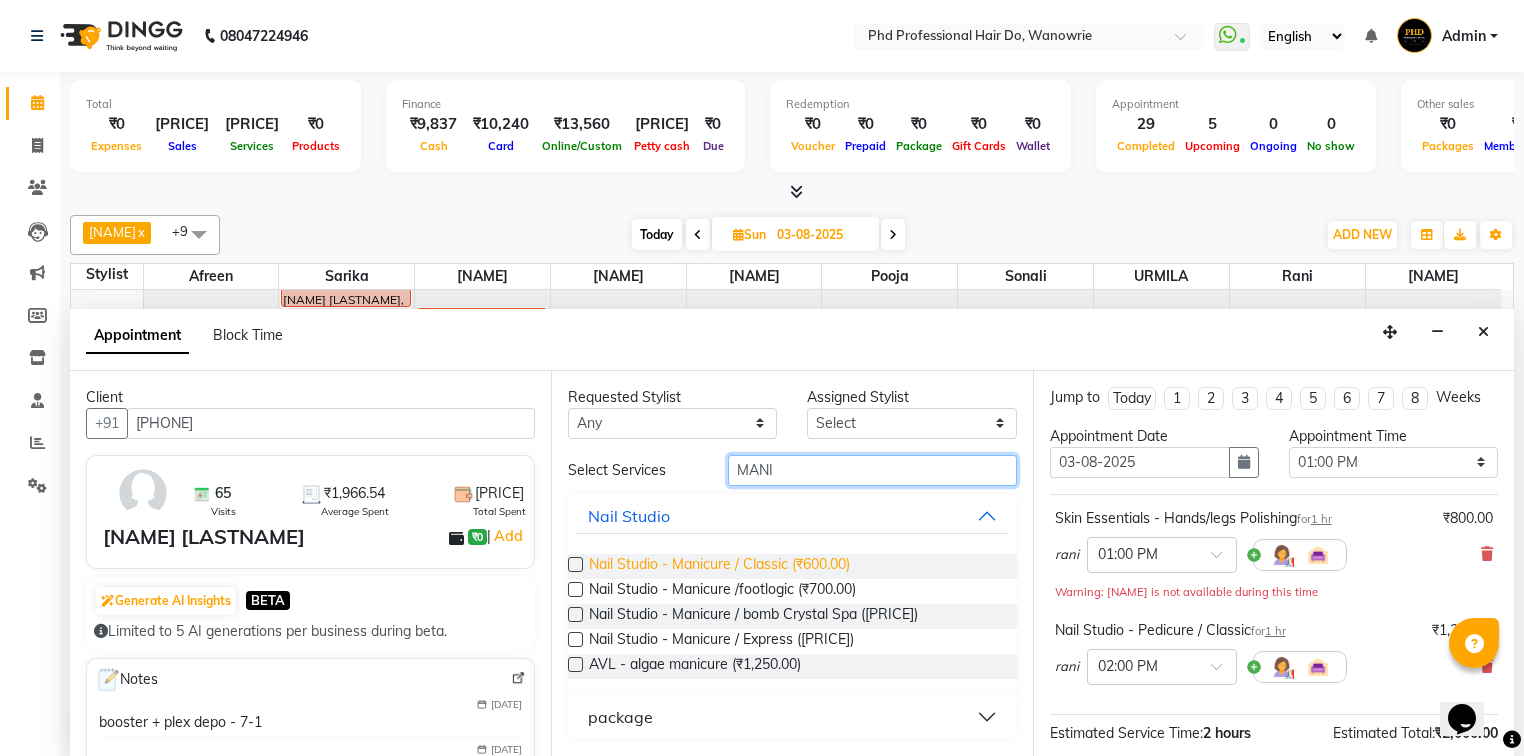 type on "MANI" 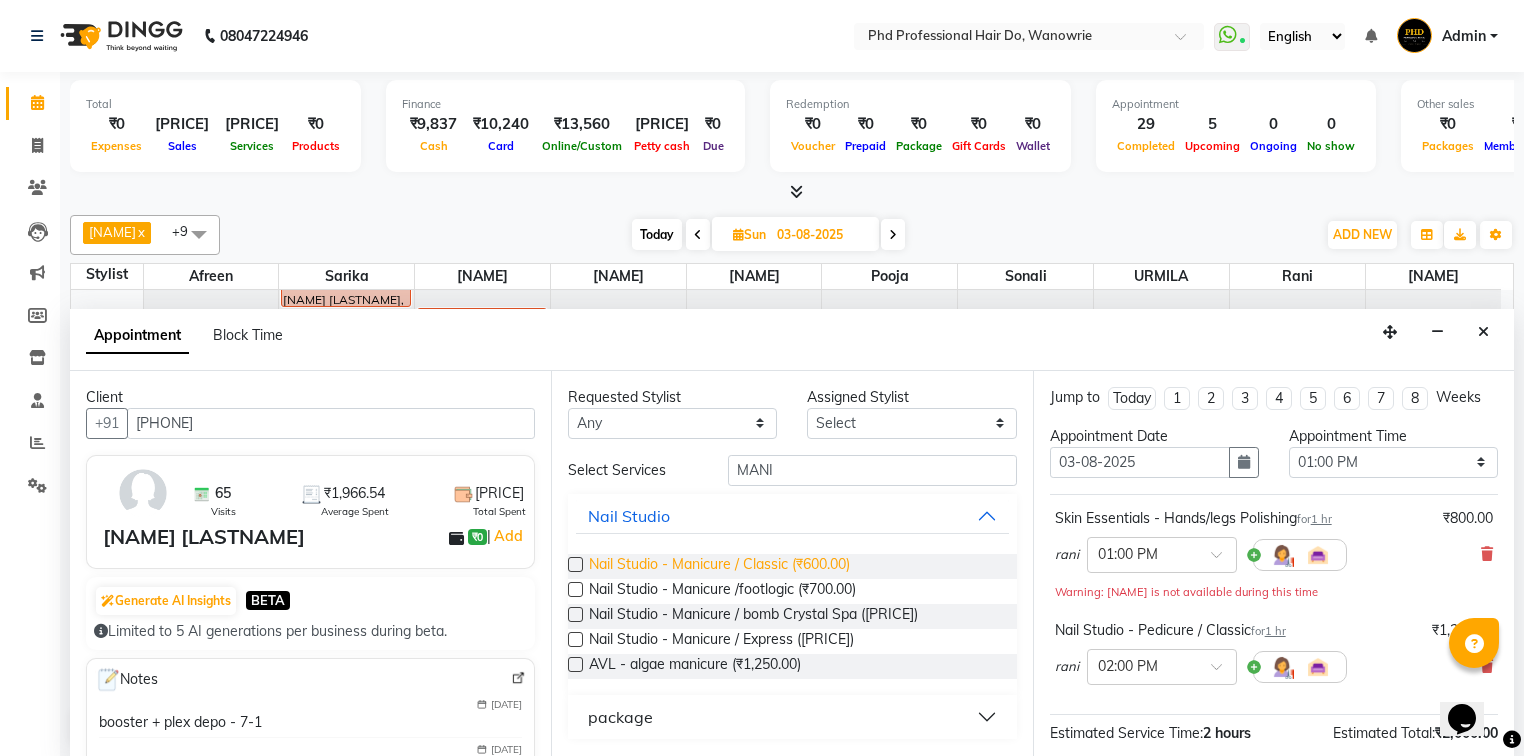 click on "Nail Studio - Manicure / Classic (₹600.00)" at bounding box center [719, 566] 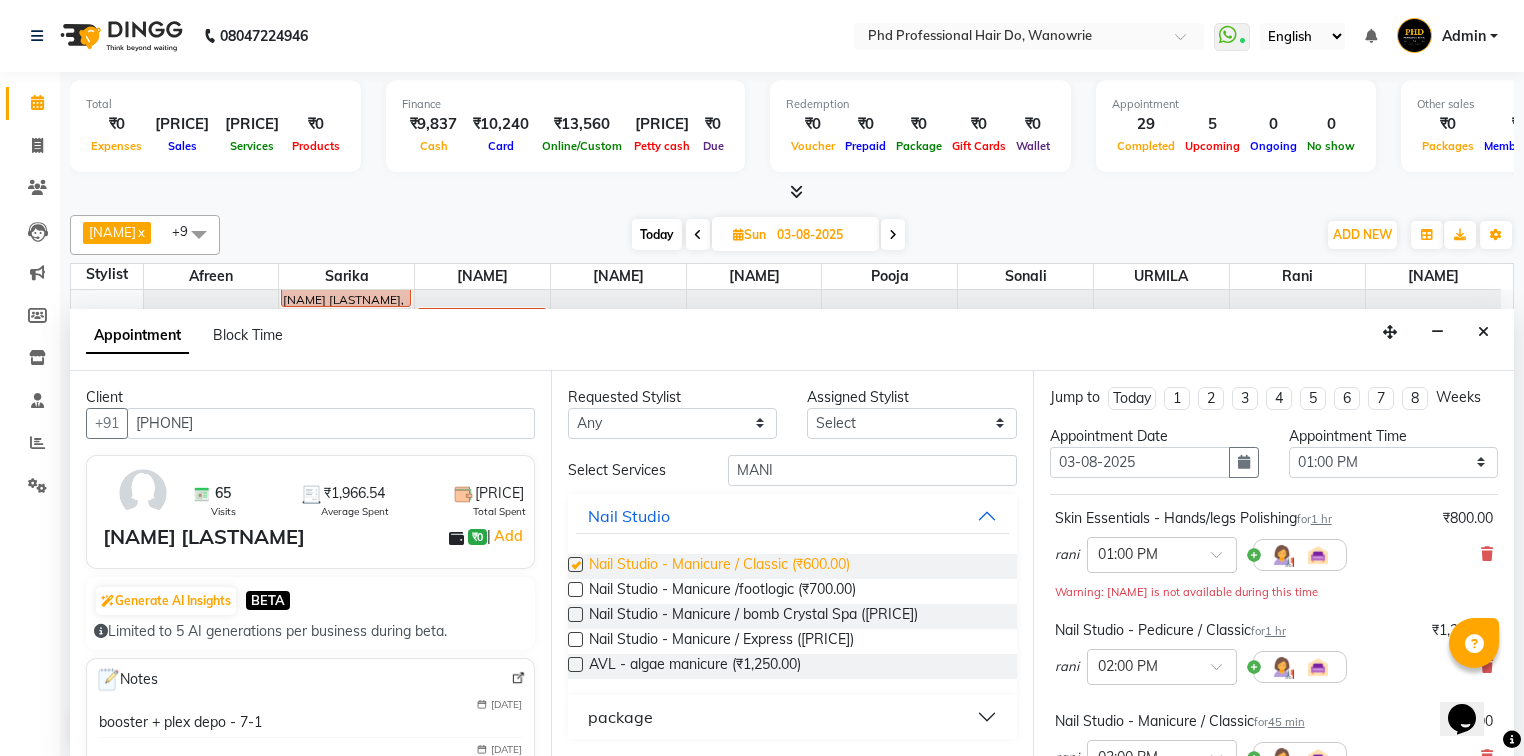 checkbox on "false" 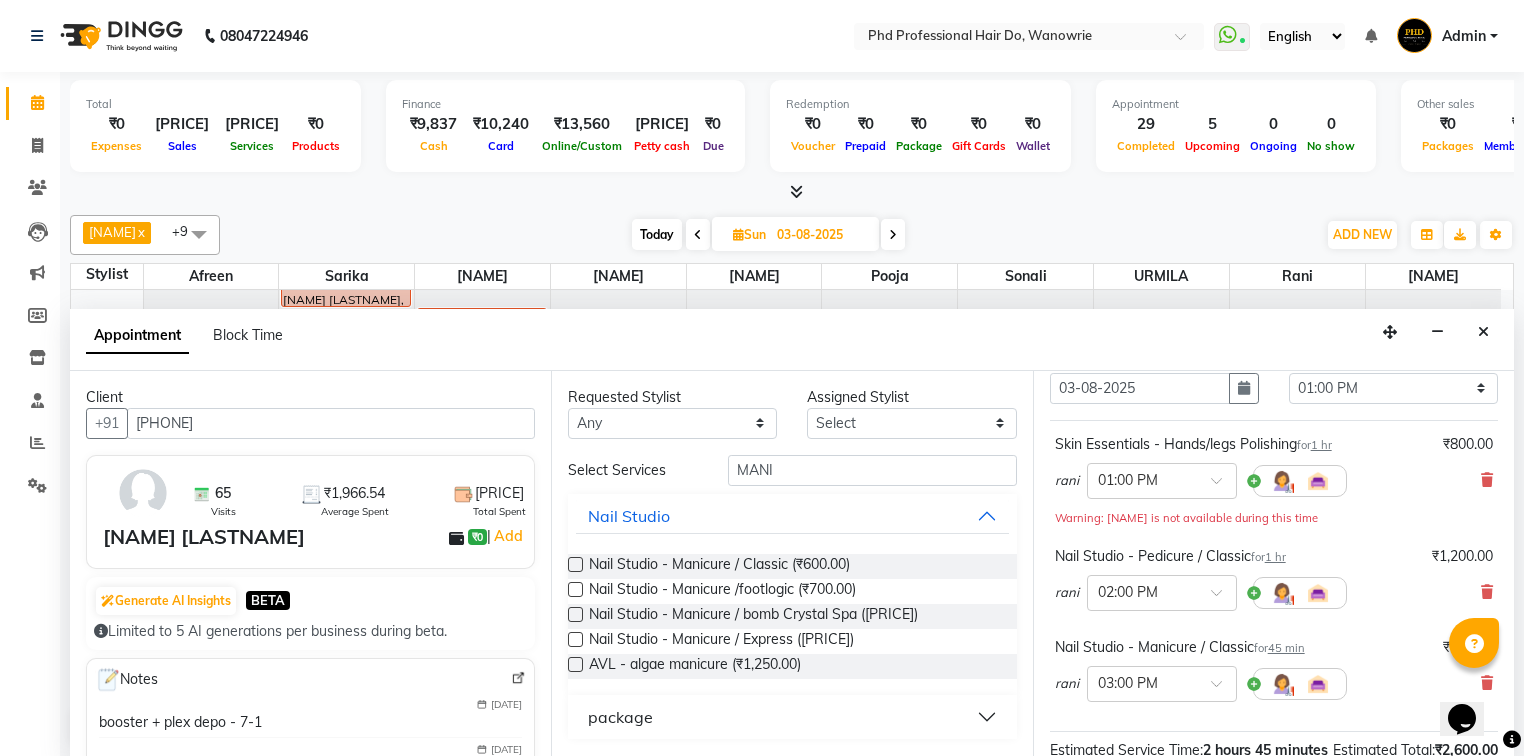 scroll, scrollTop: 342, scrollLeft: 0, axis: vertical 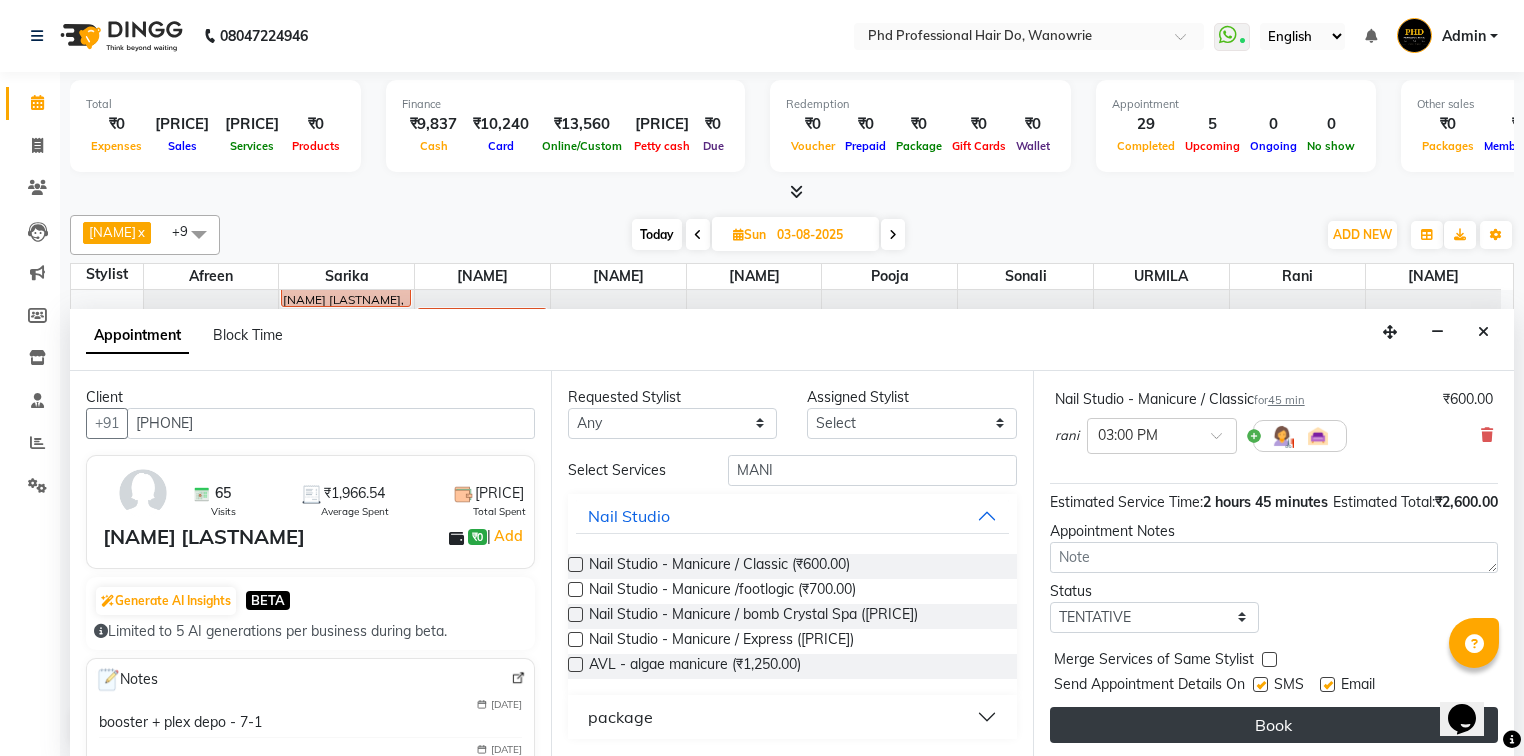 click on "Book" at bounding box center [1274, 725] 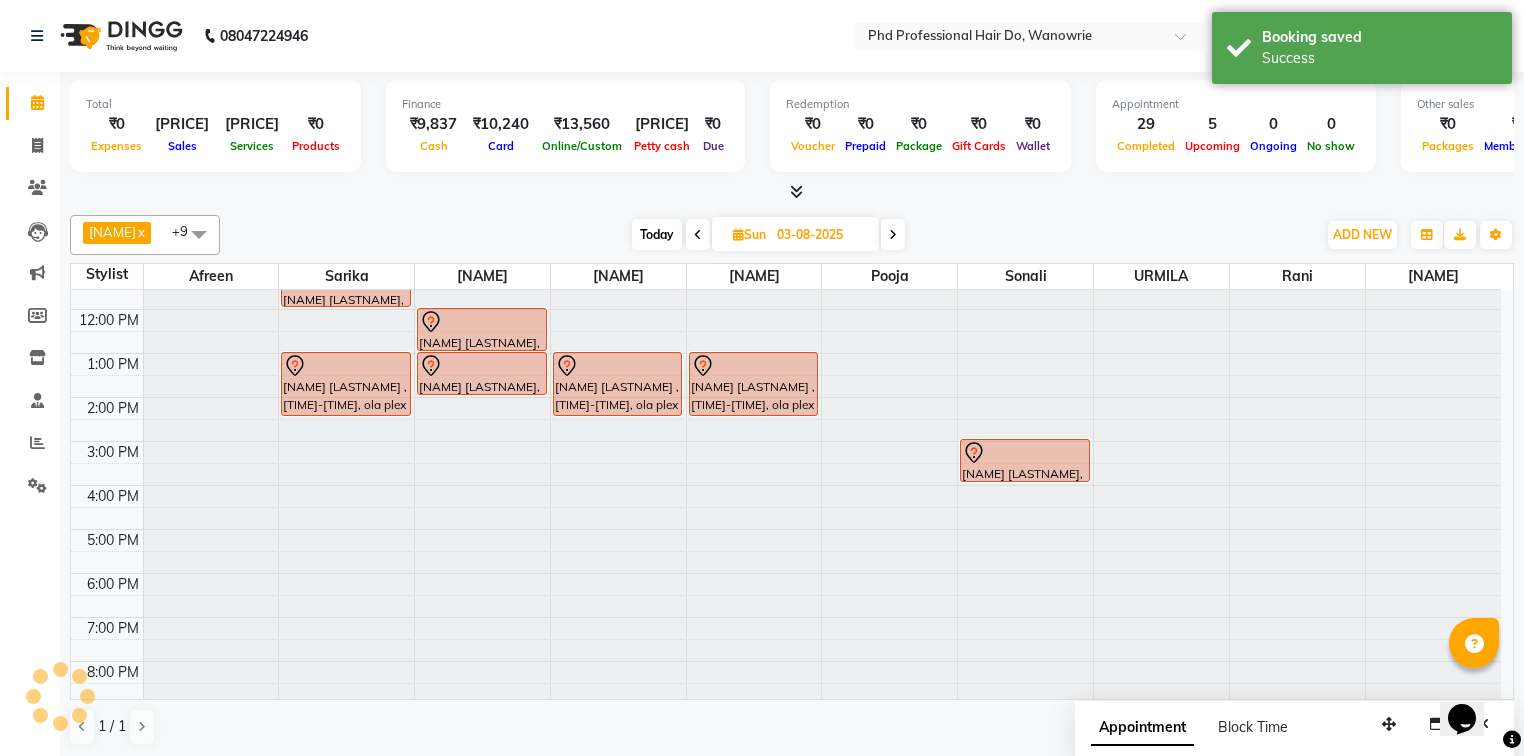 scroll, scrollTop: 0, scrollLeft: 0, axis: both 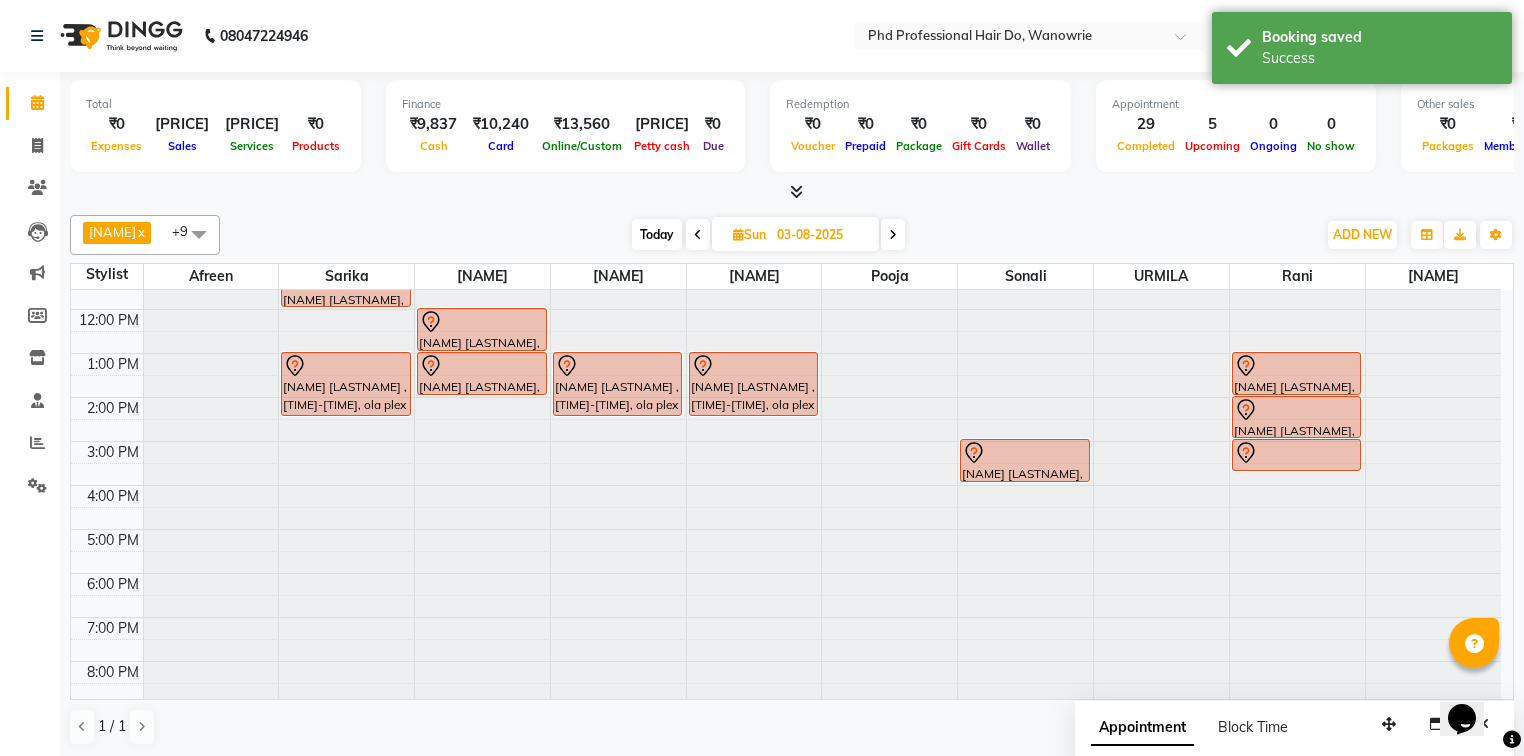 click on "Today" at bounding box center [657, 234] 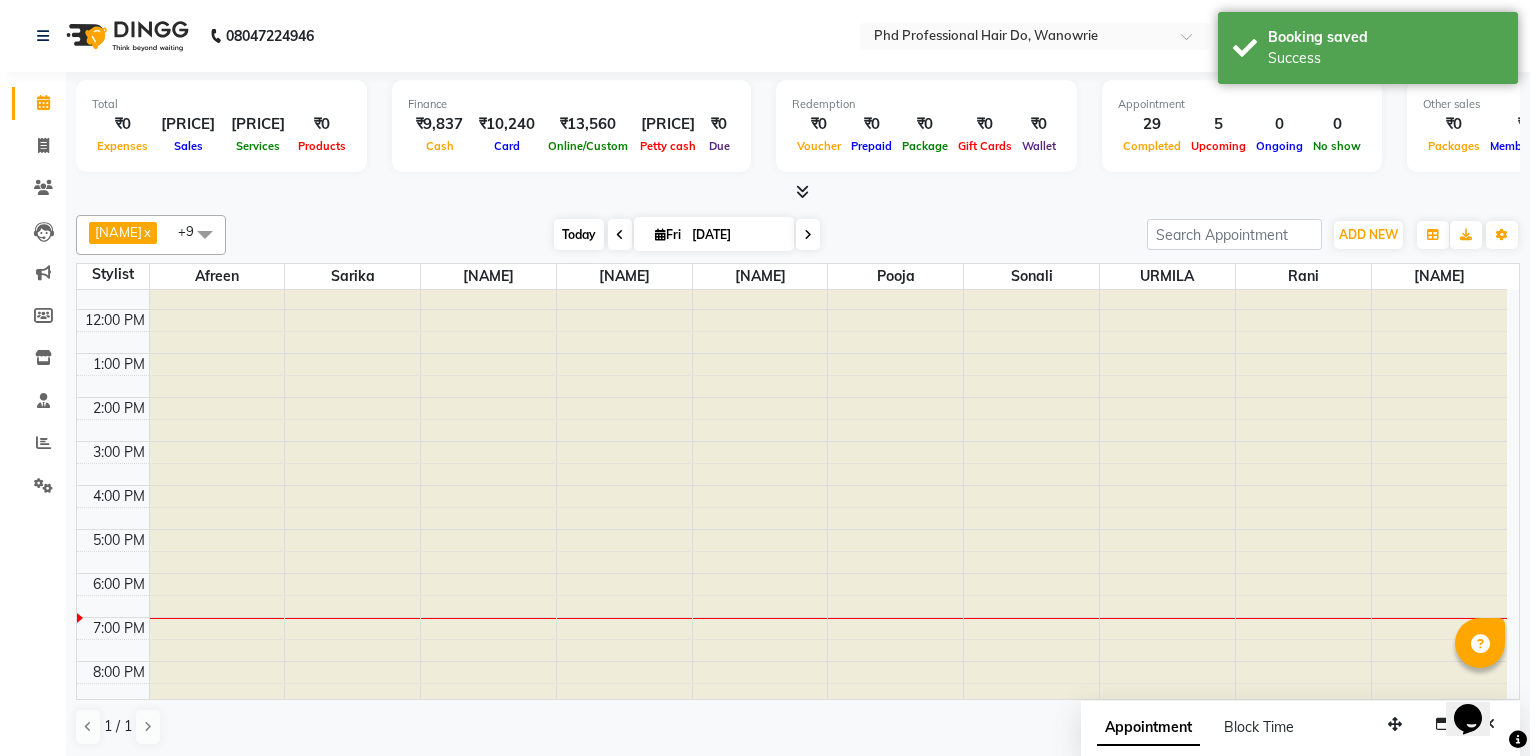 scroll, scrollTop: 112, scrollLeft: 0, axis: vertical 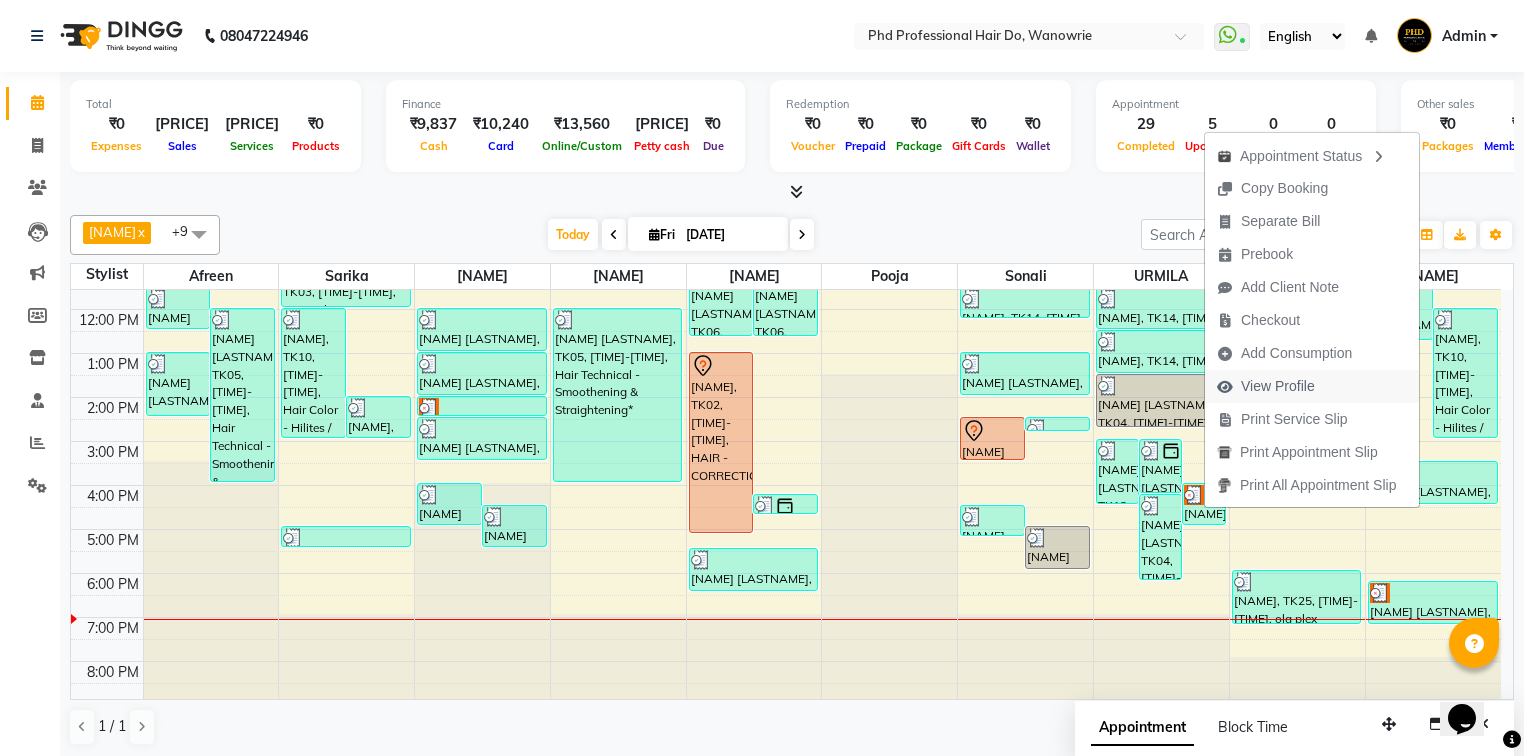 click on "View Profile" at bounding box center (1278, 386) 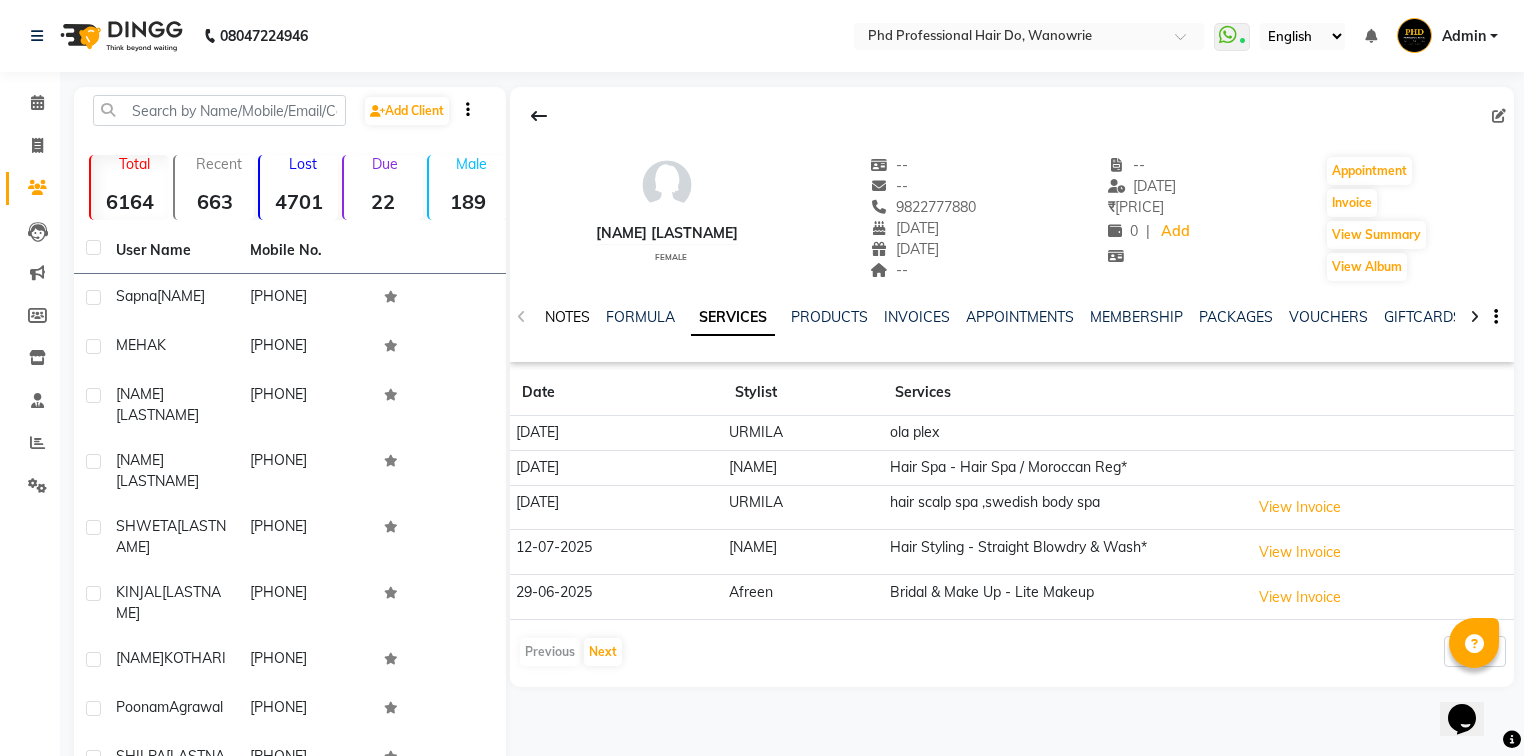 click on "NOTES" 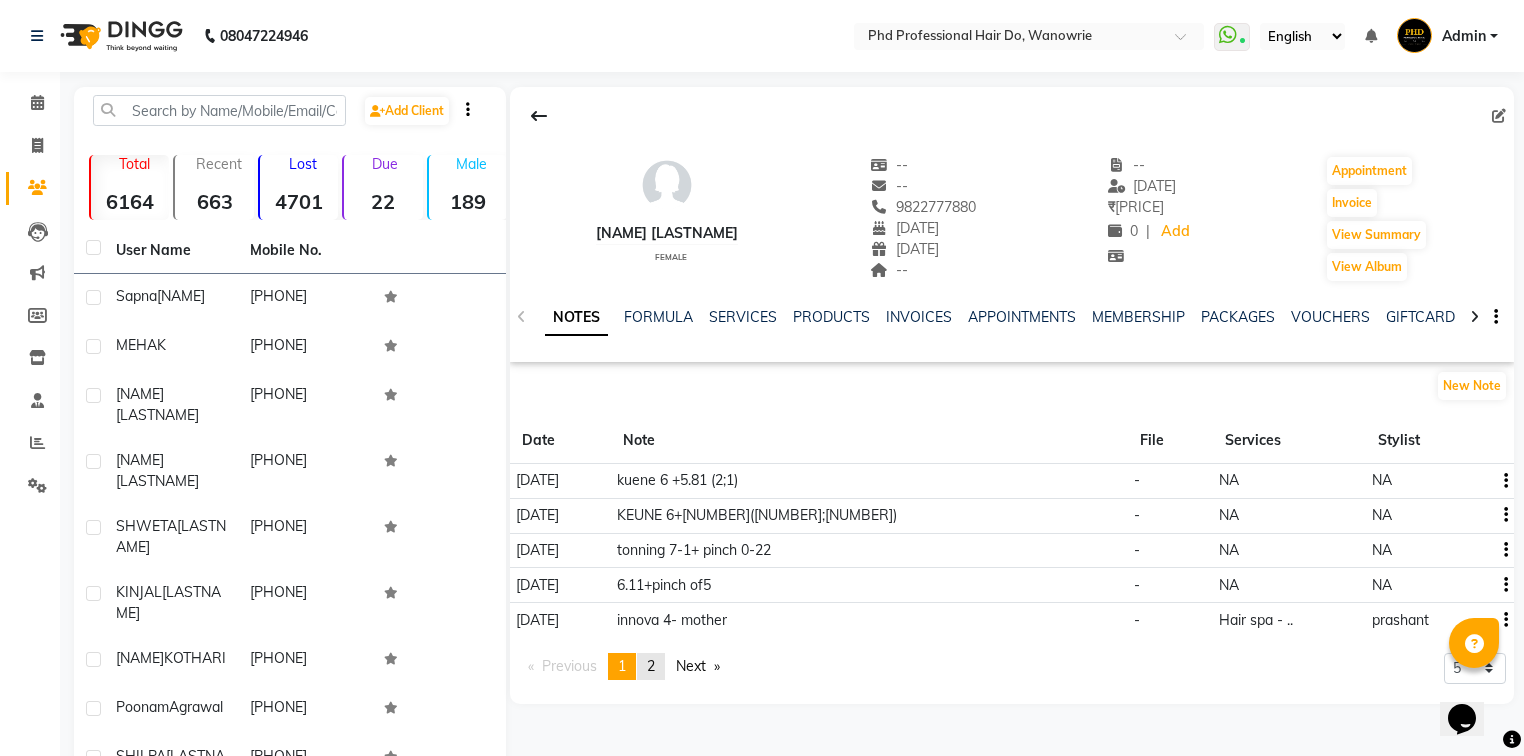 click on "2" 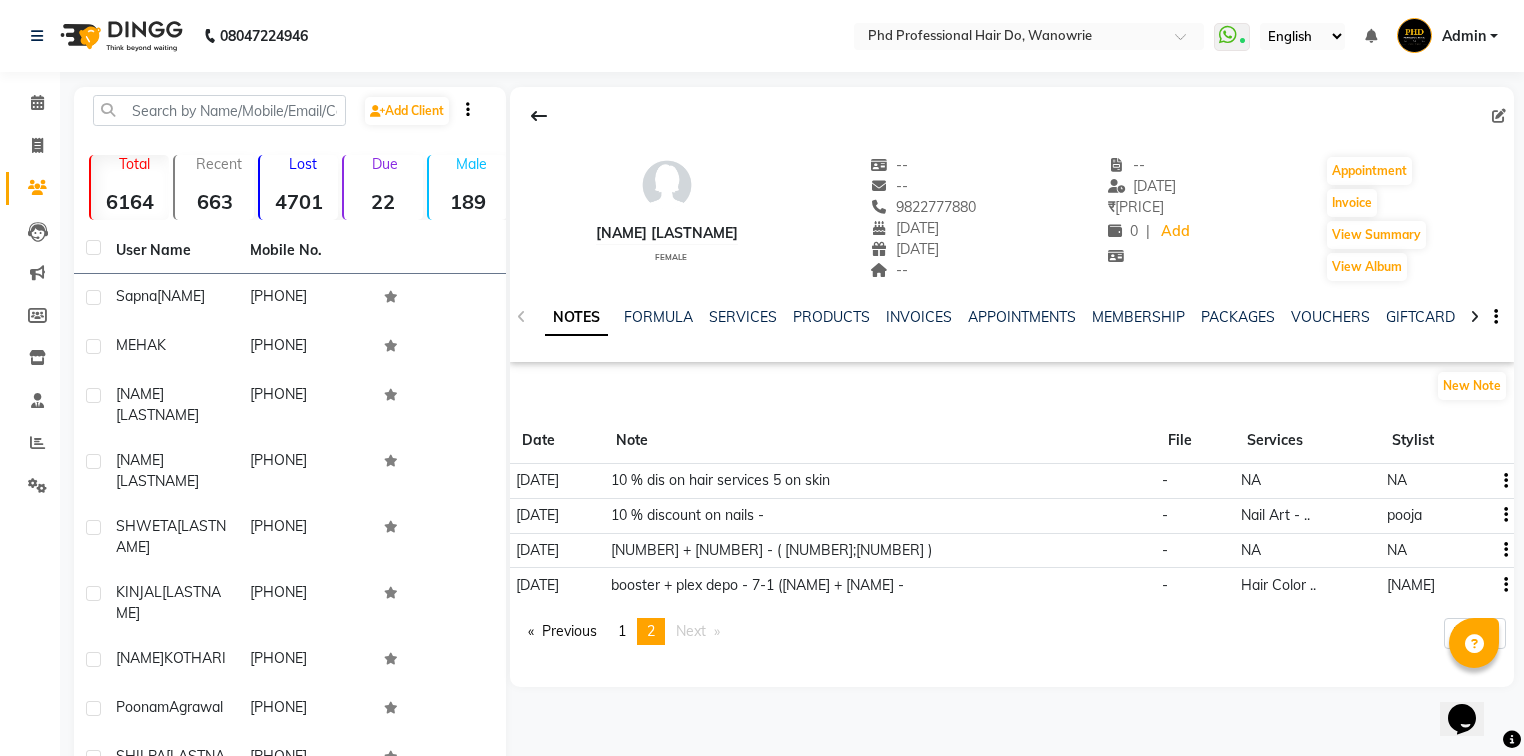 click on "You're on page  2" 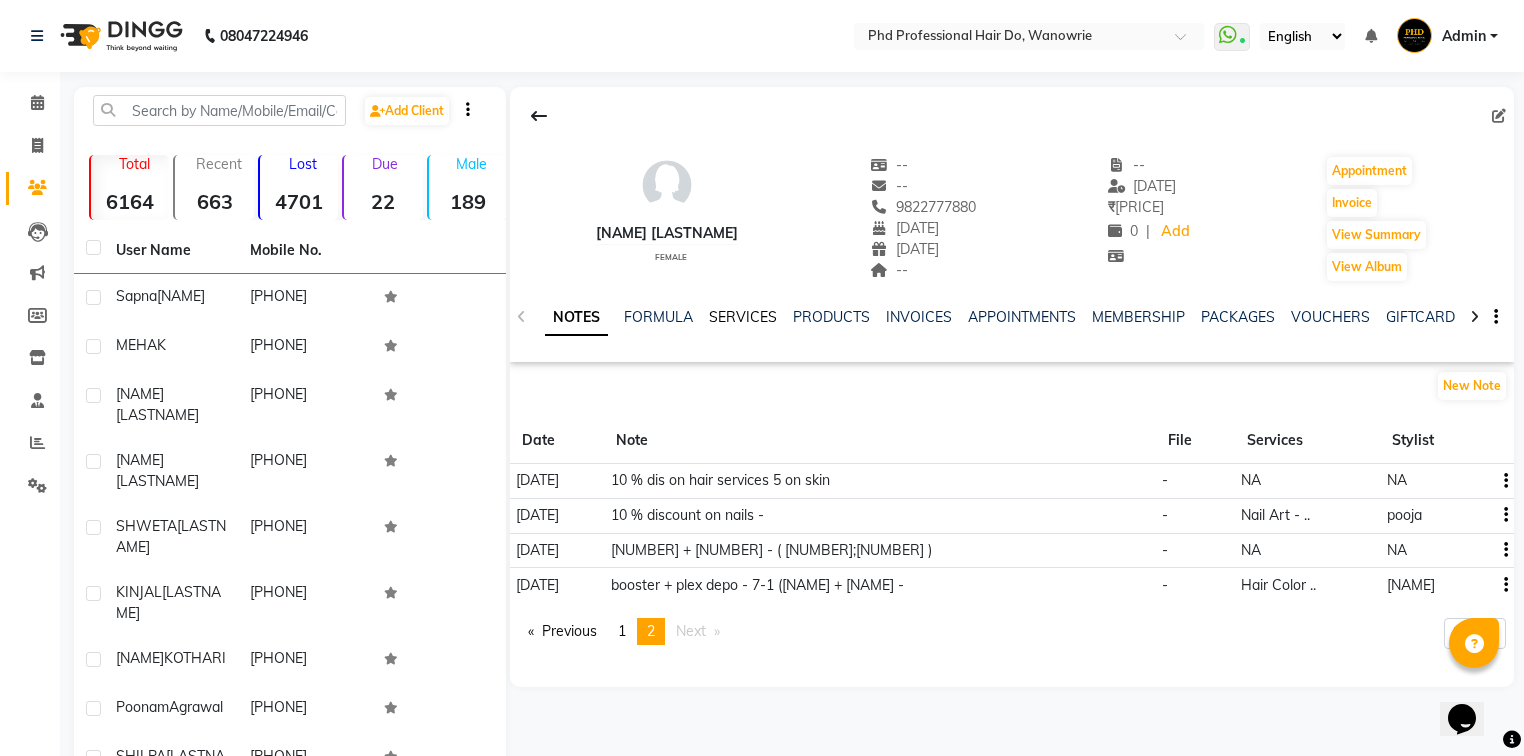 click on "SERVICES" 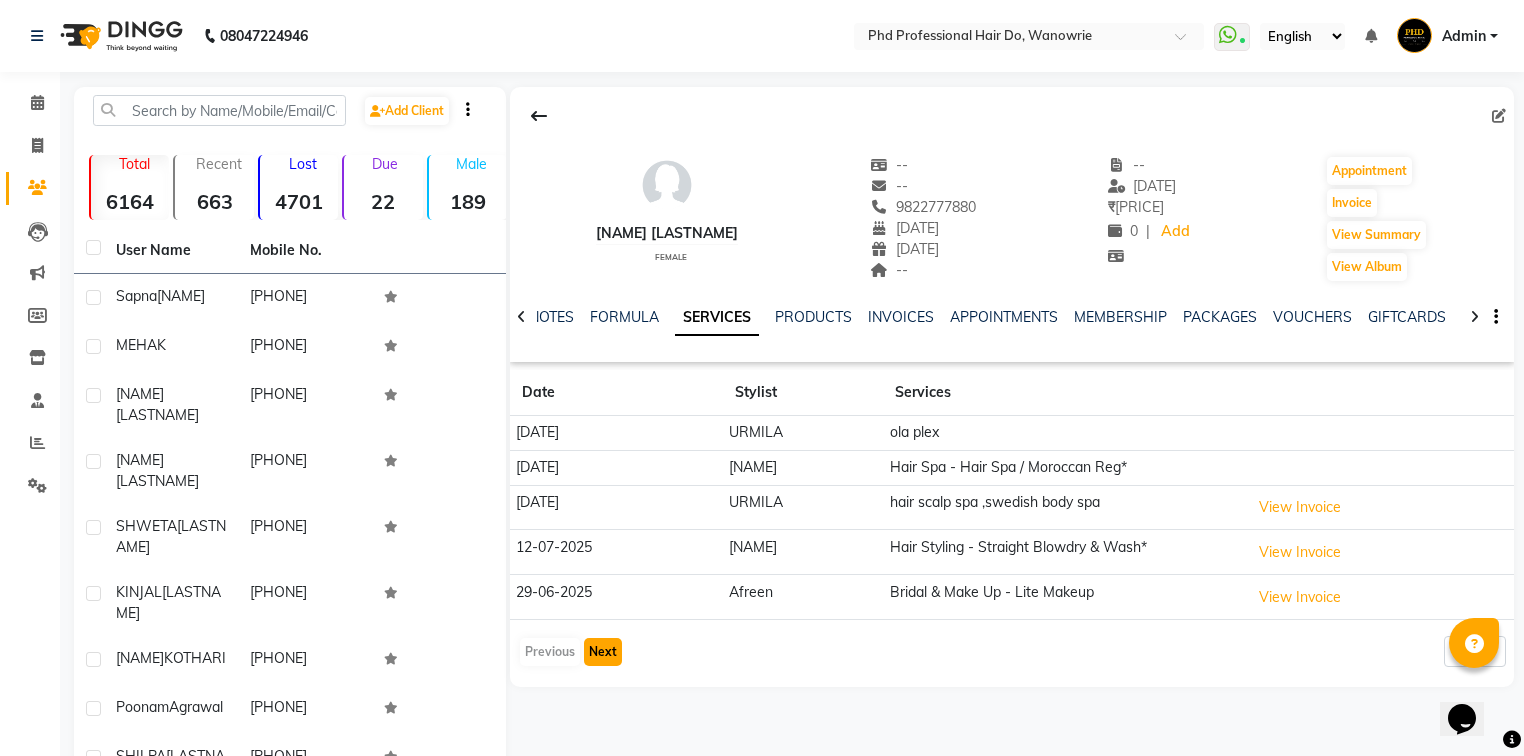 click on "Next" 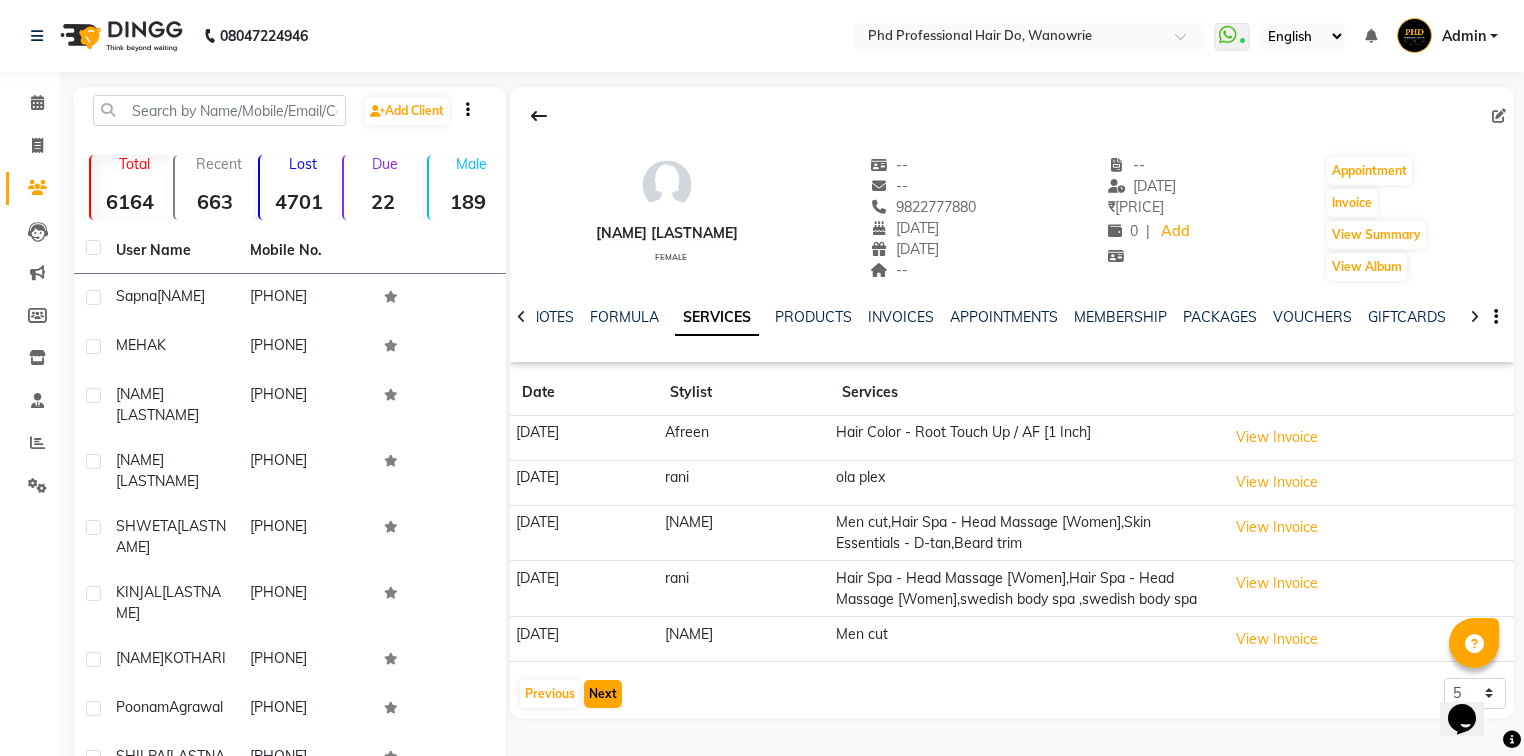 click on "Next" 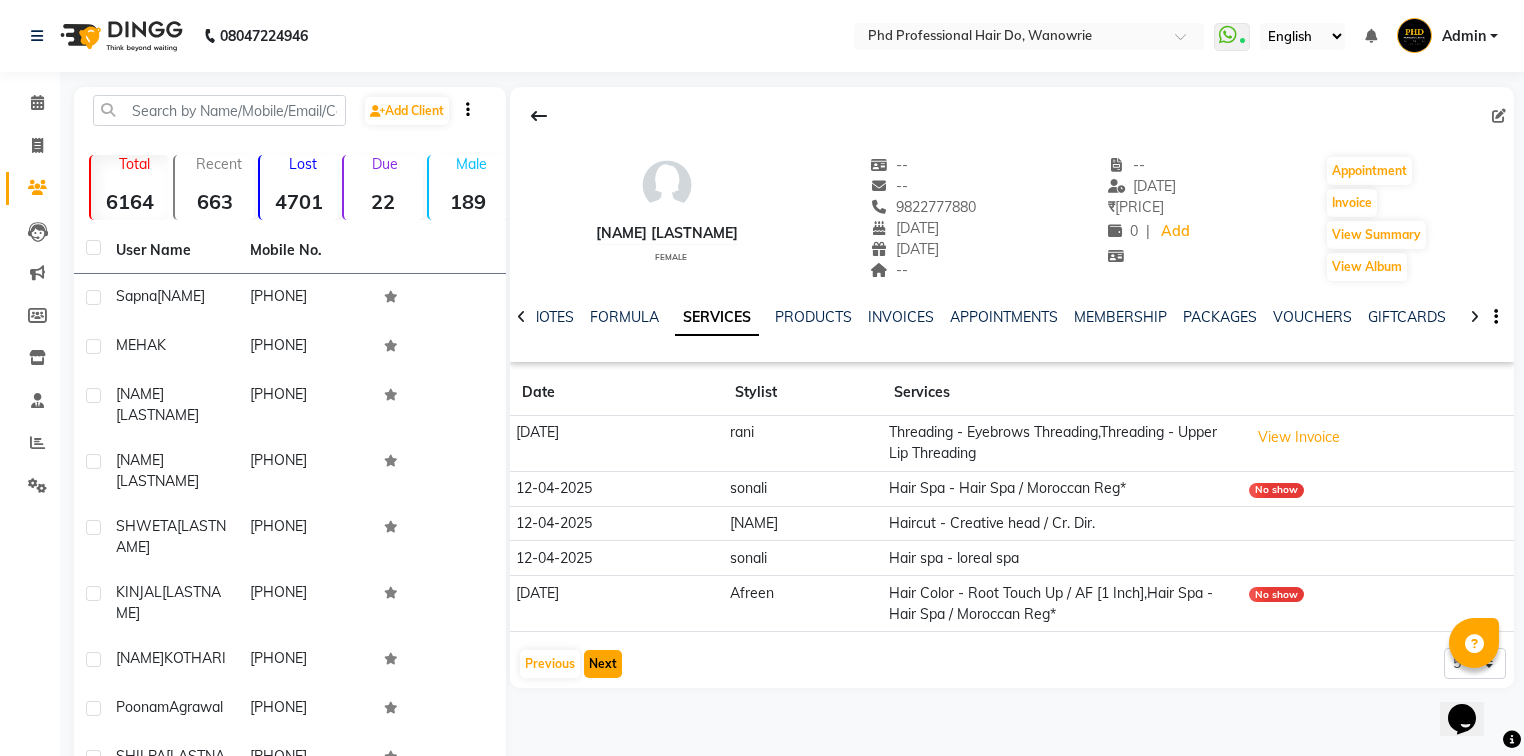 click on "Next" 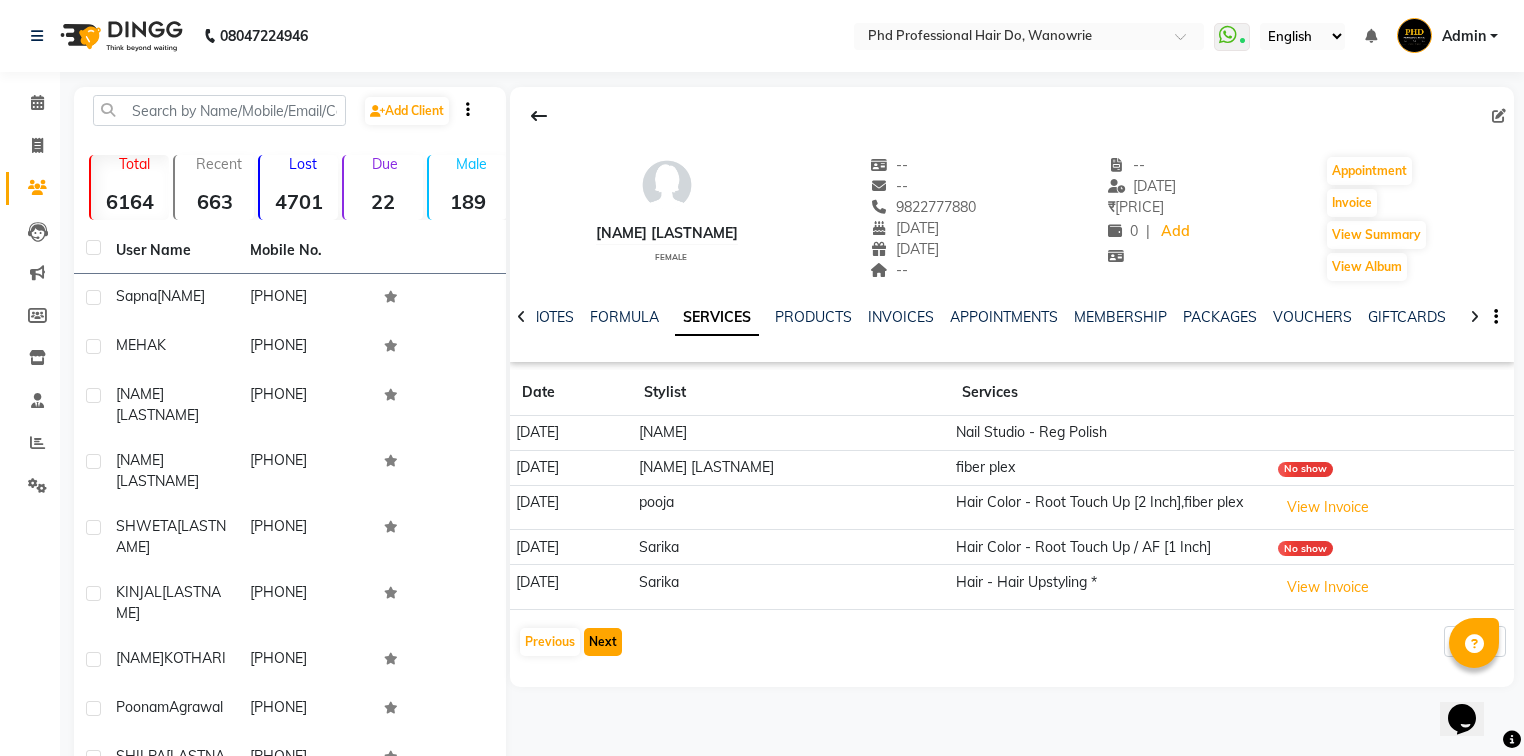 click on "Next" 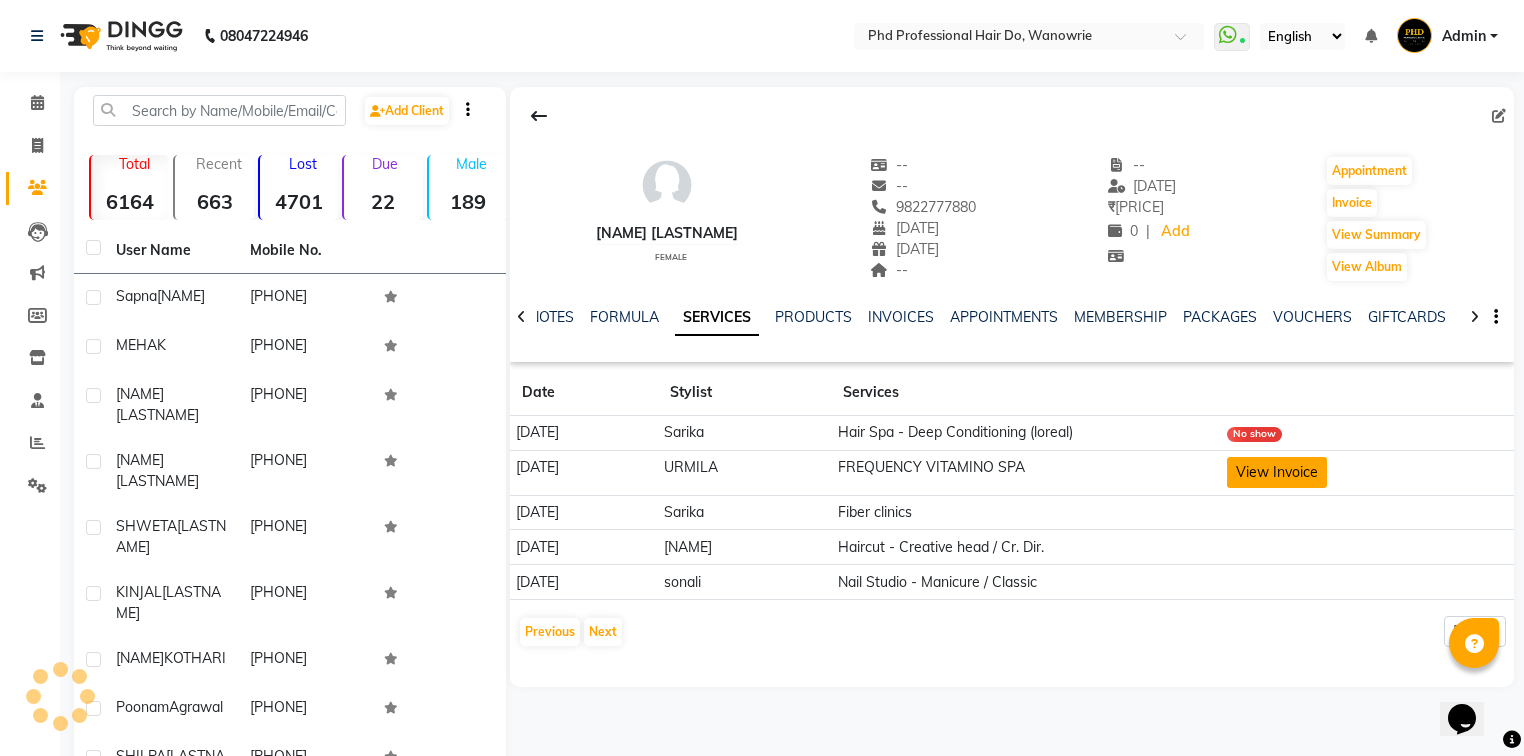 click on "View Invoice" 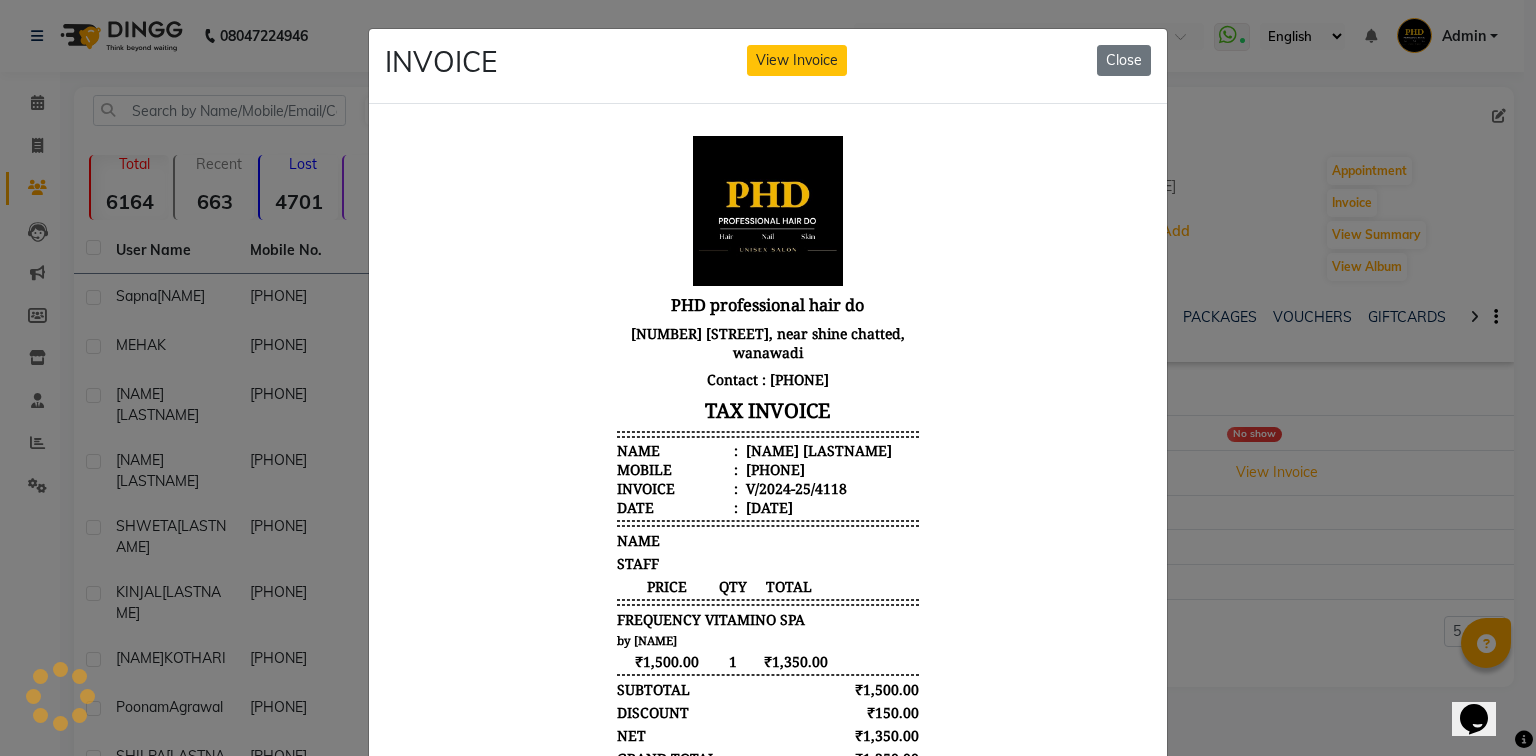 scroll, scrollTop: 0, scrollLeft: 0, axis: both 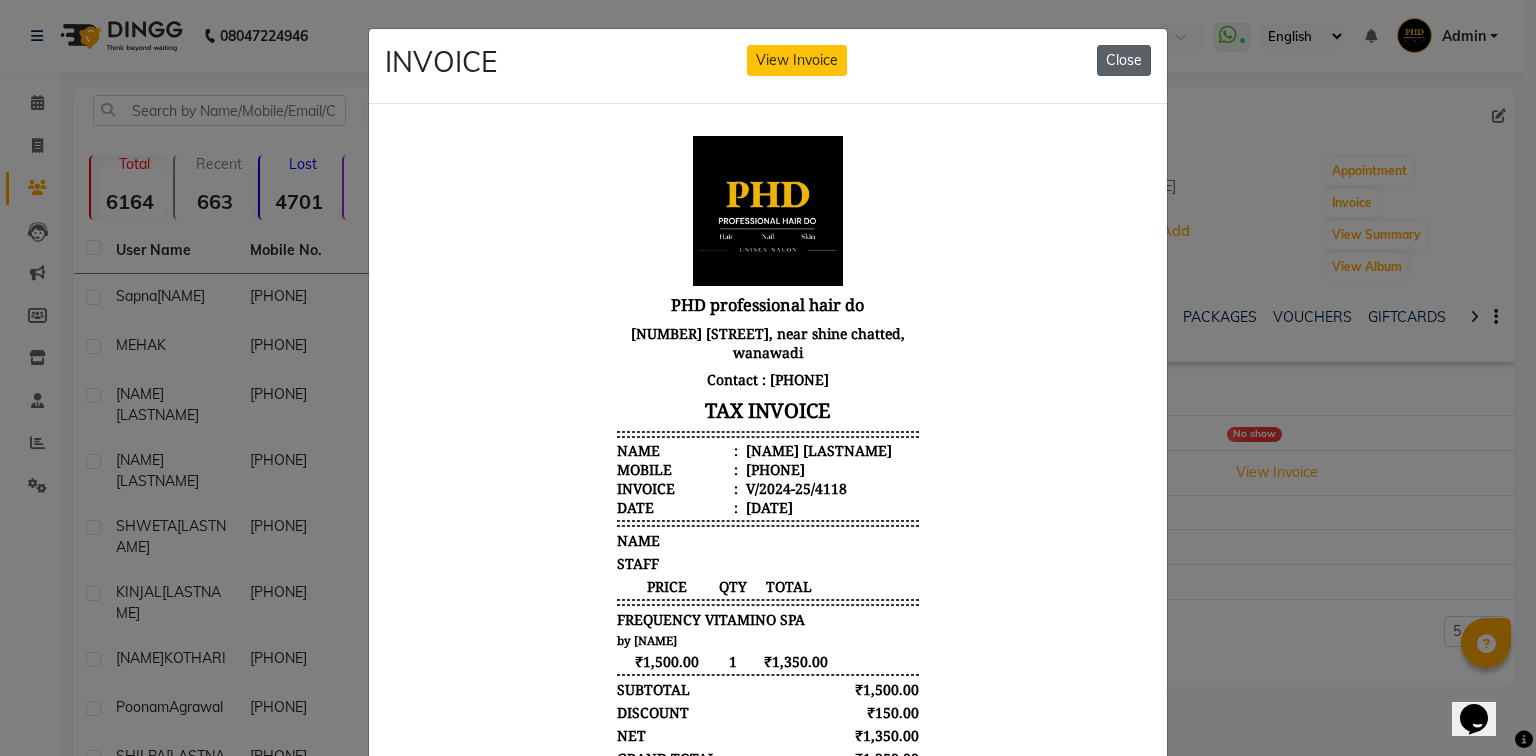 click on "Close" 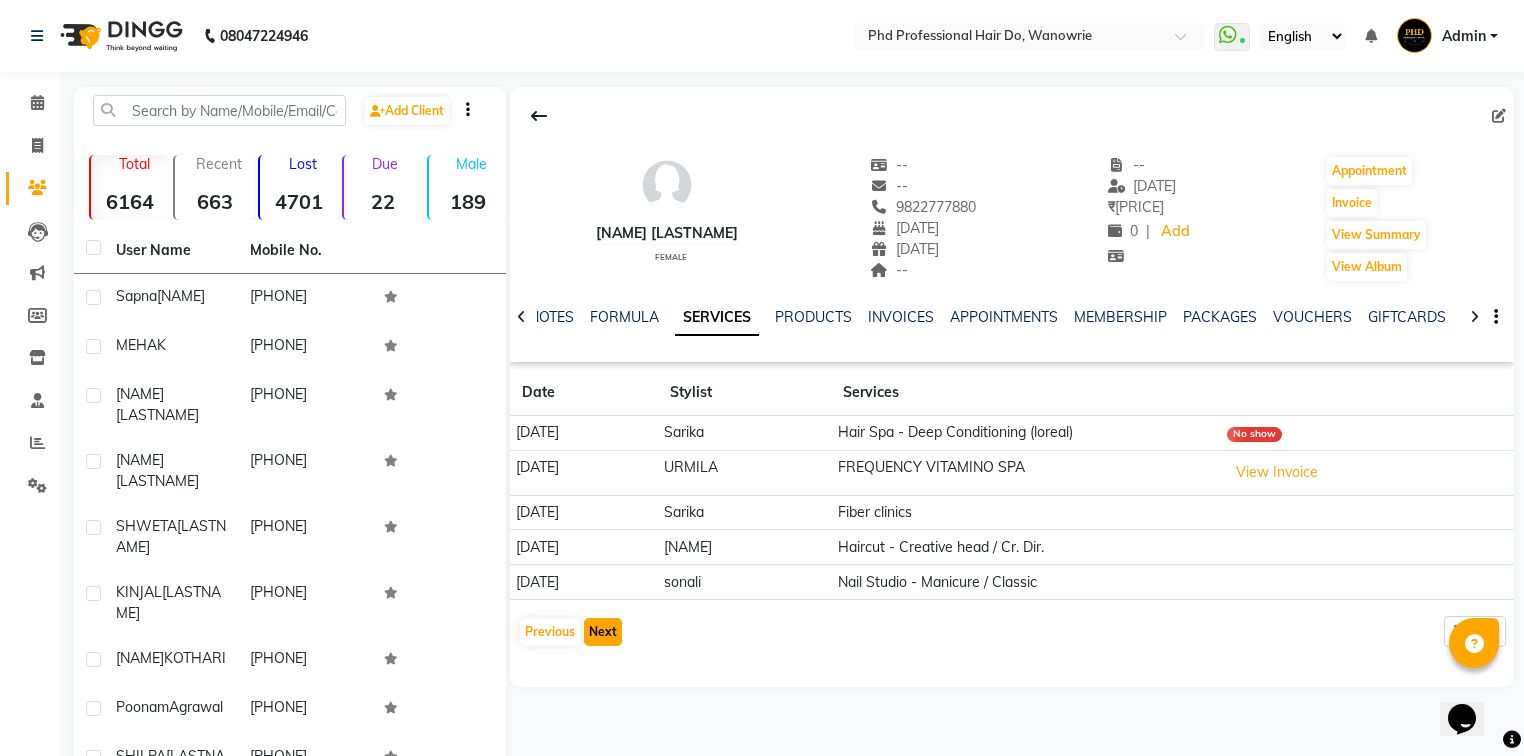 click on "Next" 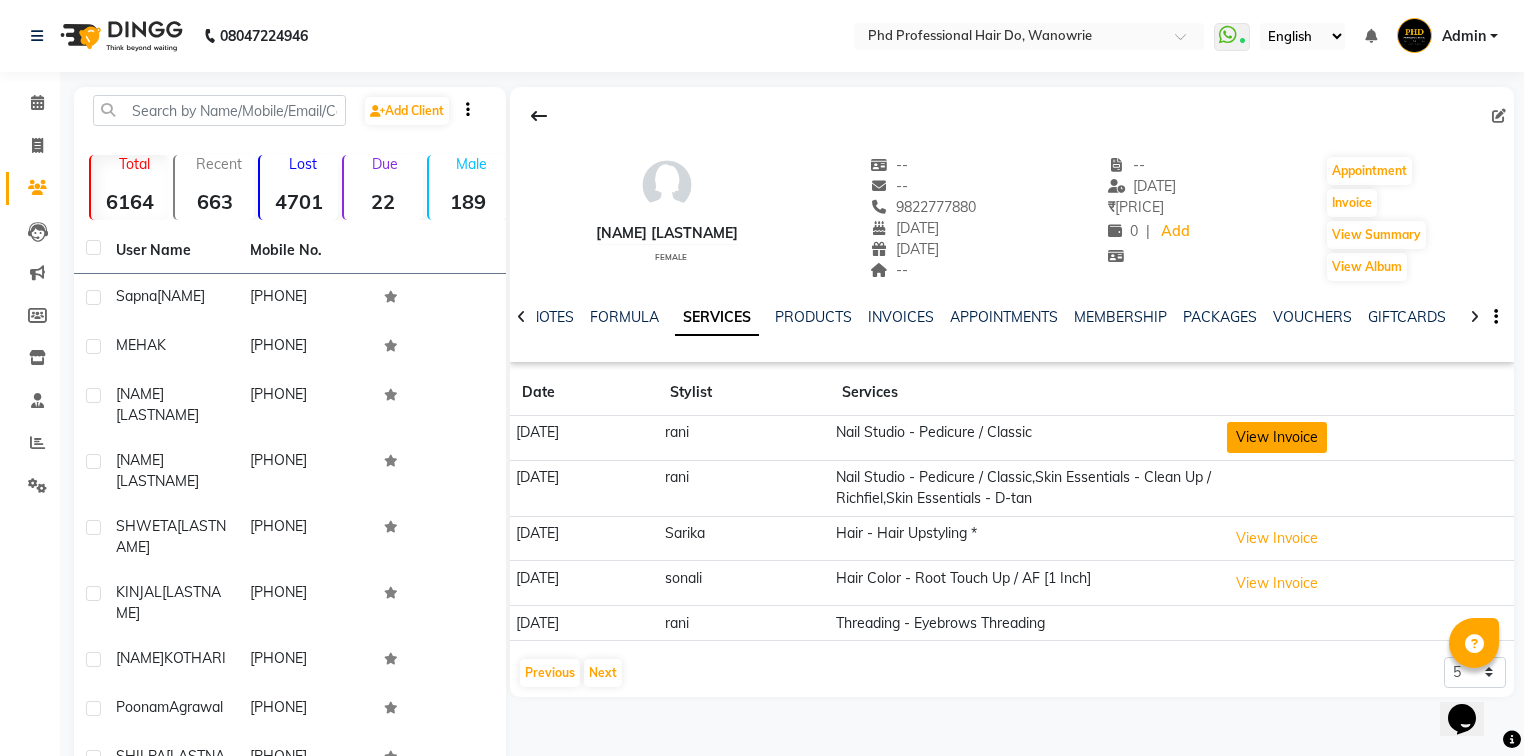 click on "View Invoice" 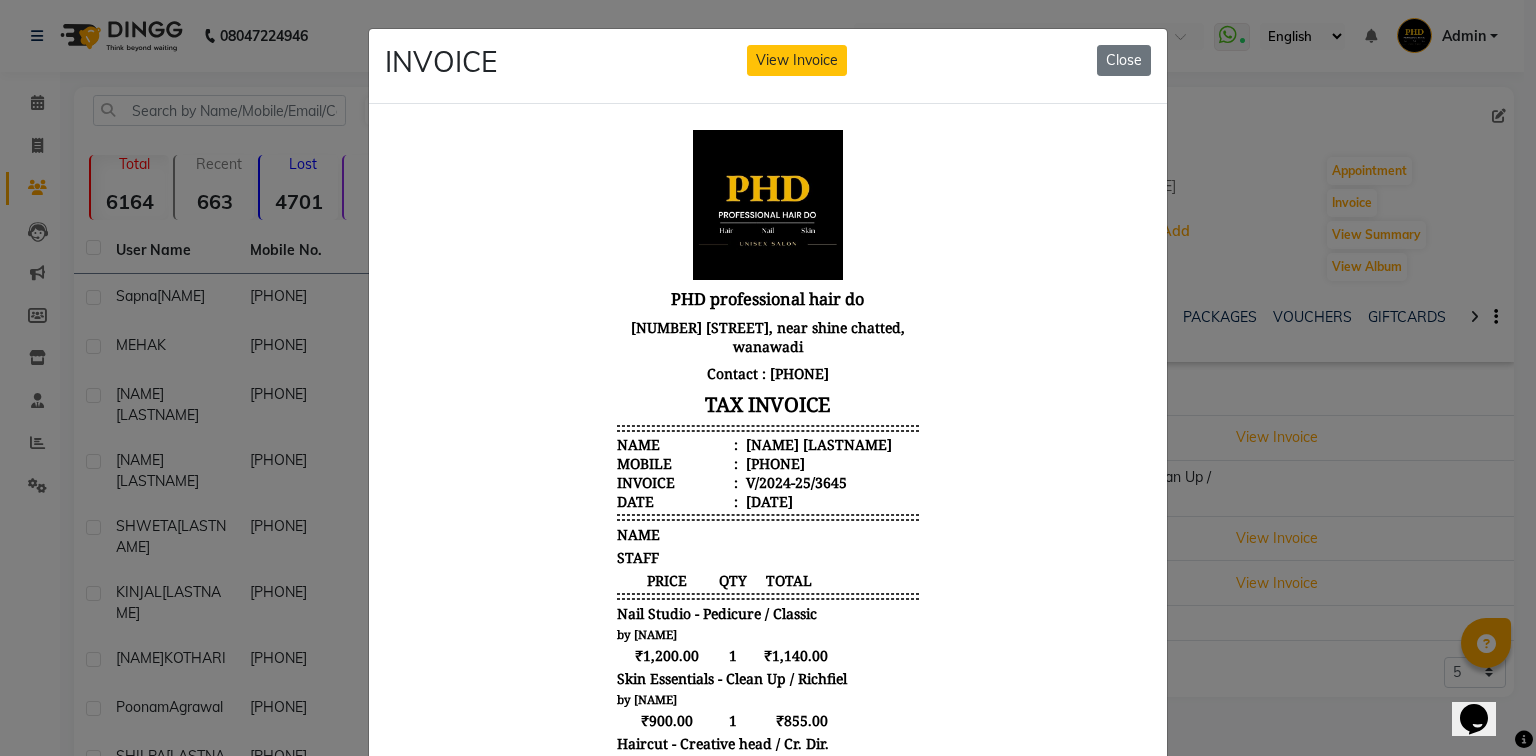 scroll, scrollTop: 15, scrollLeft: 0, axis: vertical 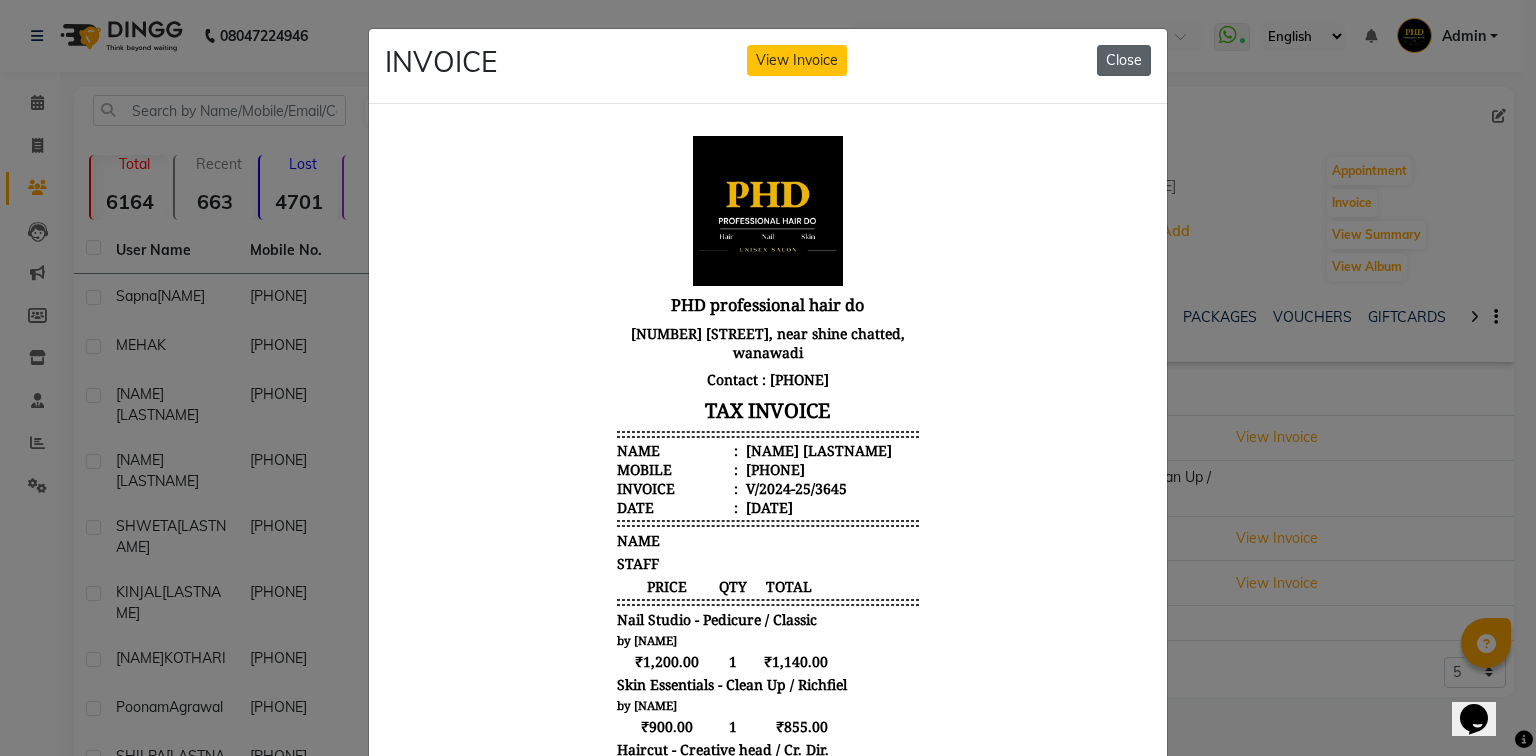 click on "Close" 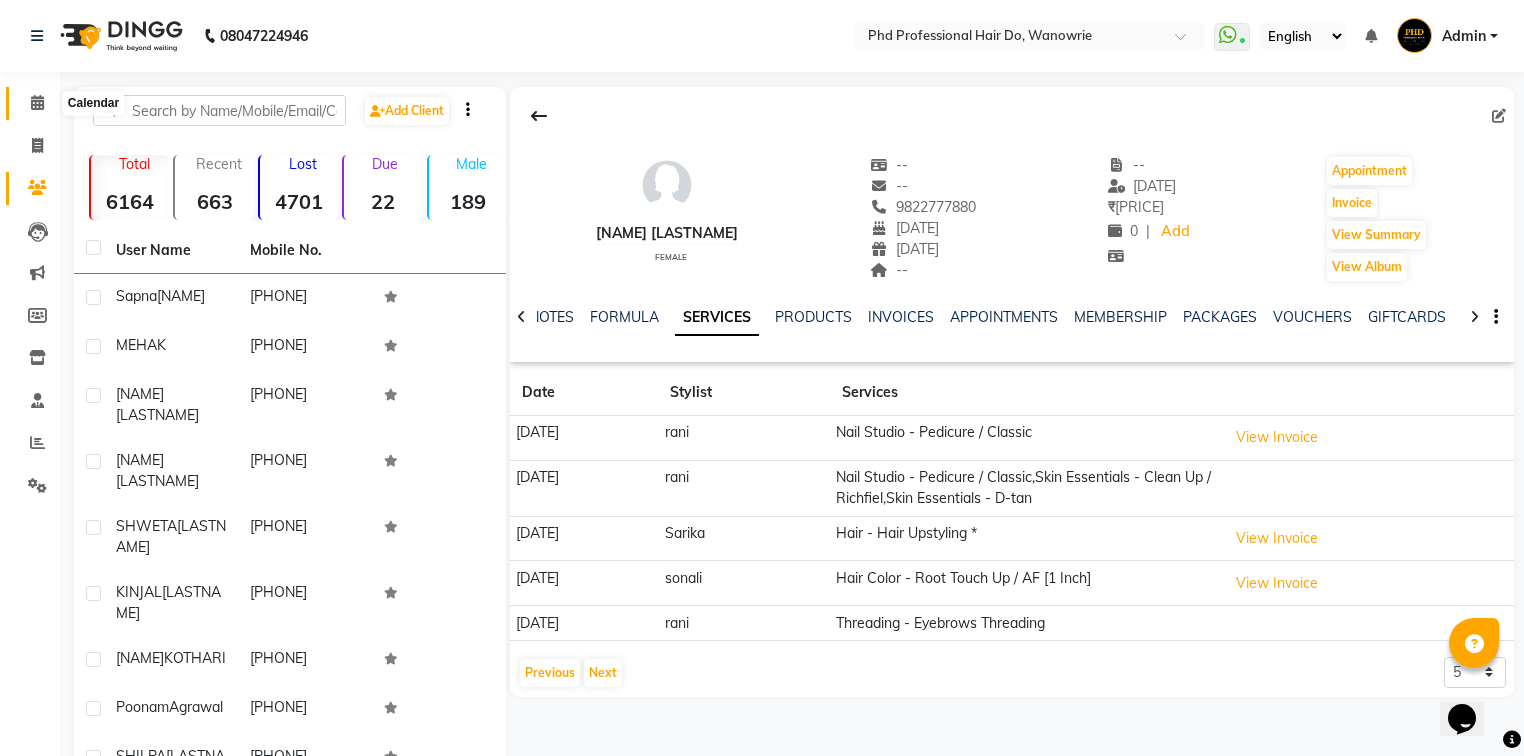 click 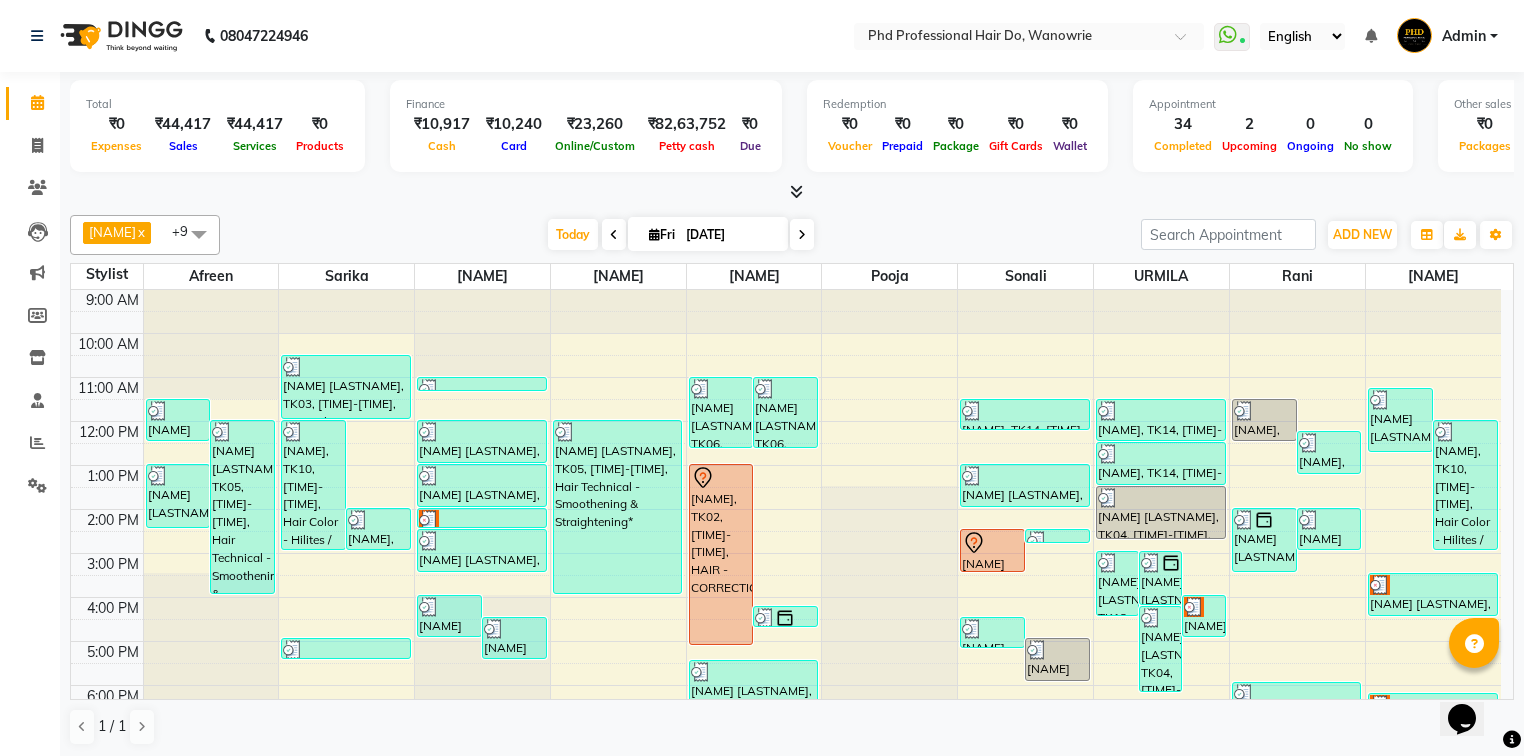scroll, scrollTop: 0, scrollLeft: 0, axis: both 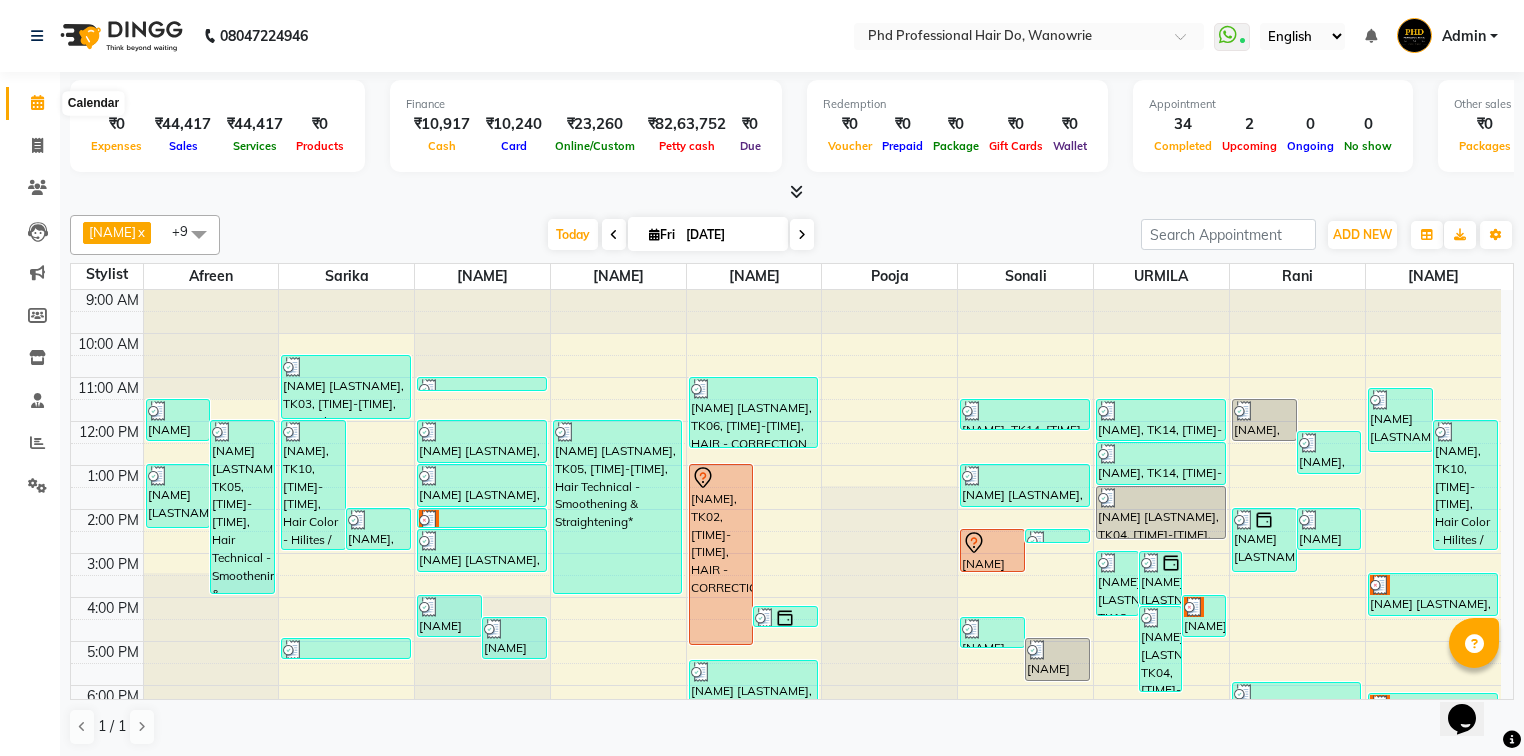click 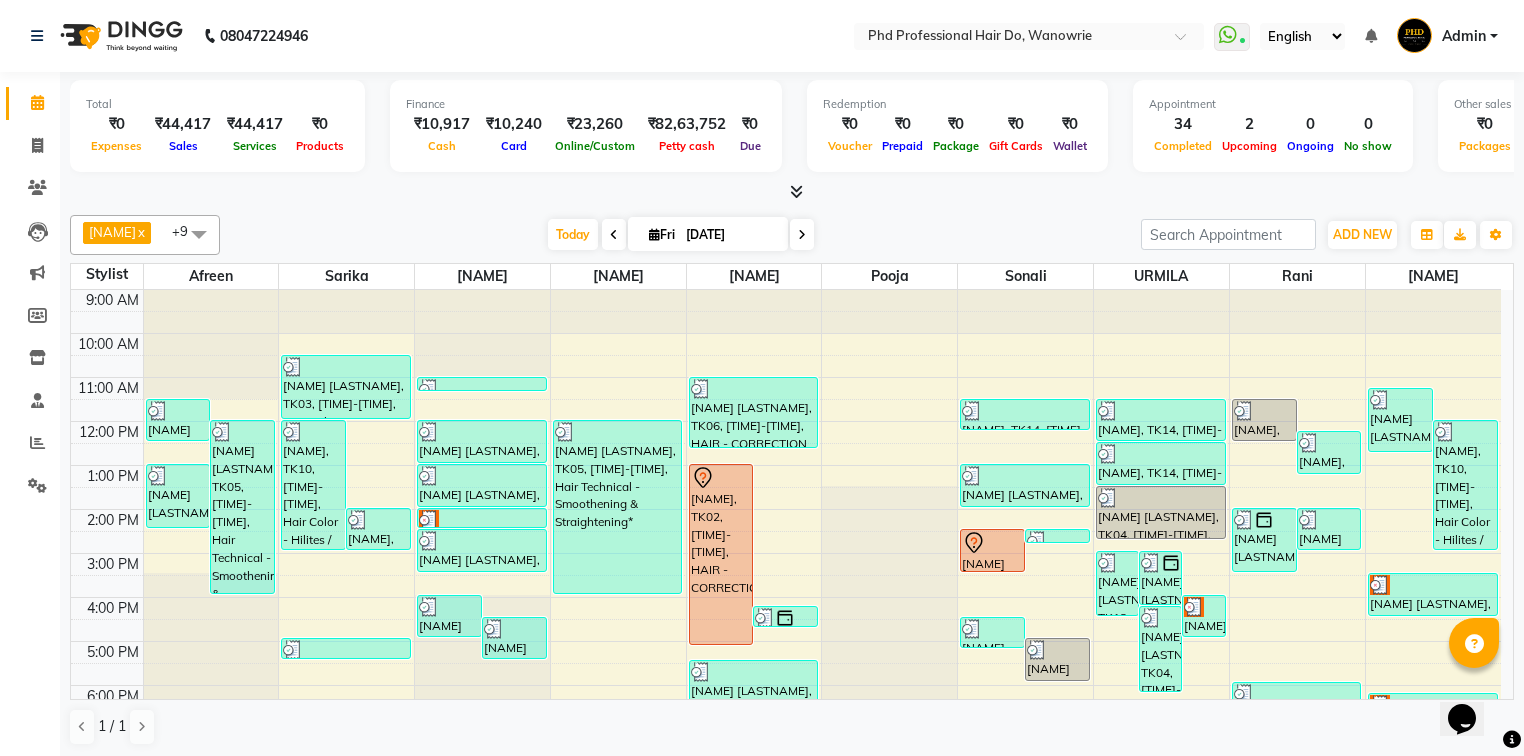 click on "Today  Fri 01-08-2025" at bounding box center (681, 235) 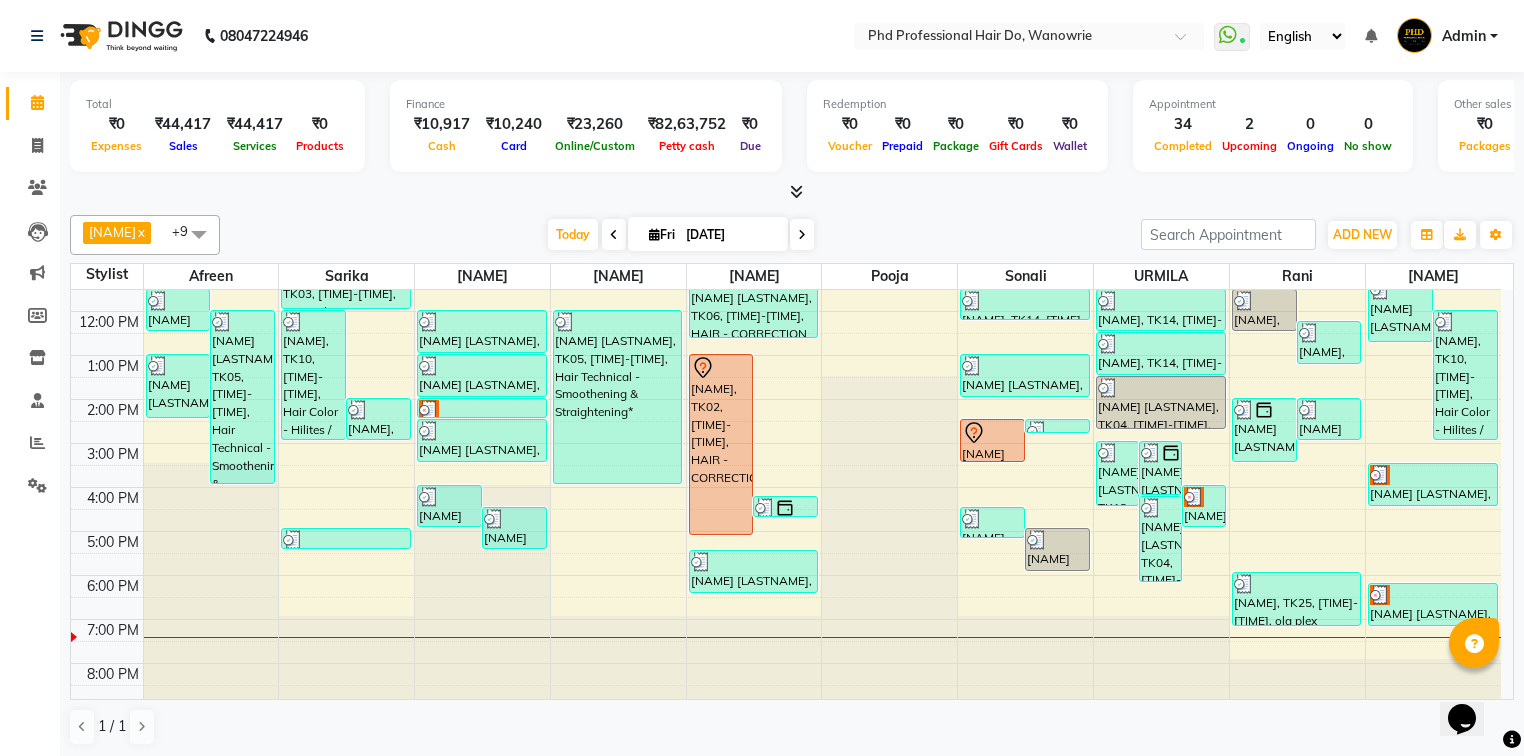 scroll, scrollTop: 112, scrollLeft: 0, axis: vertical 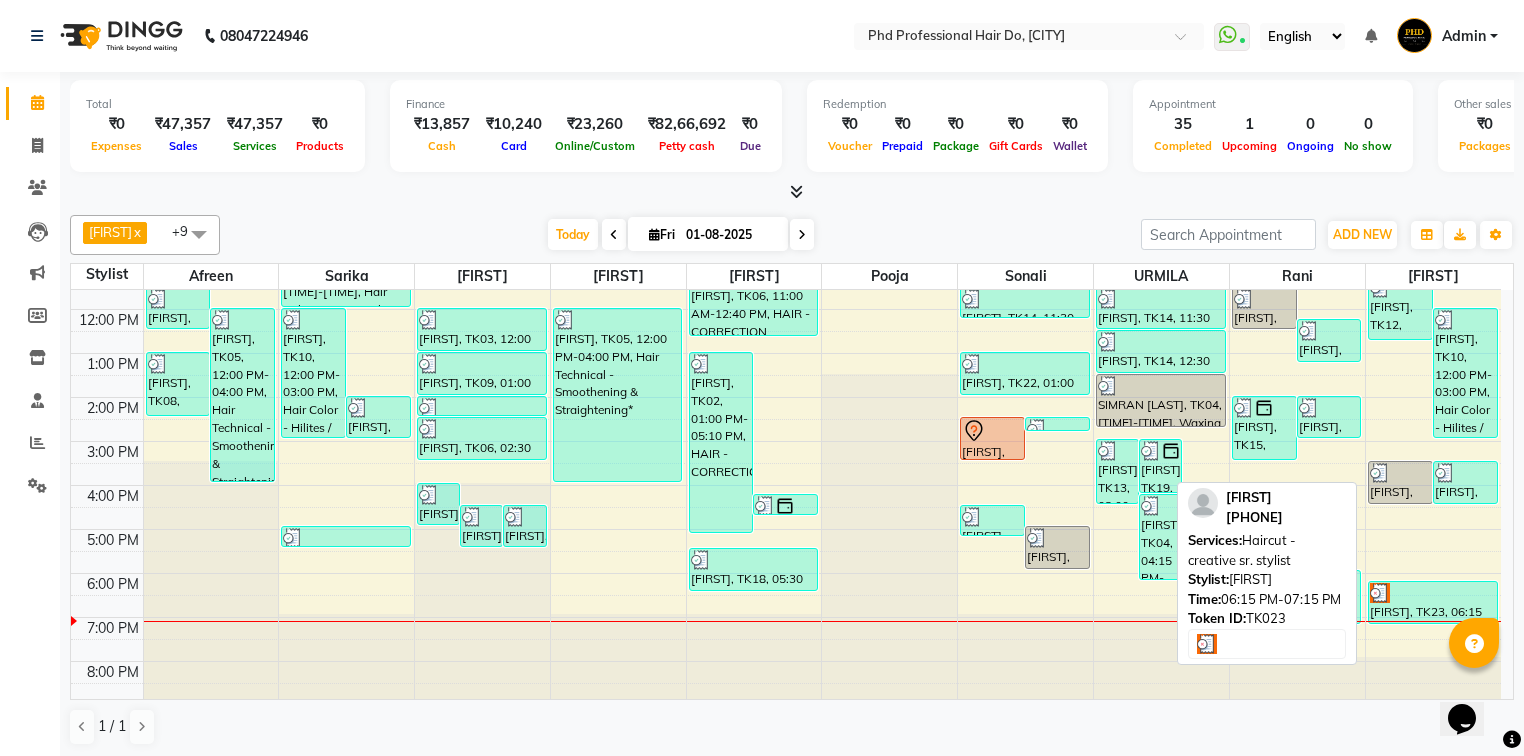 click on "[FIRST] [LAST], TK23, 06:15 PM-07:15 PM, Haircut -  creative sr. stylist" at bounding box center [1433, 602] 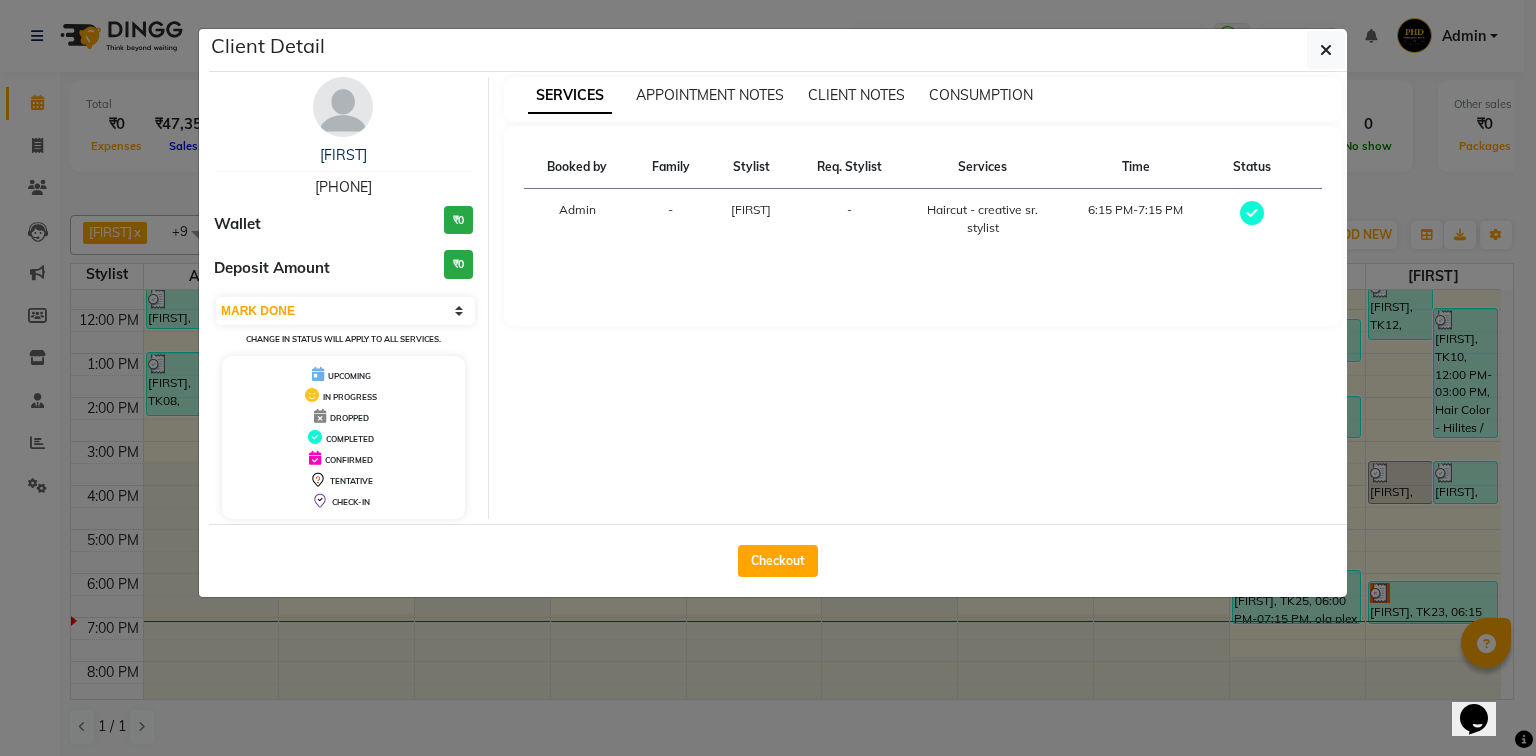 click on "Checkout" 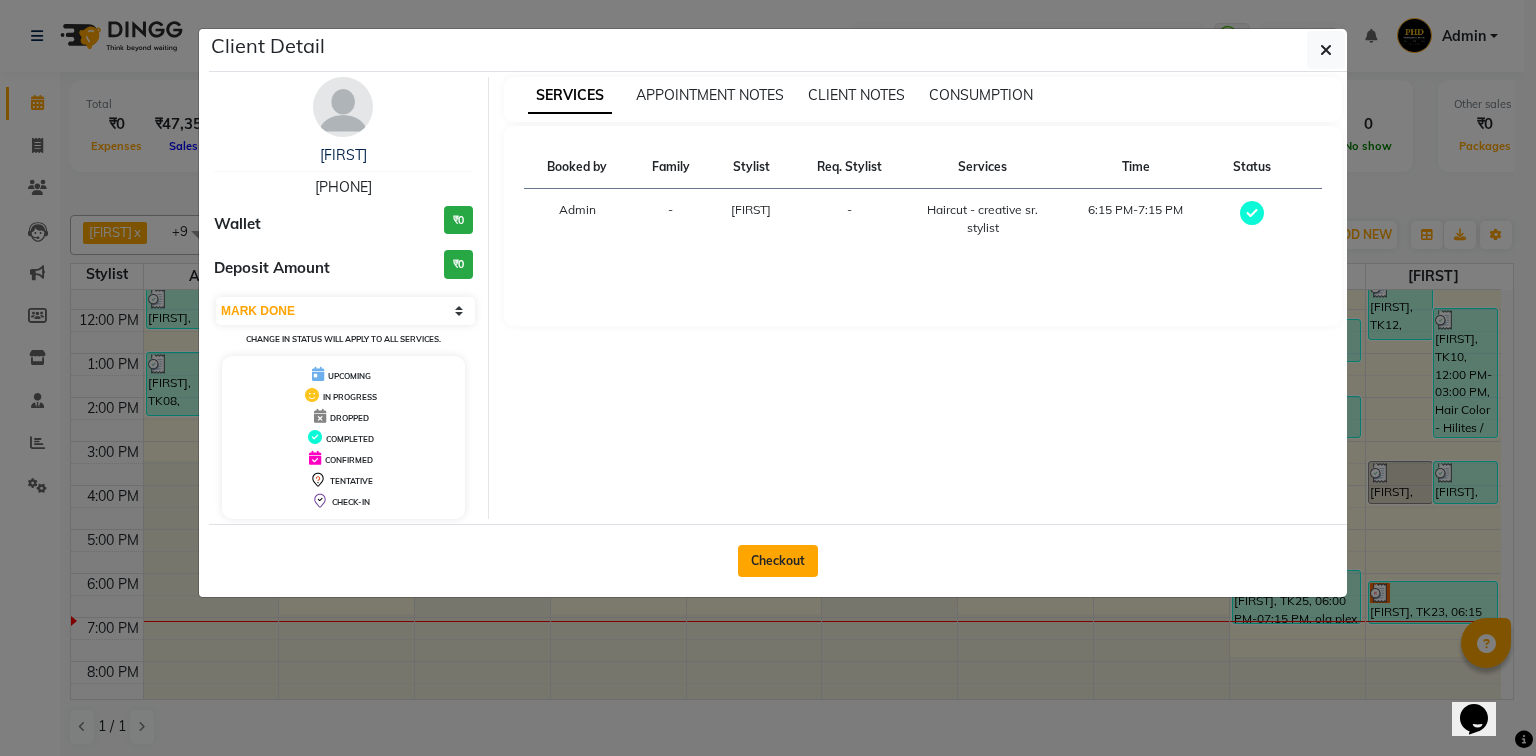 click on "Checkout" 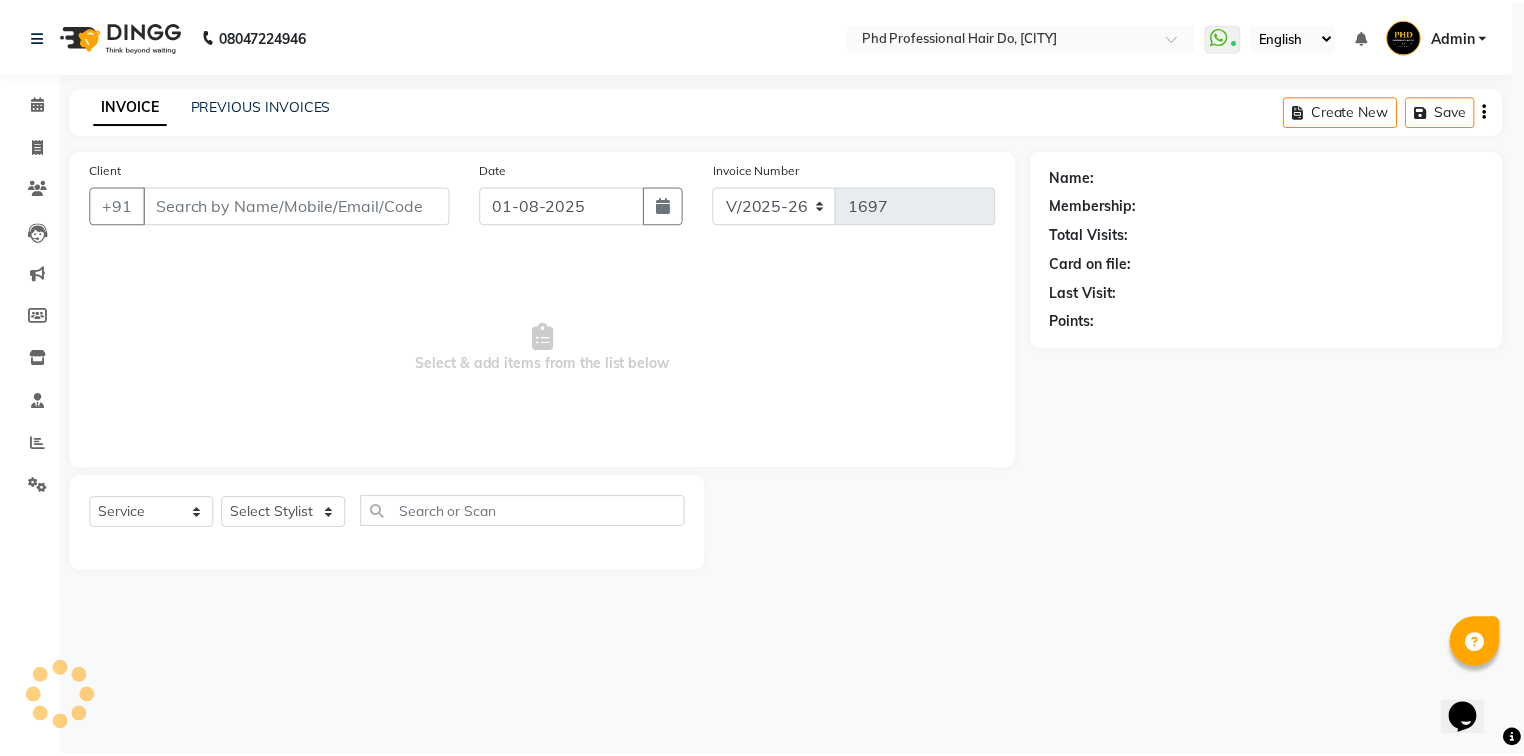 scroll, scrollTop: 0, scrollLeft: 0, axis: both 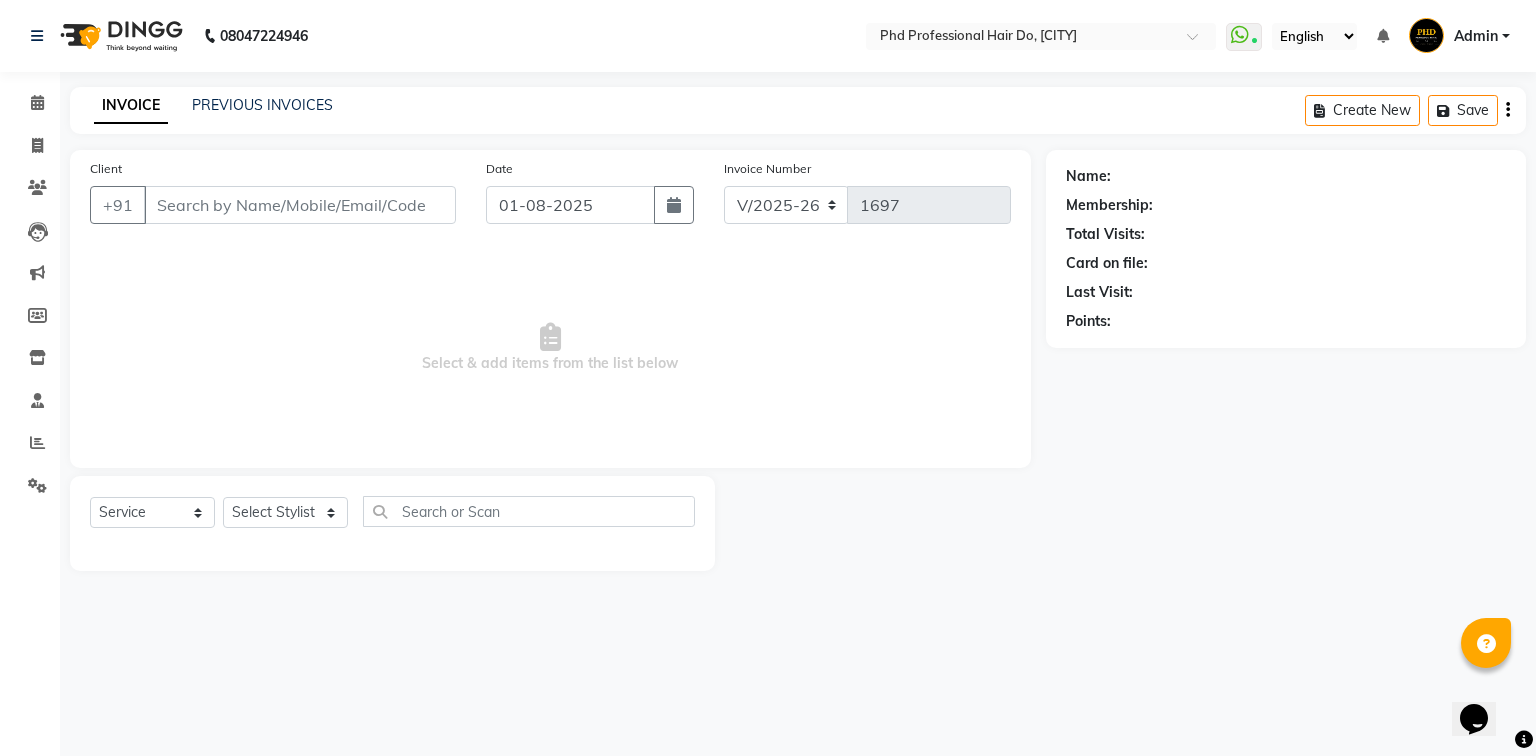 type on "9763677881" 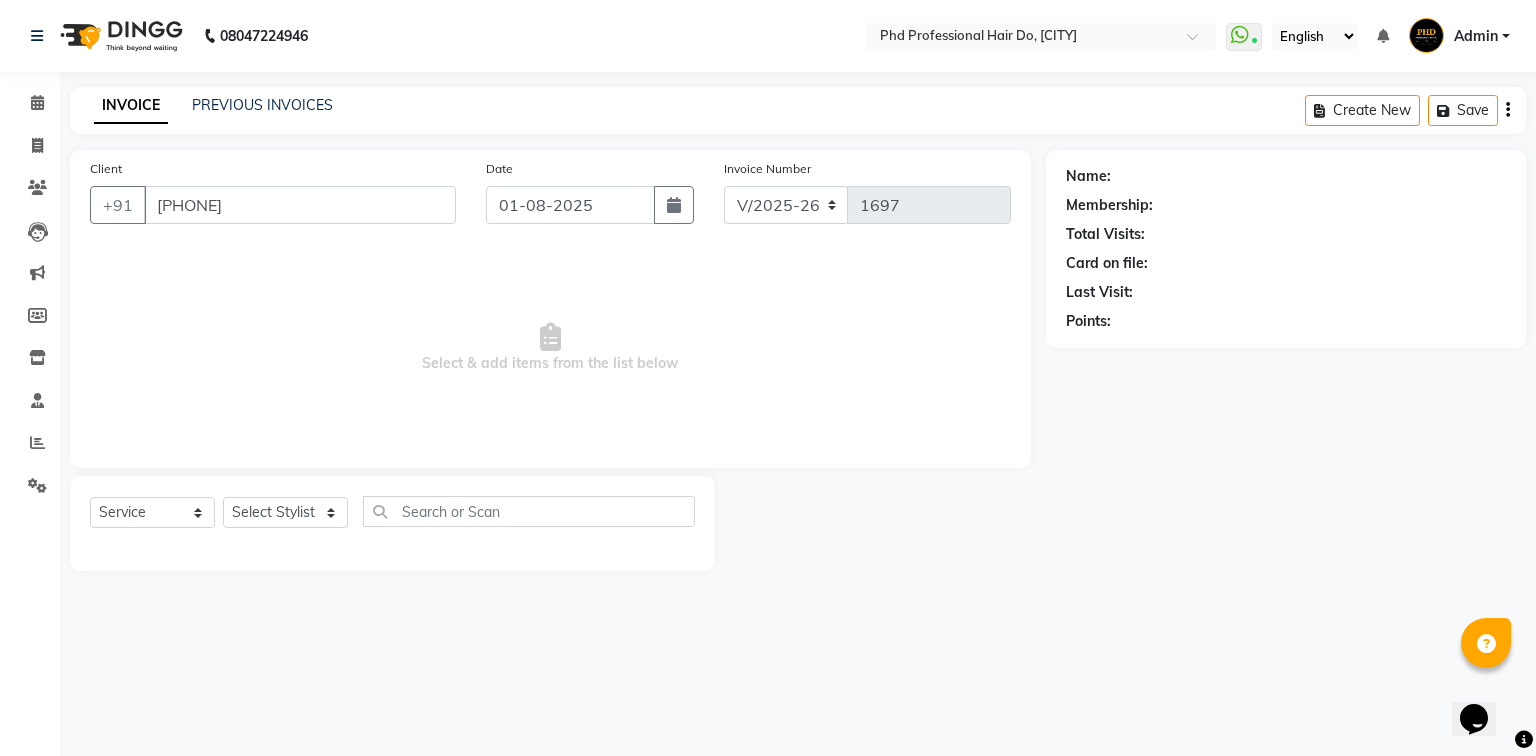 select on "59528" 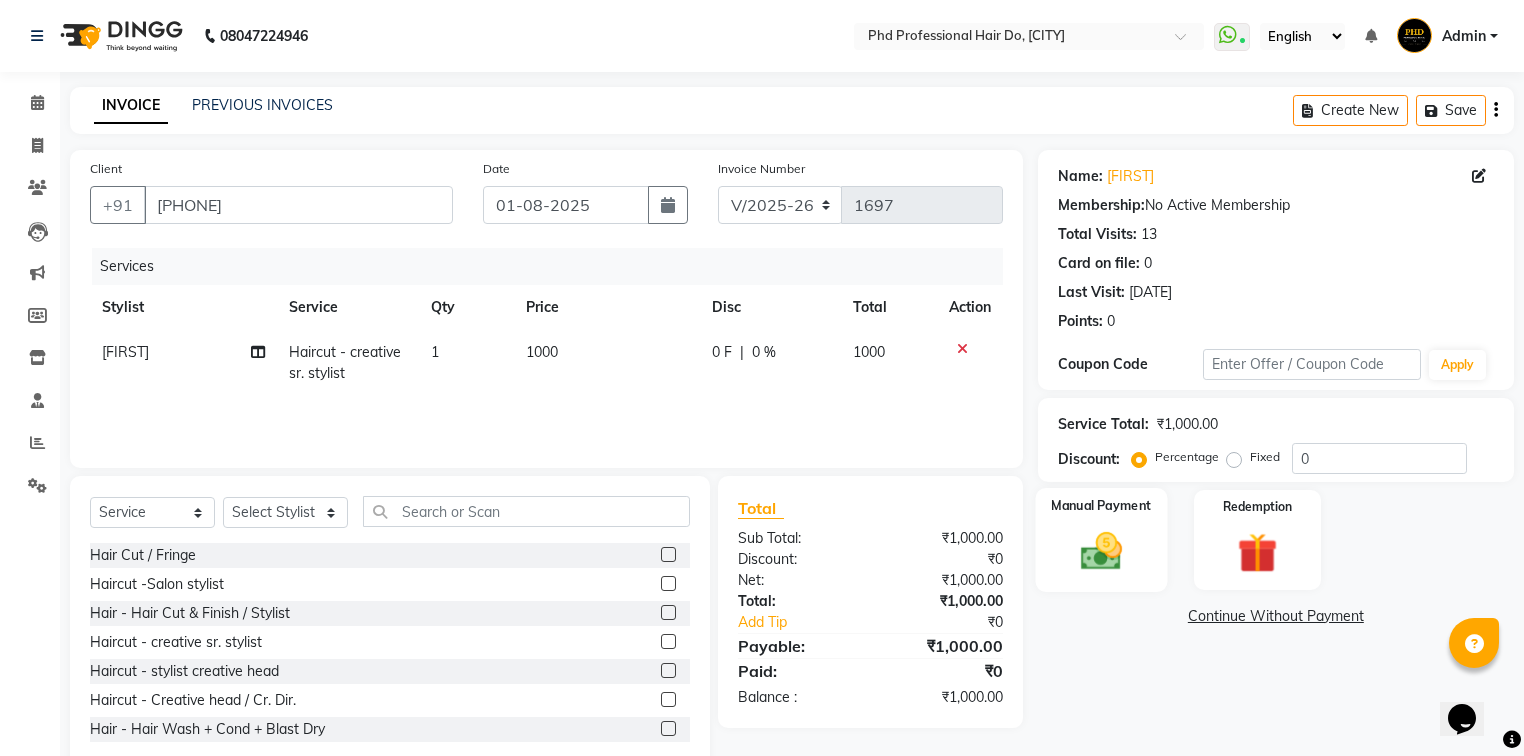 click on "Manual Payment" 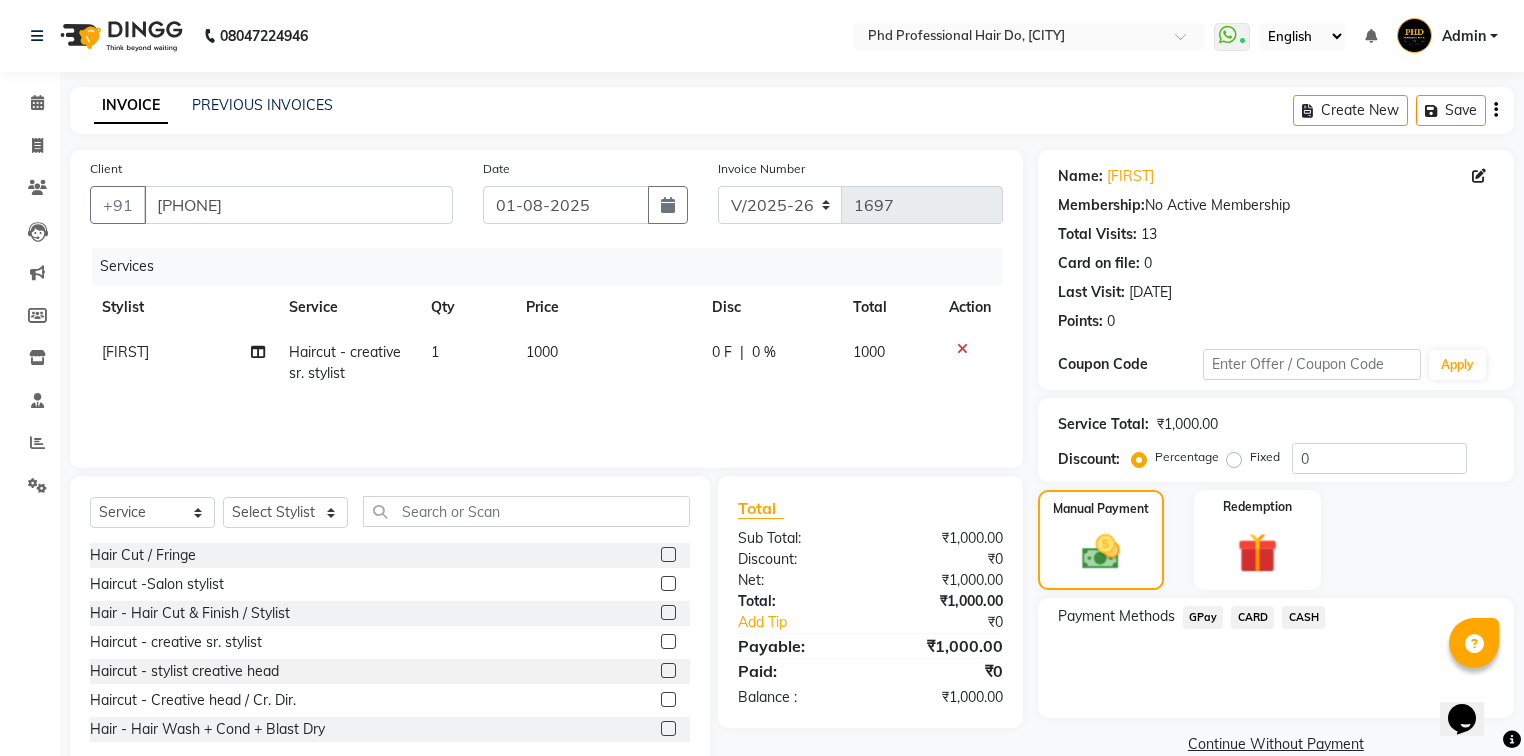 click on "GPay" 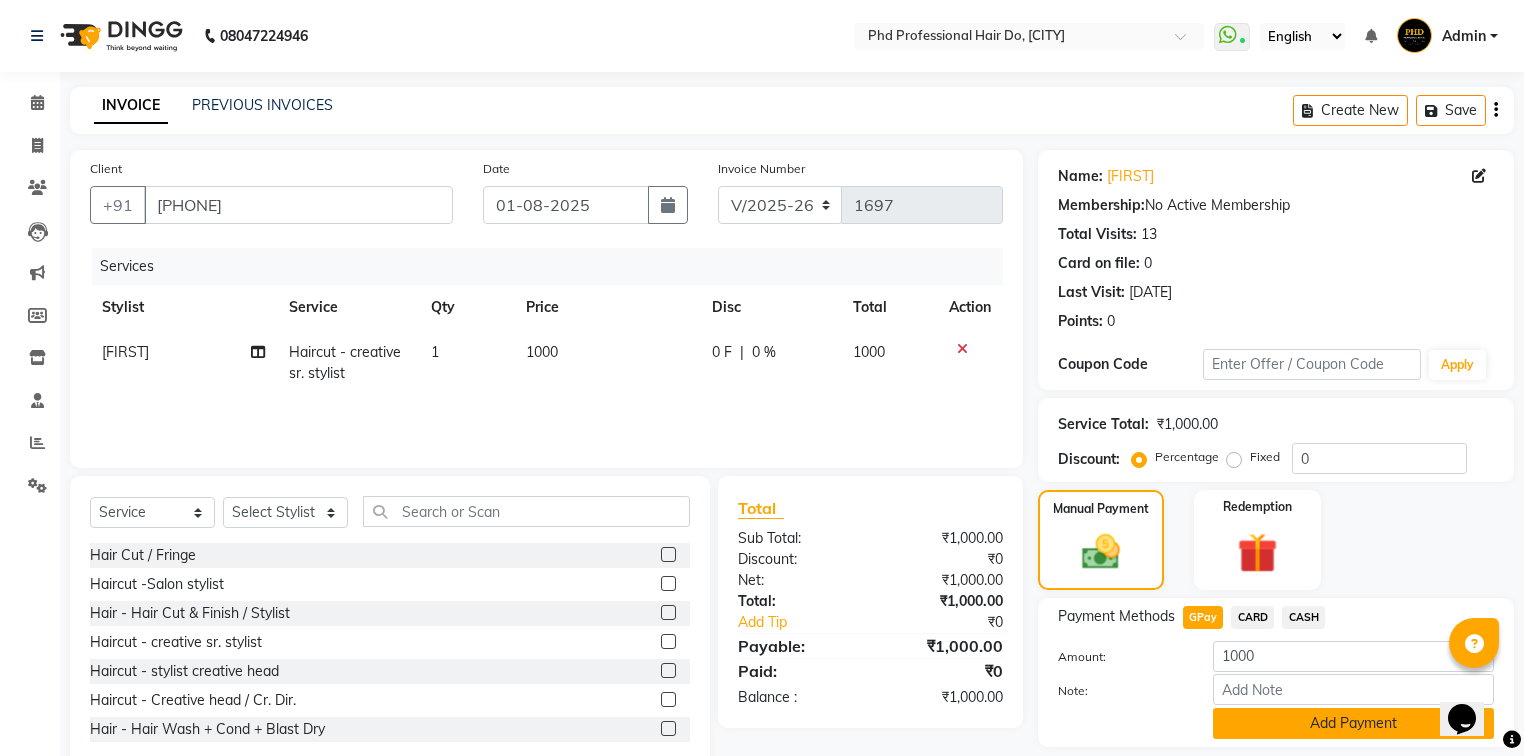 click on "Add Payment" 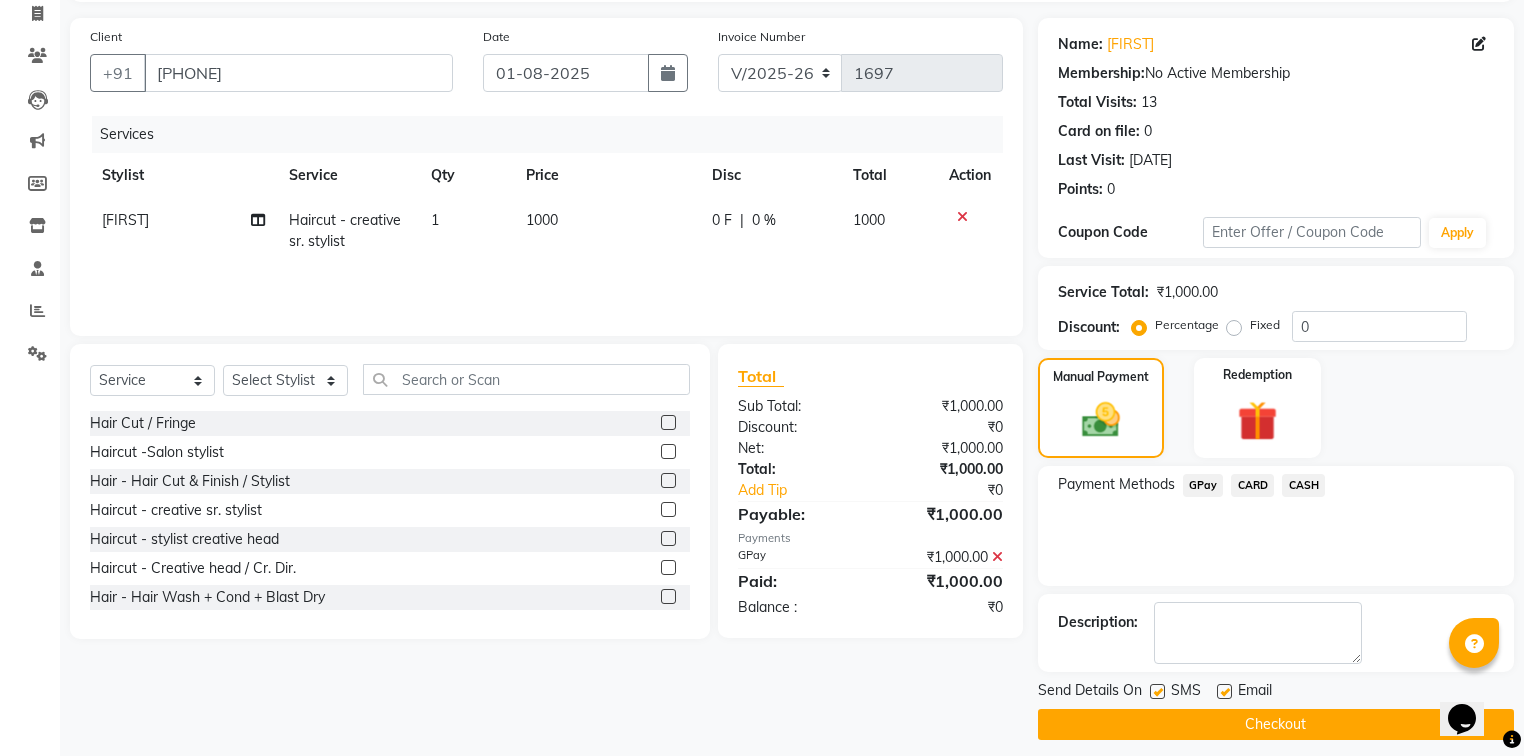 scroll, scrollTop: 144, scrollLeft: 0, axis: vertical 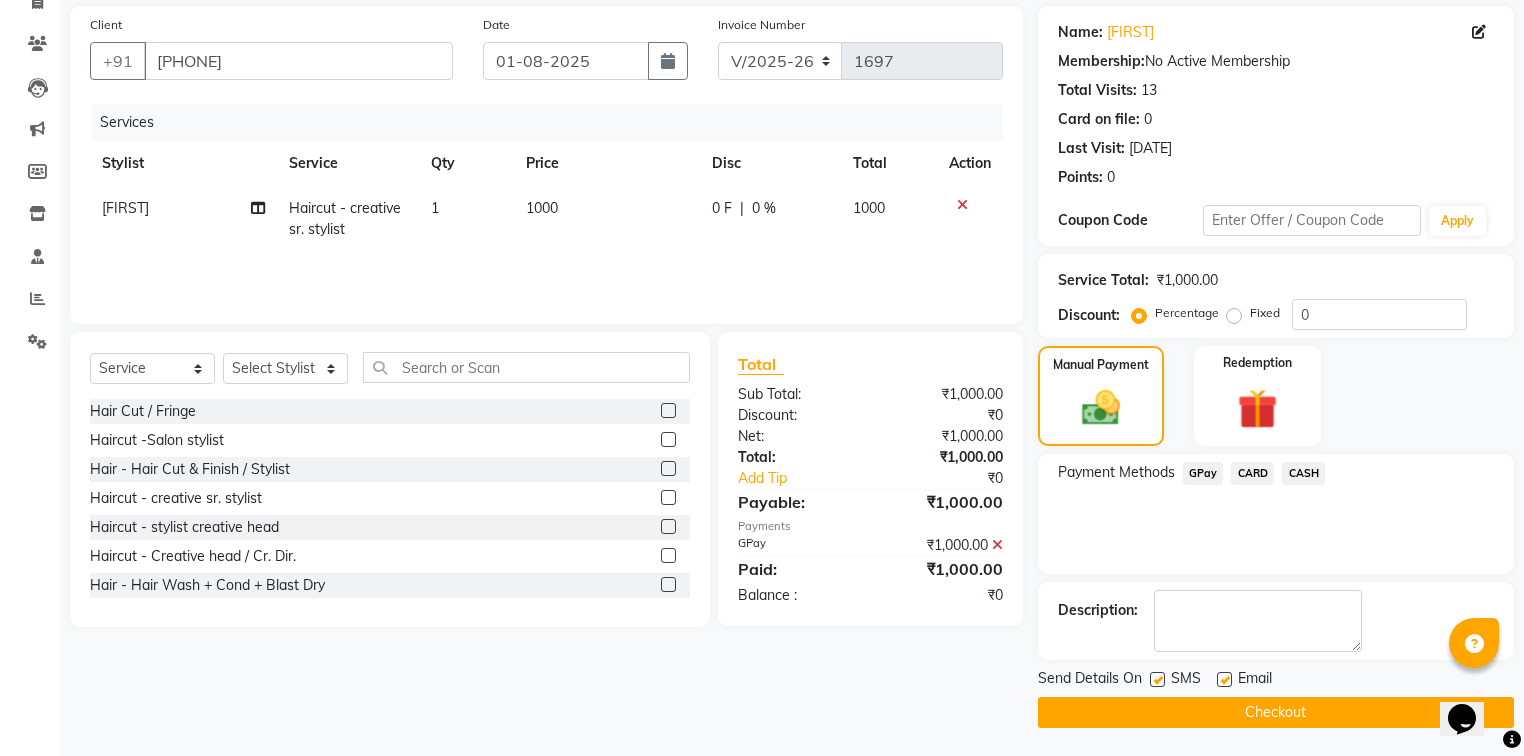 click on "Checkout" 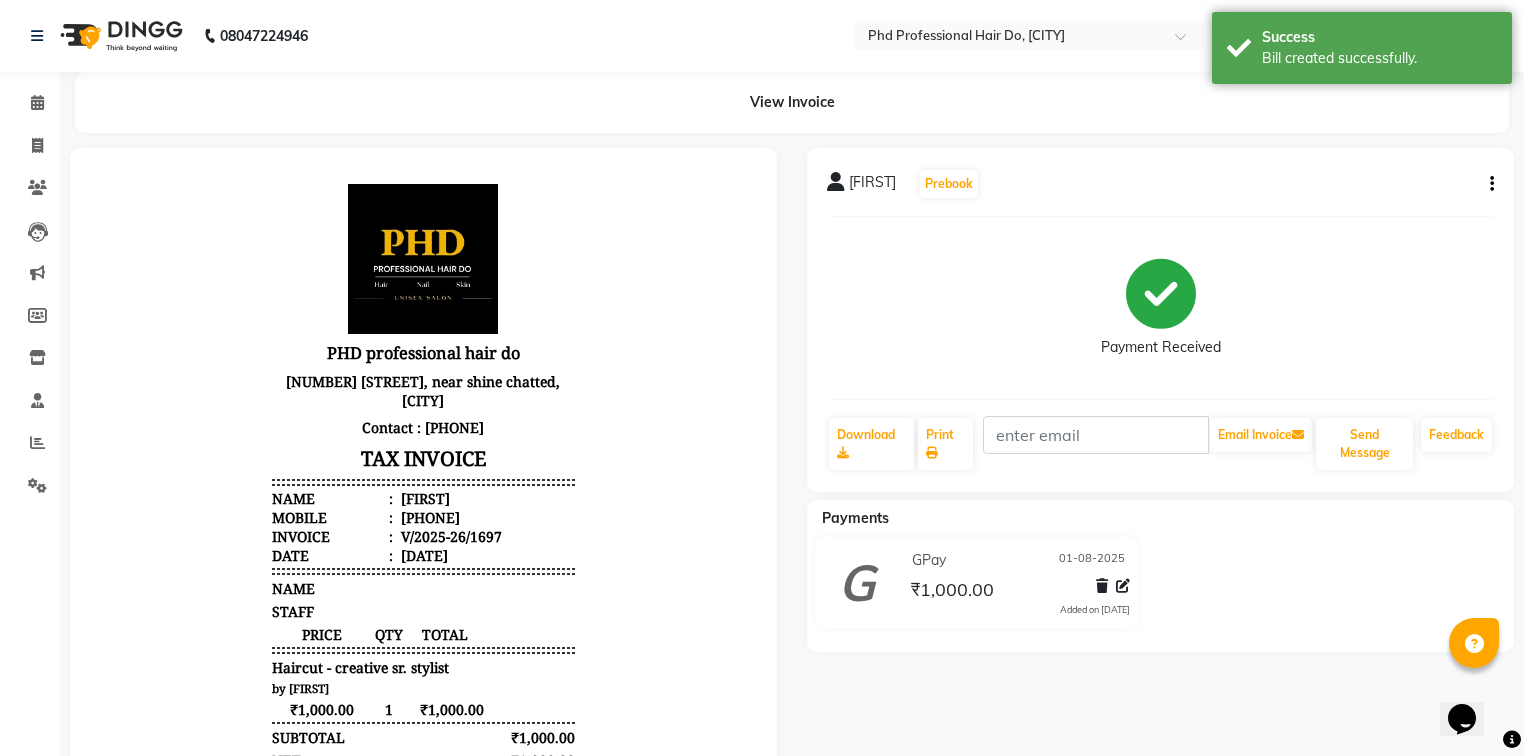 scroll, scrollTop: 0, scrollLeft: 0, axis: both 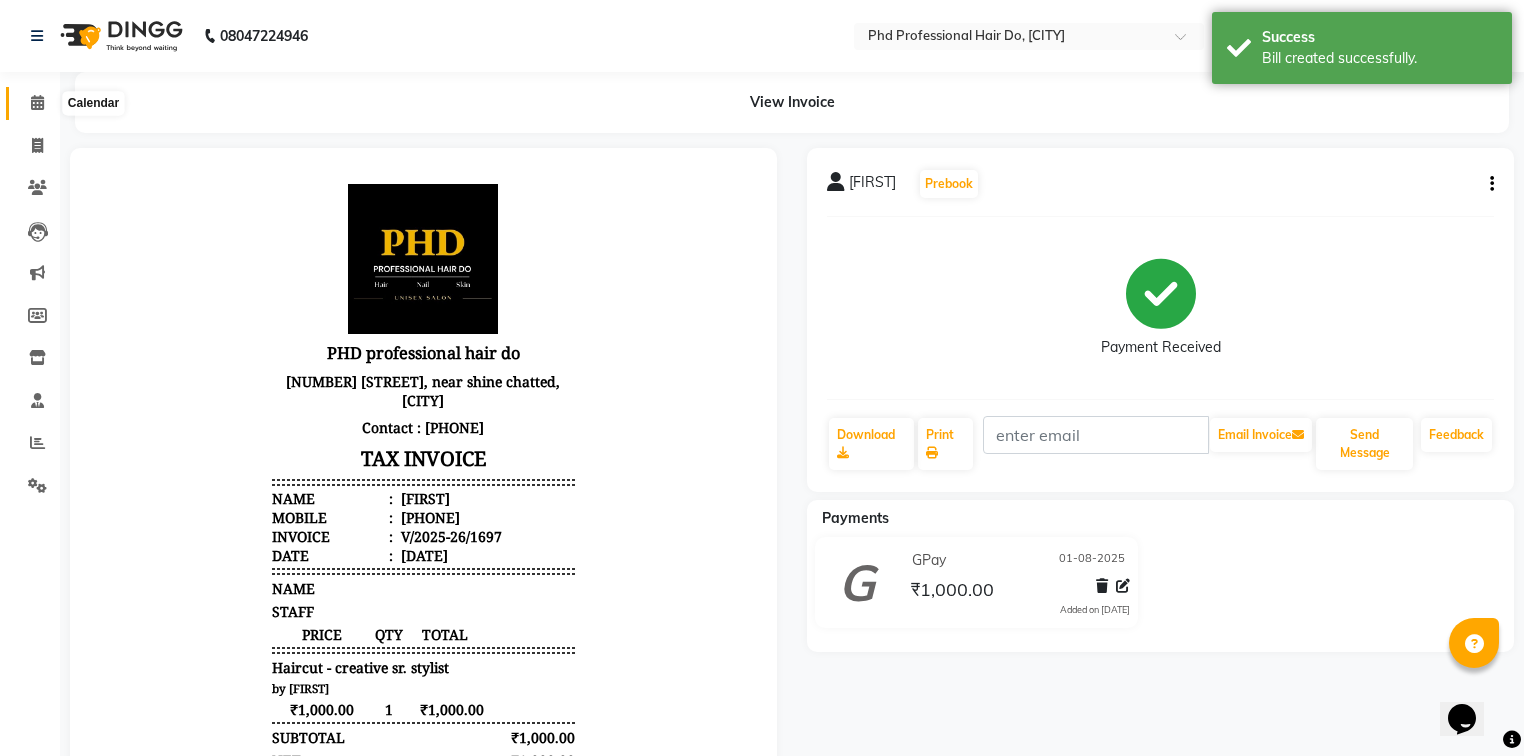 click 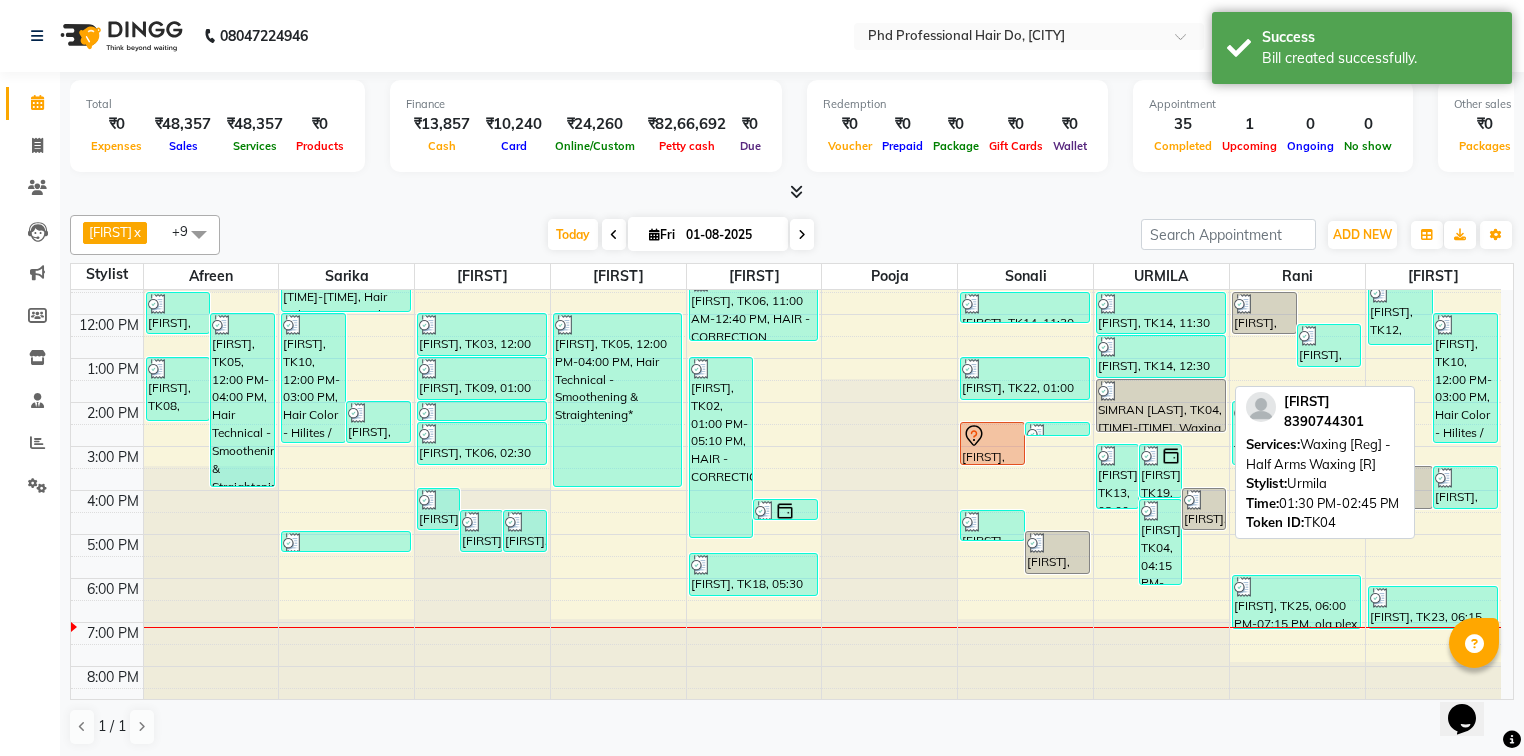 scroll, scrollTop: 112, scrollLeft: 0, axis: vertical 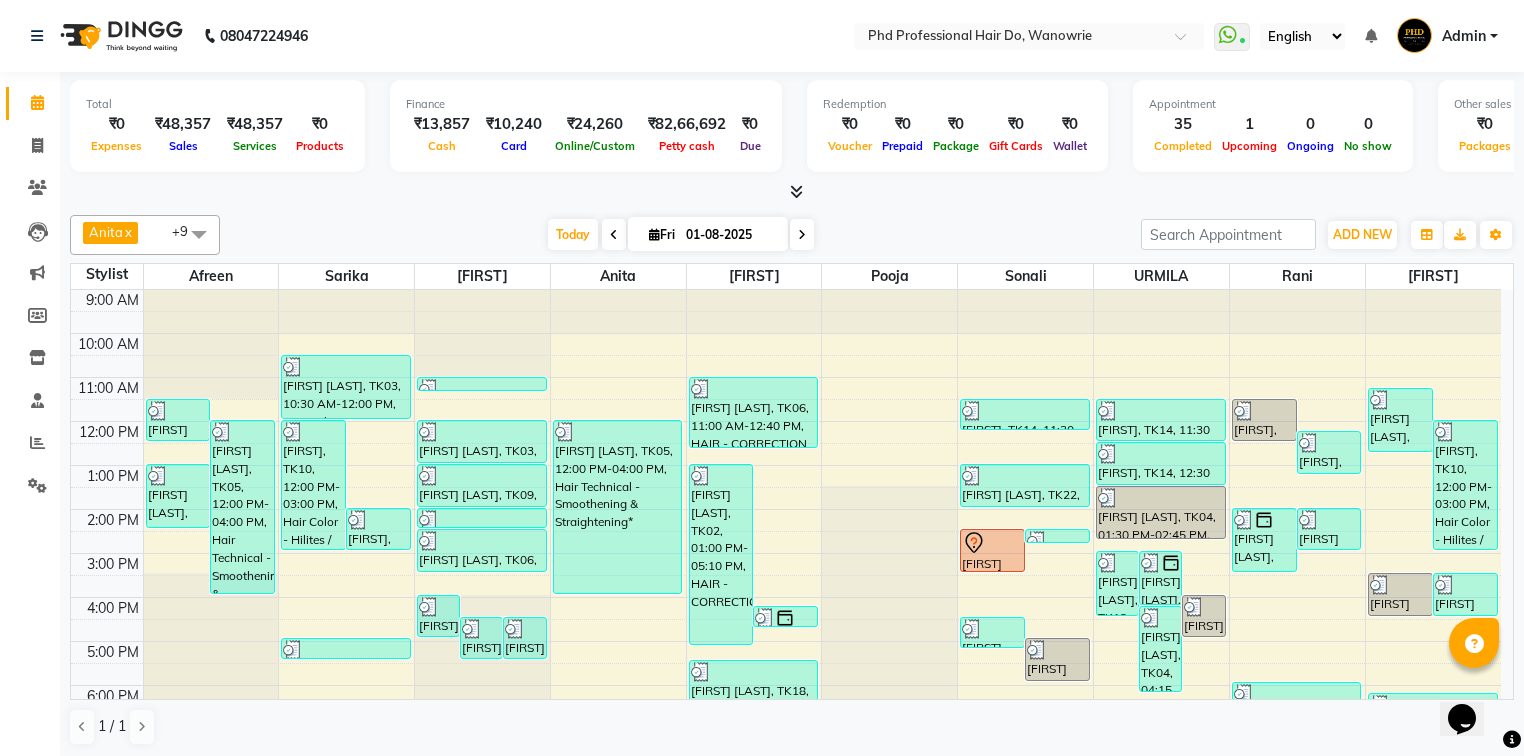 click at bounding box center (802, 234) 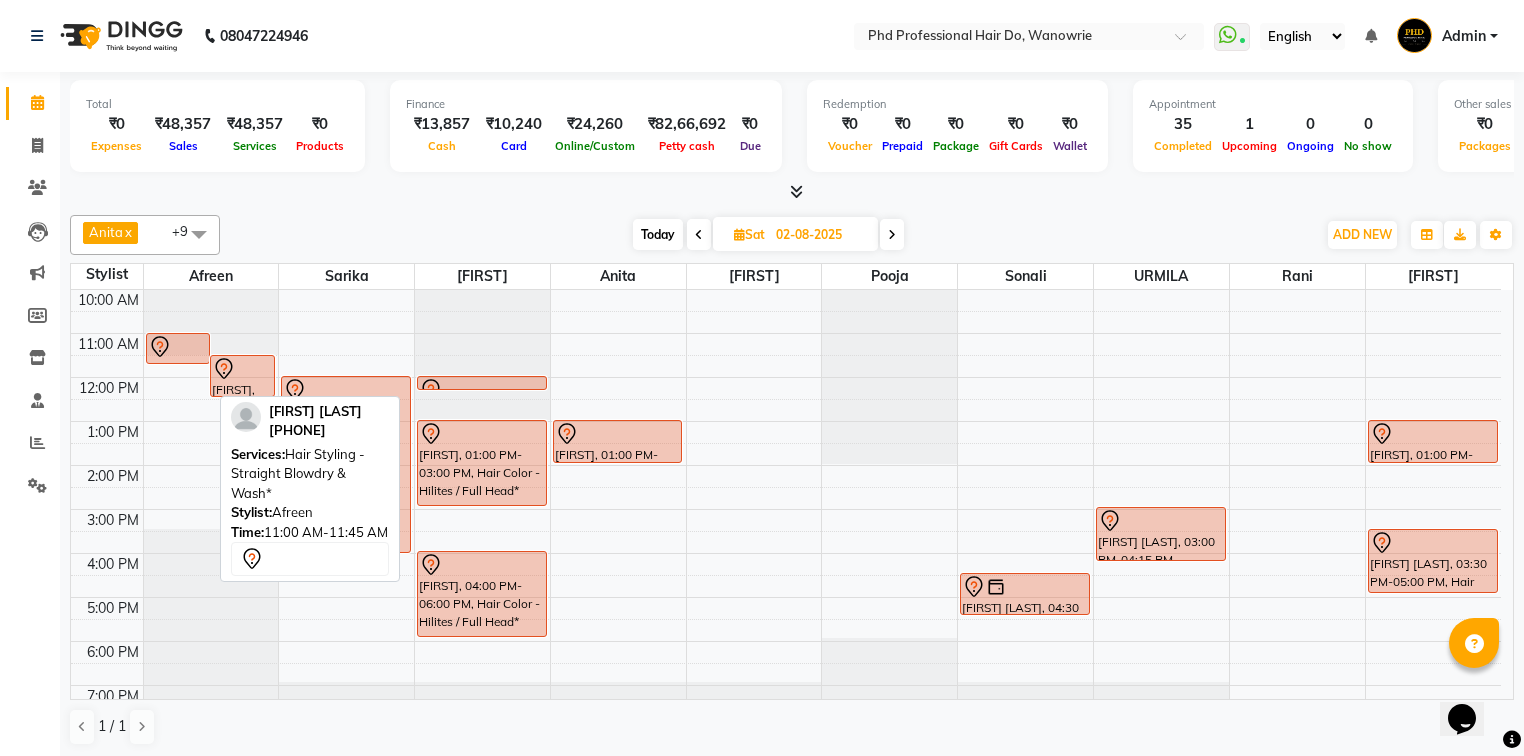 scroll, scrollTop: 80, scrollLeft: 0, axis: vertical 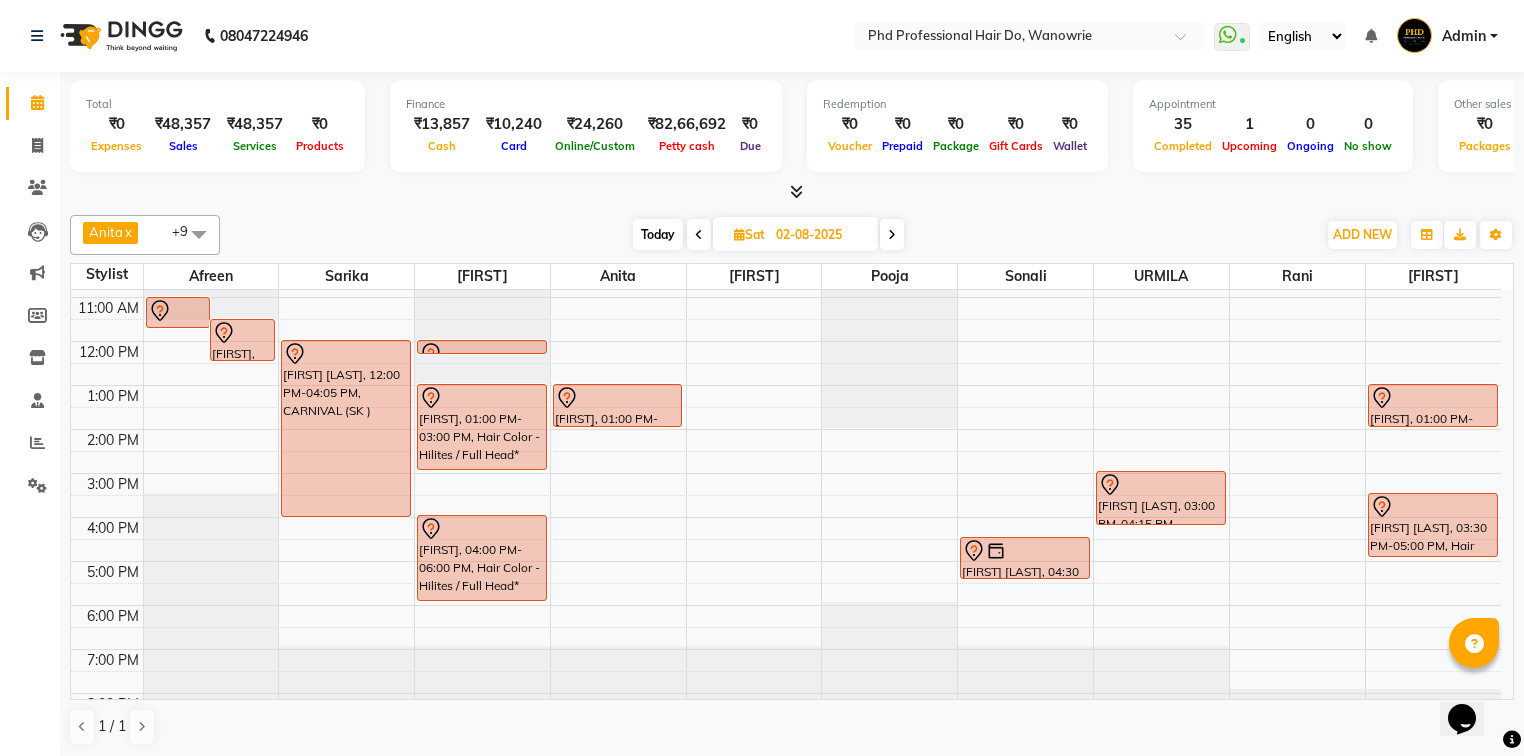 click on "Today" at bounding box center (658, 234) 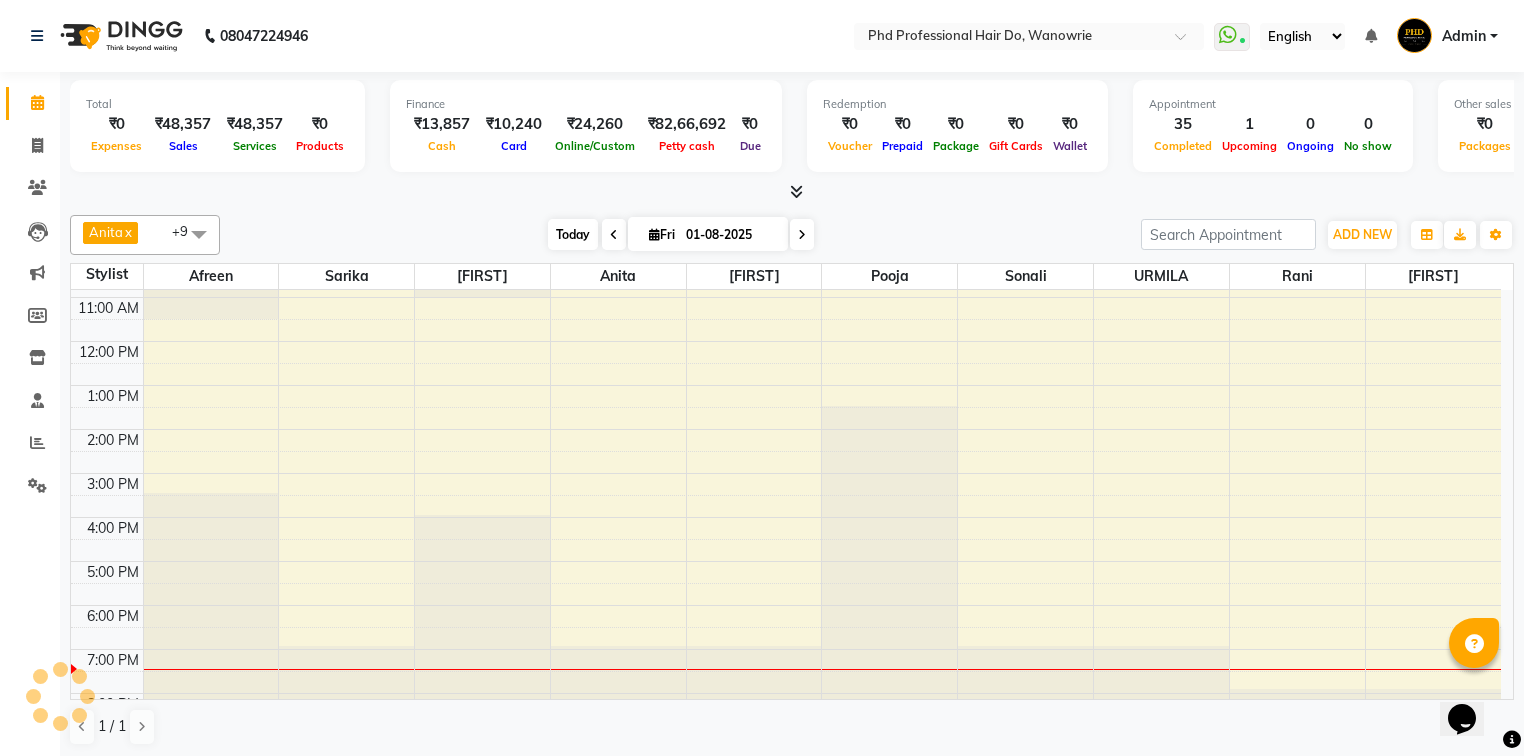 scroll, scrollTop: 112, scrollLeft: 0, axis: vertical 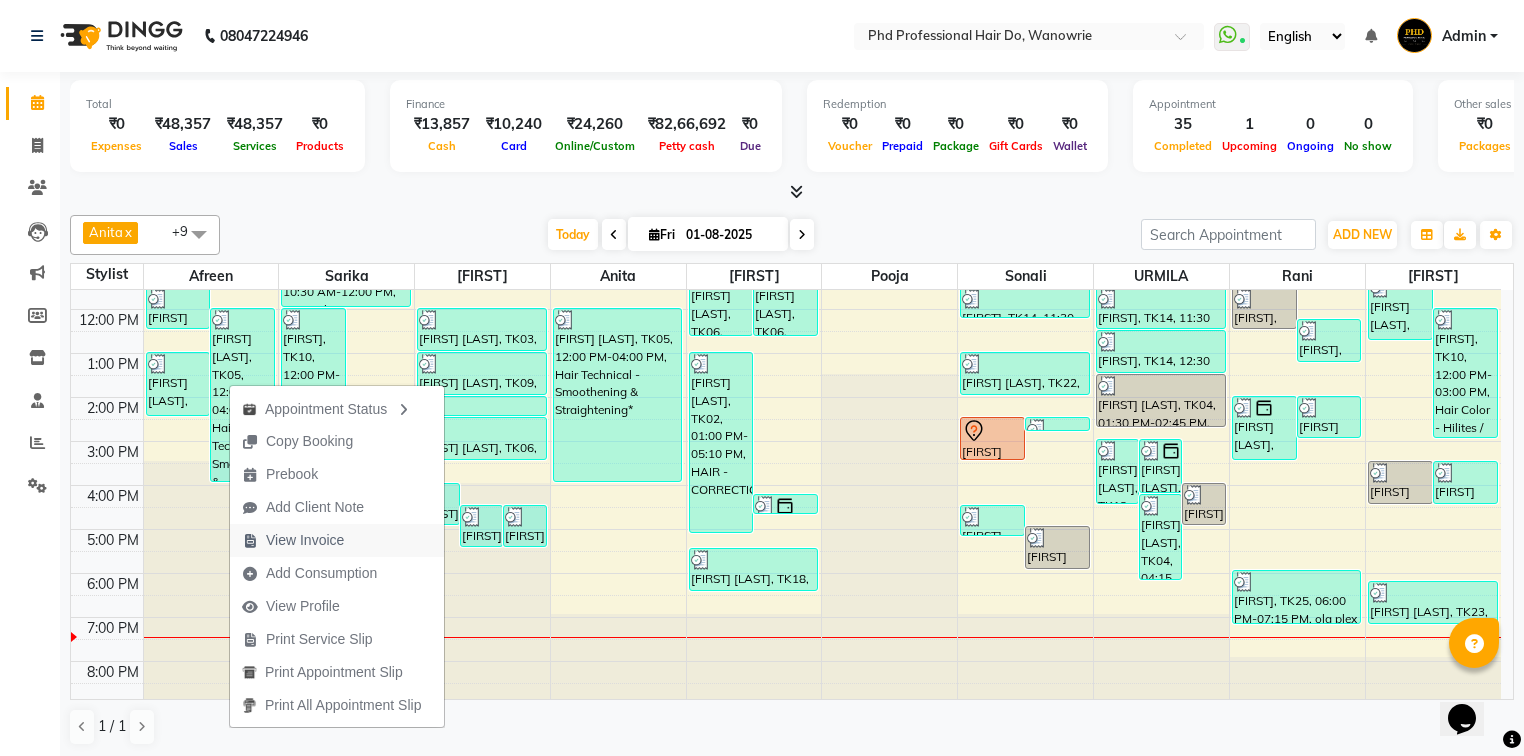 click on "View Invoice" at bounding box center [305, 540] 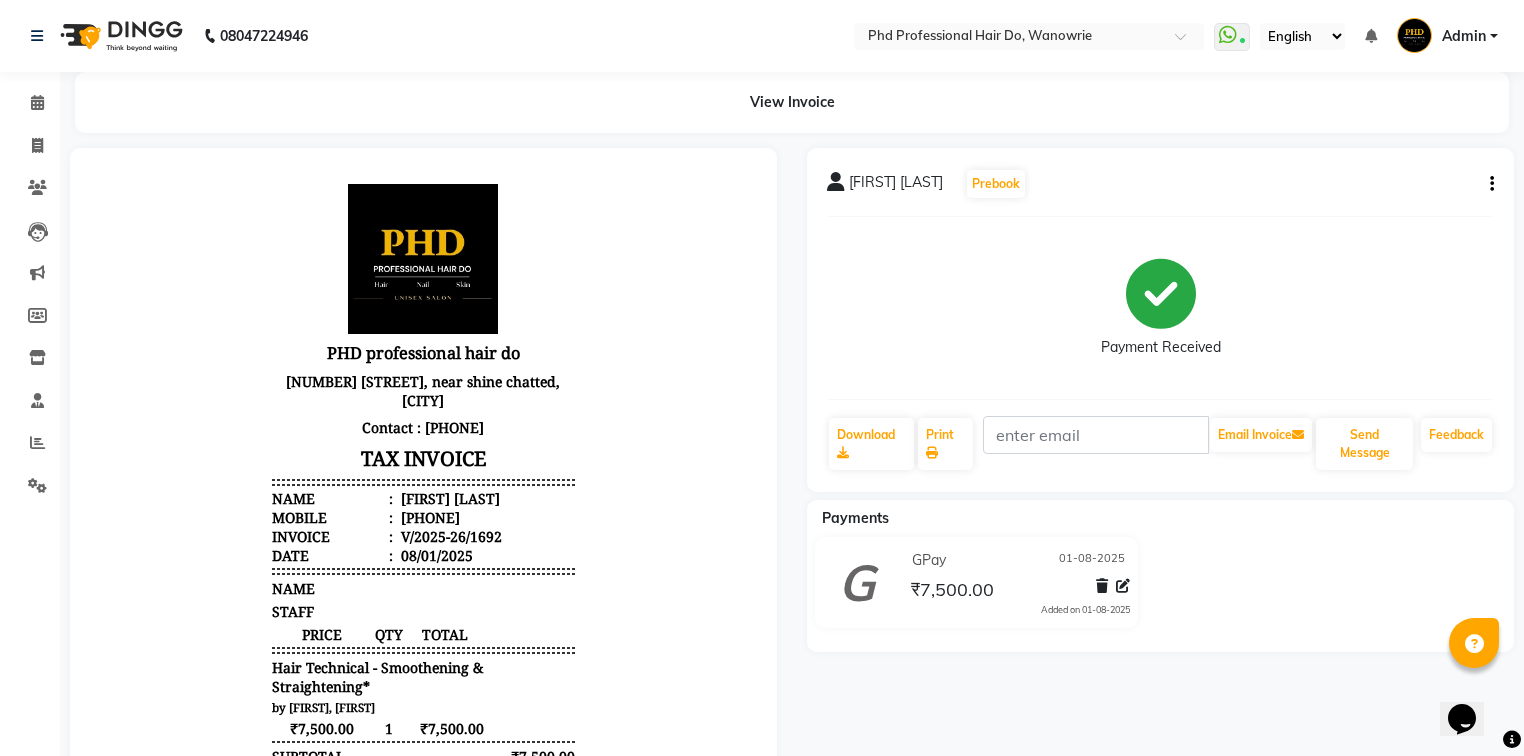 scroll, scrollTop: 0, scrollLeft: 0, axis: both 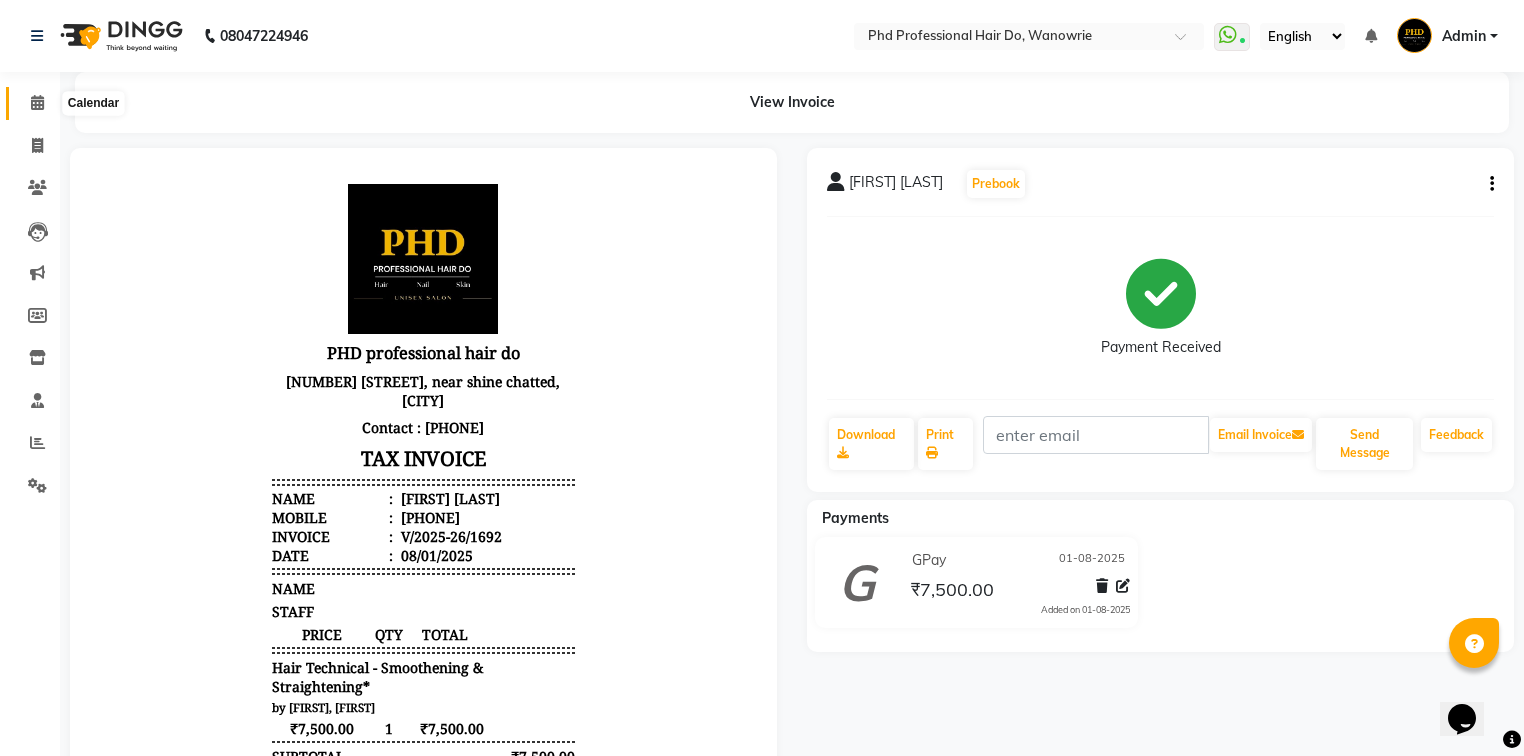 click 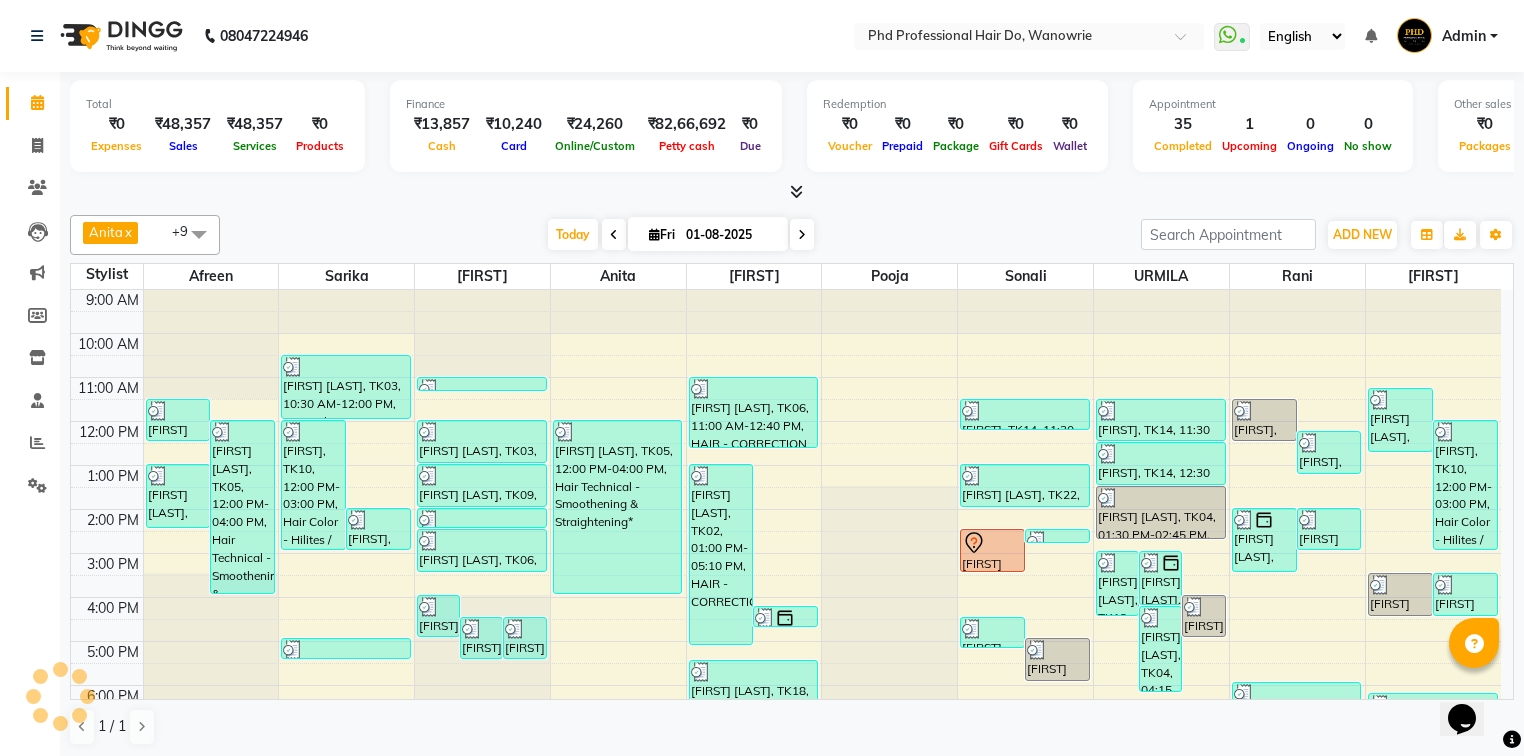 scroll, scrollTop: 0, scrollLeft: 0, axis: both 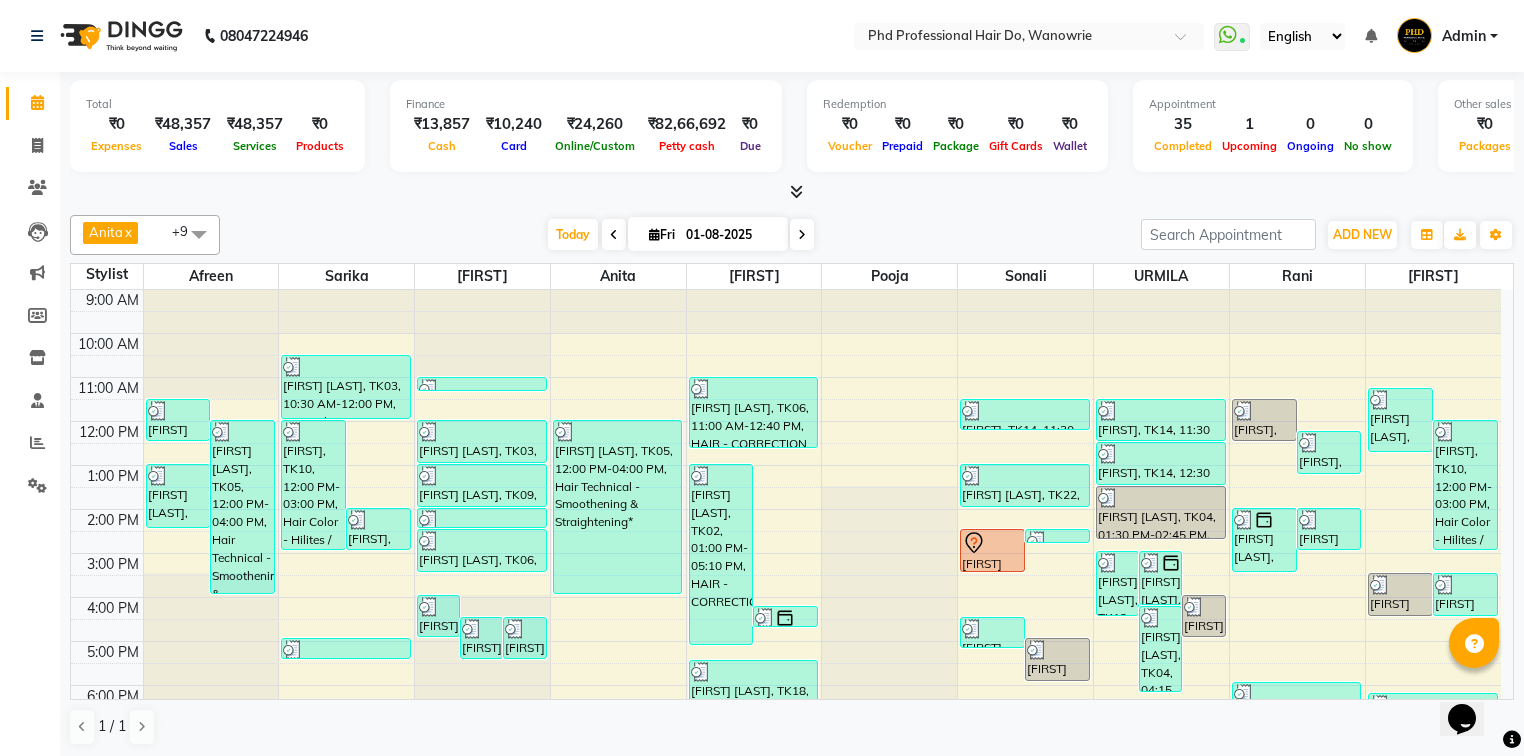 click at bounding box center [802, 235] 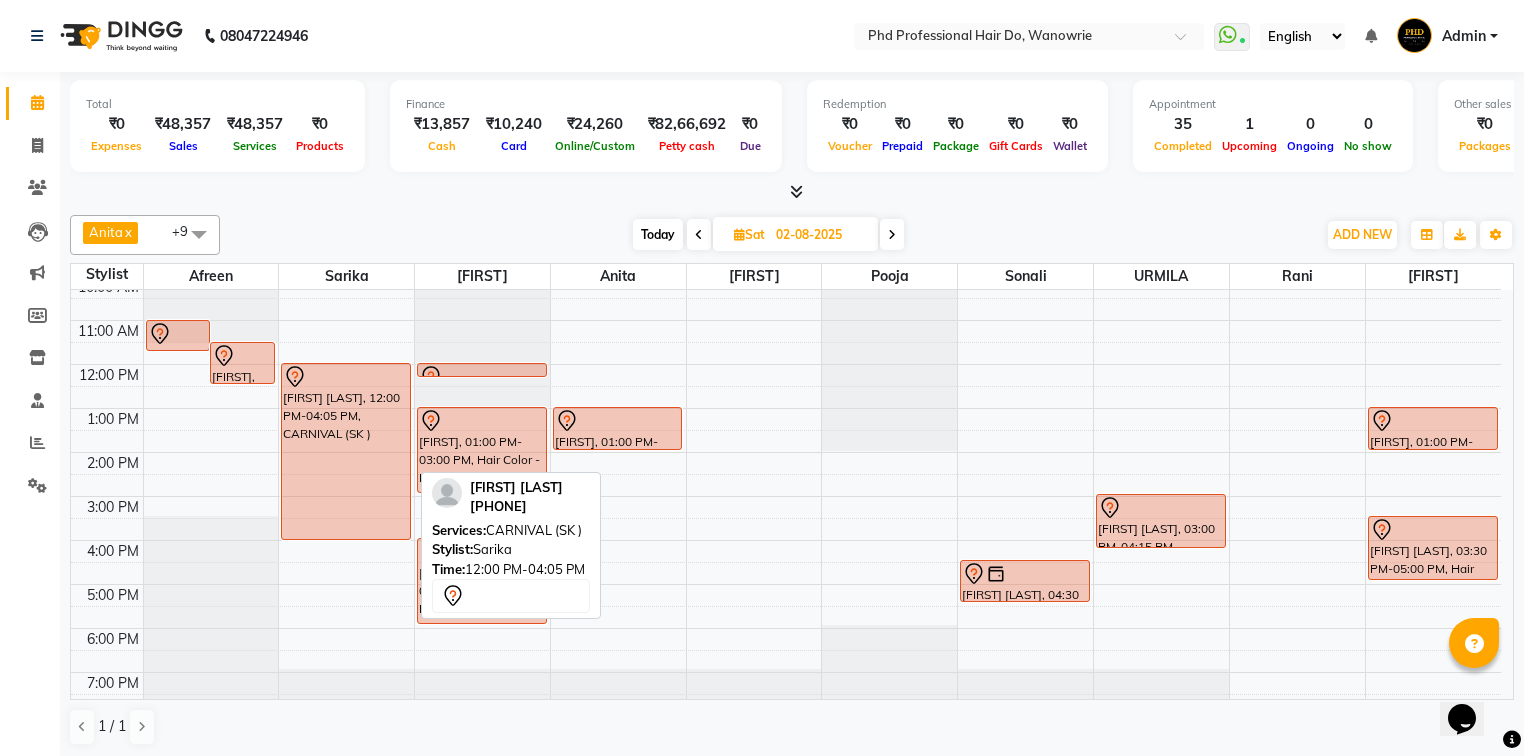 scroll, scrollTop: 0, scrollLeft: 0, axis: both 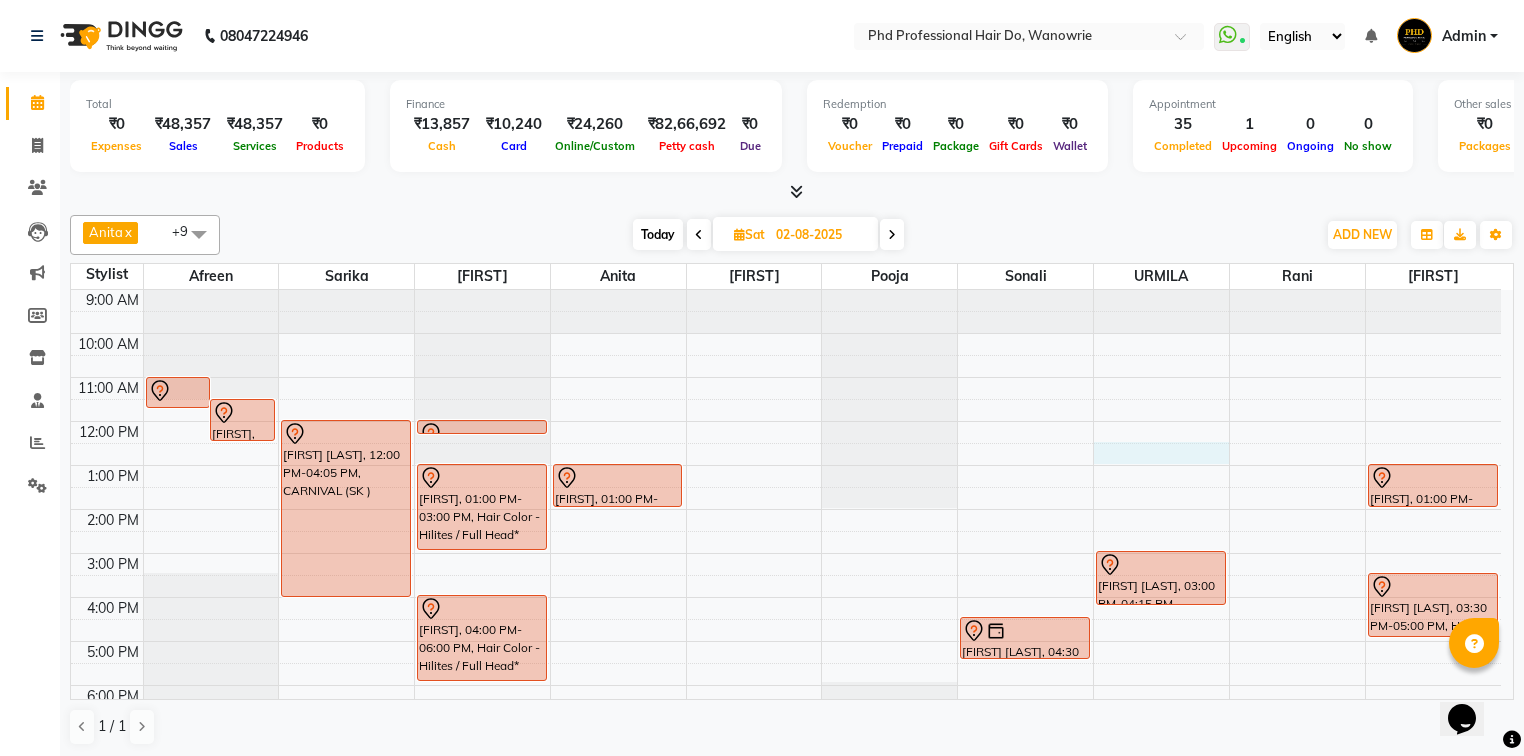 click on "9:00 AM 10:00 AM 11:00 AM 12:00 PM 1:00 PM 2:00 PM 3:00 PM 4:00 PM 5:00 PM 6:00 PM 7:00 PM 8:00 PM             [FIRST] [LAST], 11:00 AM-11:45 AM, Hair Styling - Straight Blowdry & Wash*             [FIRST], TK14, 11:30 AM-12:30 PM,  Haircut - stylist creative head             [FIRST] [LAST], 12:00 PM-04:05 PM, CARNIVAL (SK )              [FIRST] [LAST], 12:00 PM-12:15 PM, Hair - hetal -  Consulting             [FIRST], 01:00 PM-03:00 PM, Hair Color - Hilites / Full Head*             [FIRST], 04:00 PM-06:00 PM, Hair Color - Hilites / Full Head*             [FIRST], 01:00 PM-02:00 PM, ola plex              [FIRST] [LAST], 04:30 PM-05:30 PM, ola plex              [FIRST] [LAST], 03:00 PM-04:15 PM, FREQUENCY VITAMINO SPA             [FIRST], 01:00 PM-02:00 PM, Haircut -Salon stylist              [FIRST] [LAST], 03:30 PM-05:00 PM, Hair Color - Root Touch Up / AF [1 Inch]" at bounding box center (786, 553) 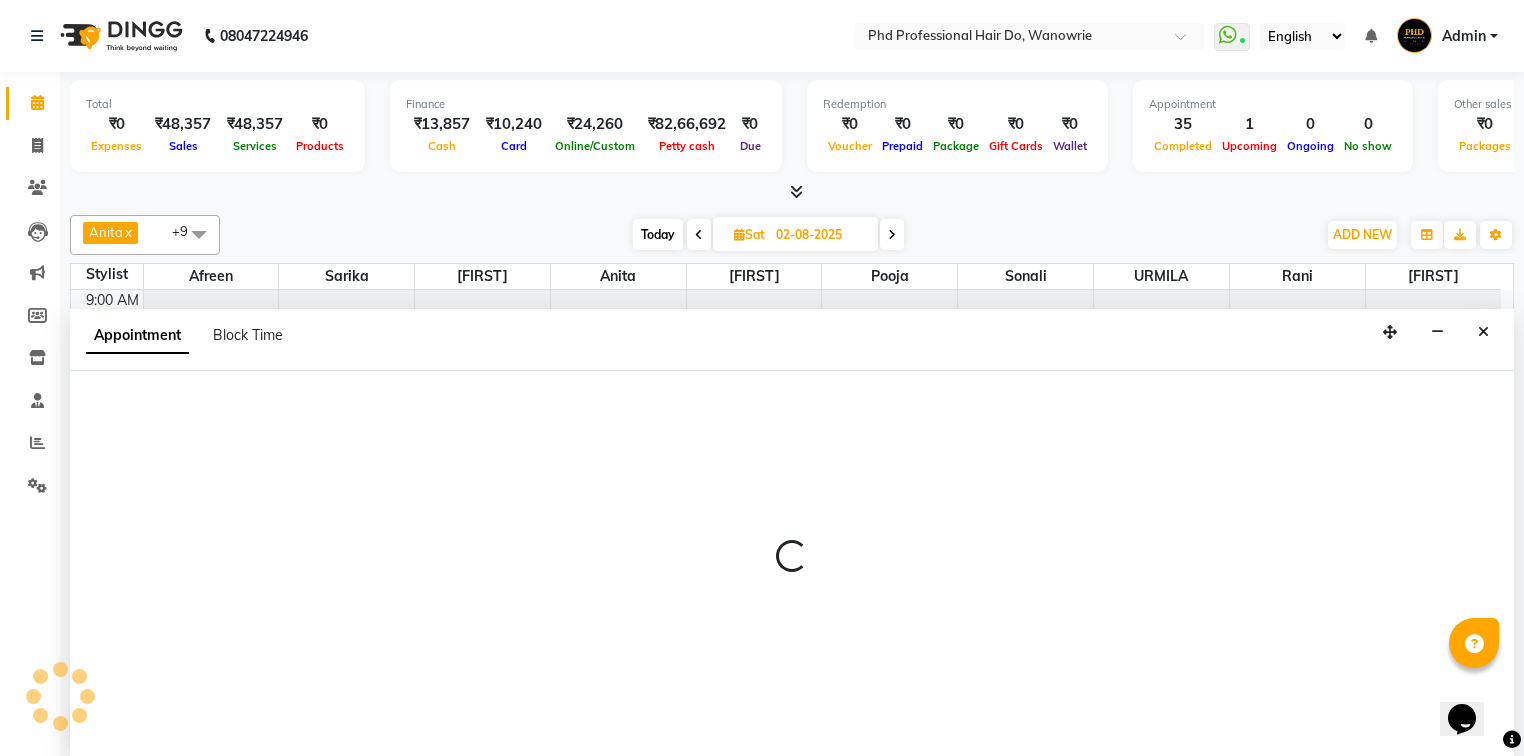 scroll, scrollTop: 0, scrollLeft: 0, axis: both 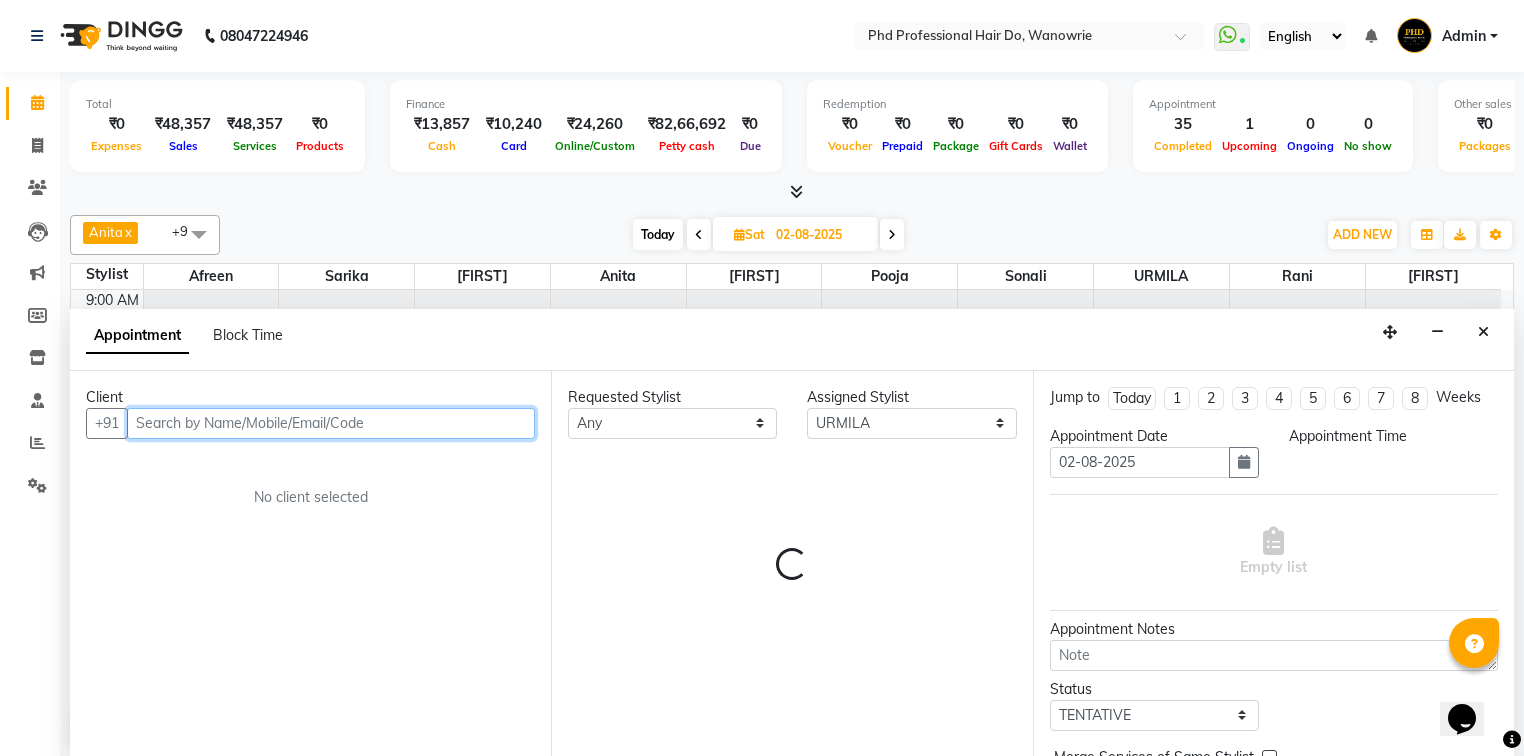 select on "750" 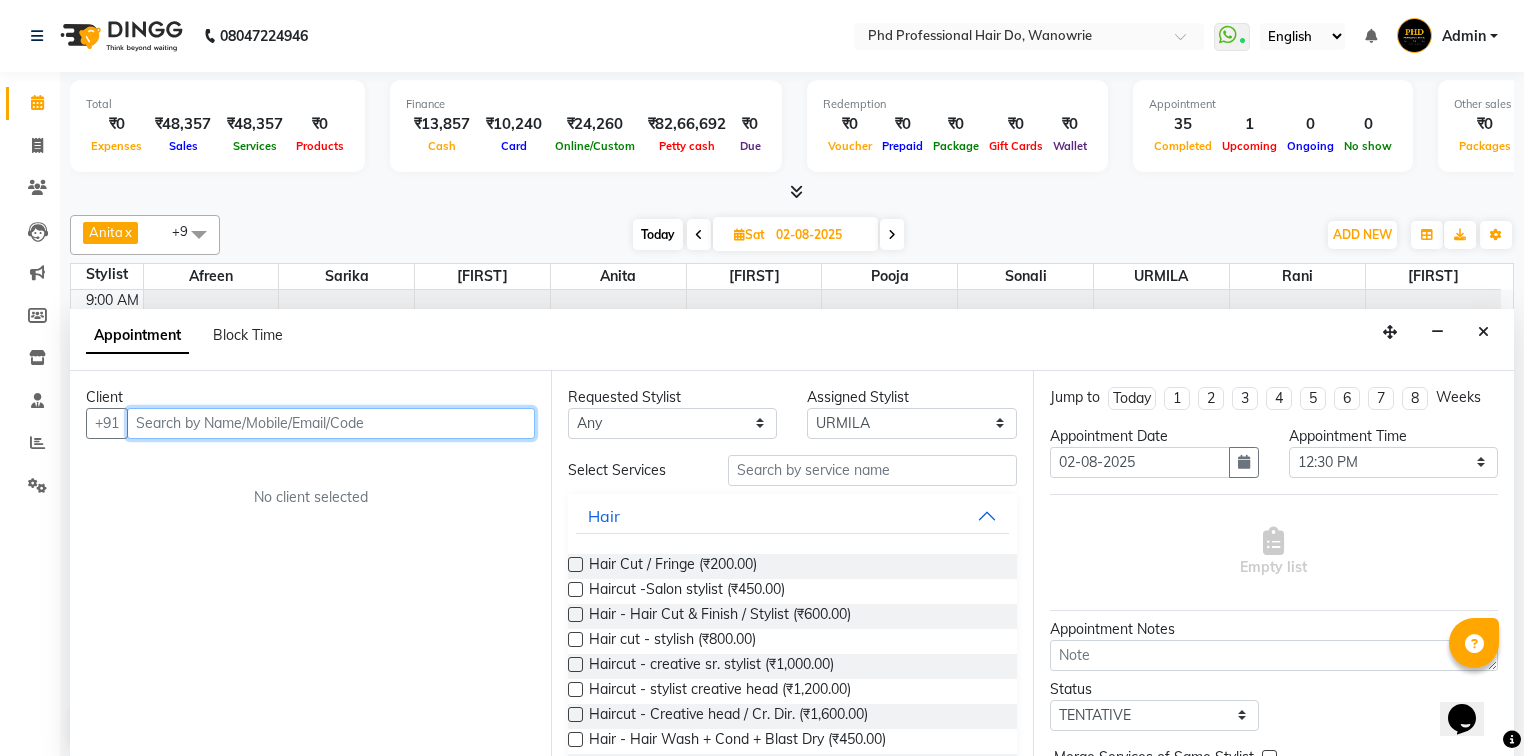 click at bounding box center [331, 423] 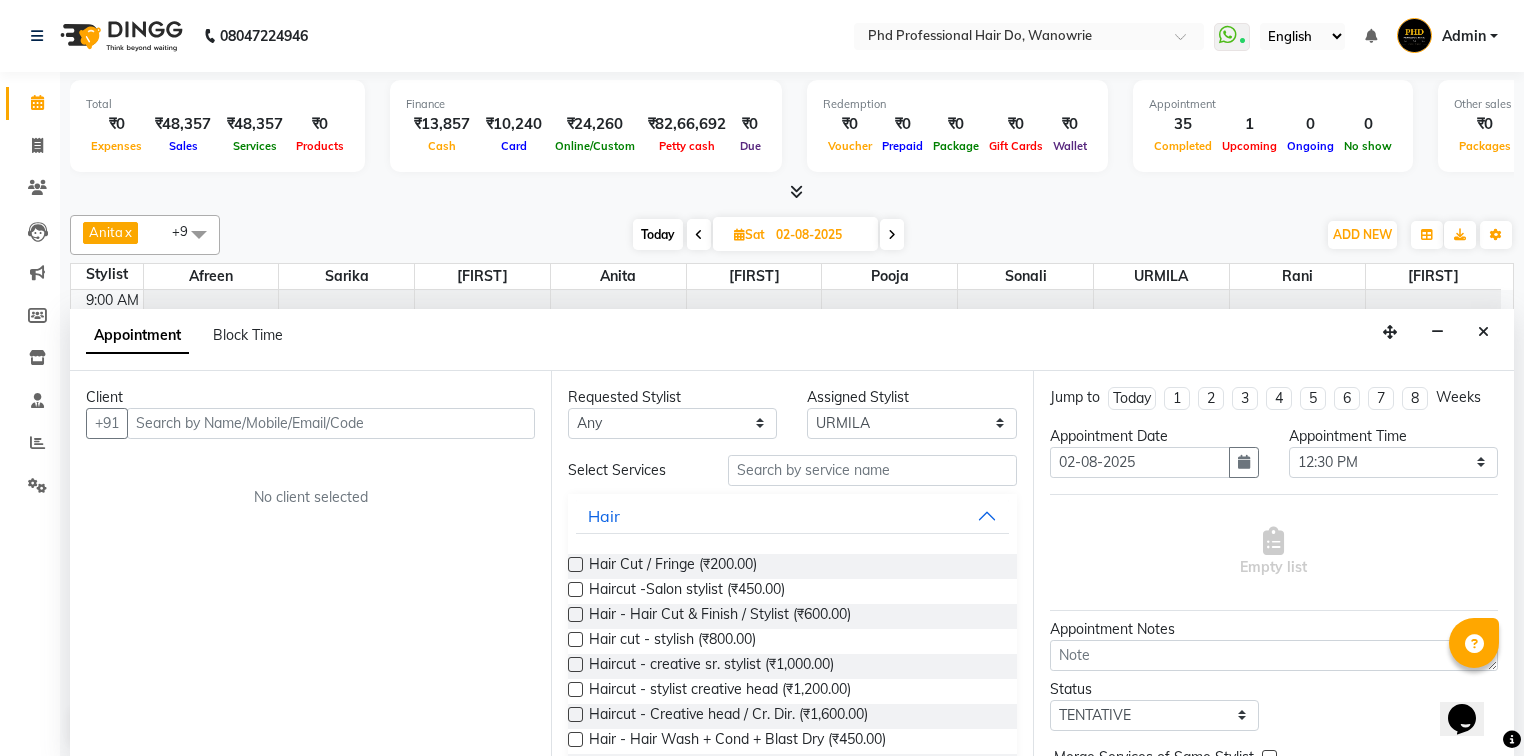 click on "Client" at bounding box center [310, 397] 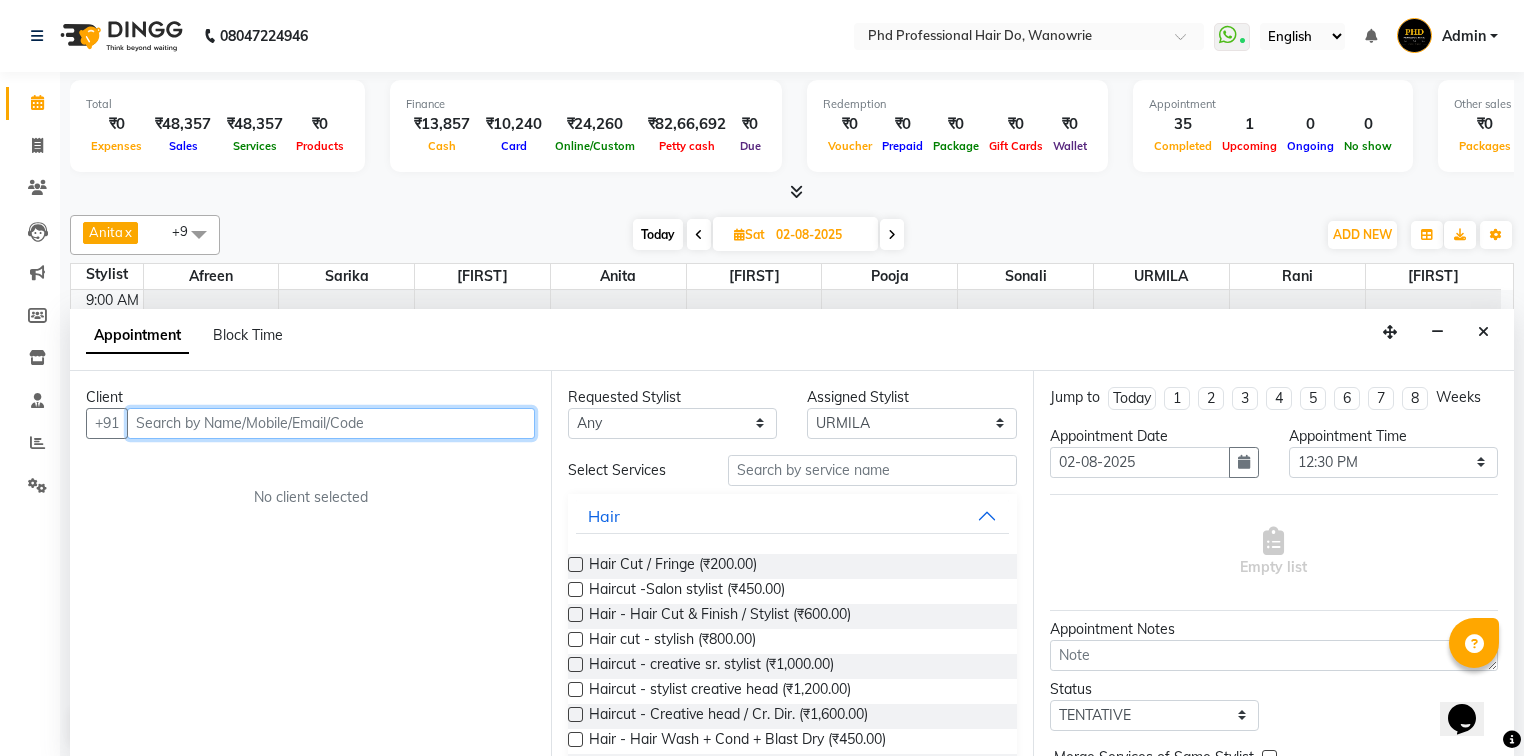 click at bounding box center [331, 423] 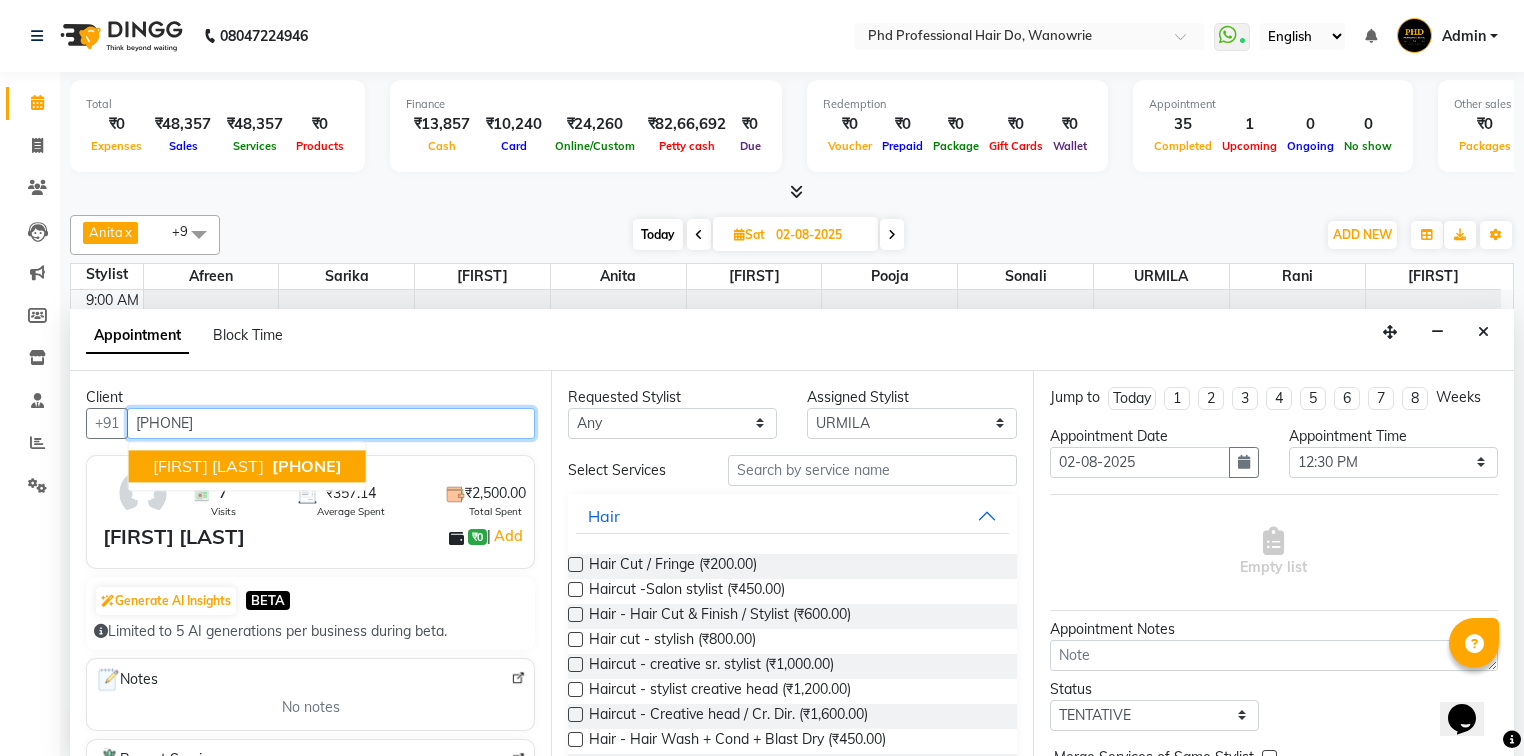 click on "[PHONE]" at bounding box center (307, 466) 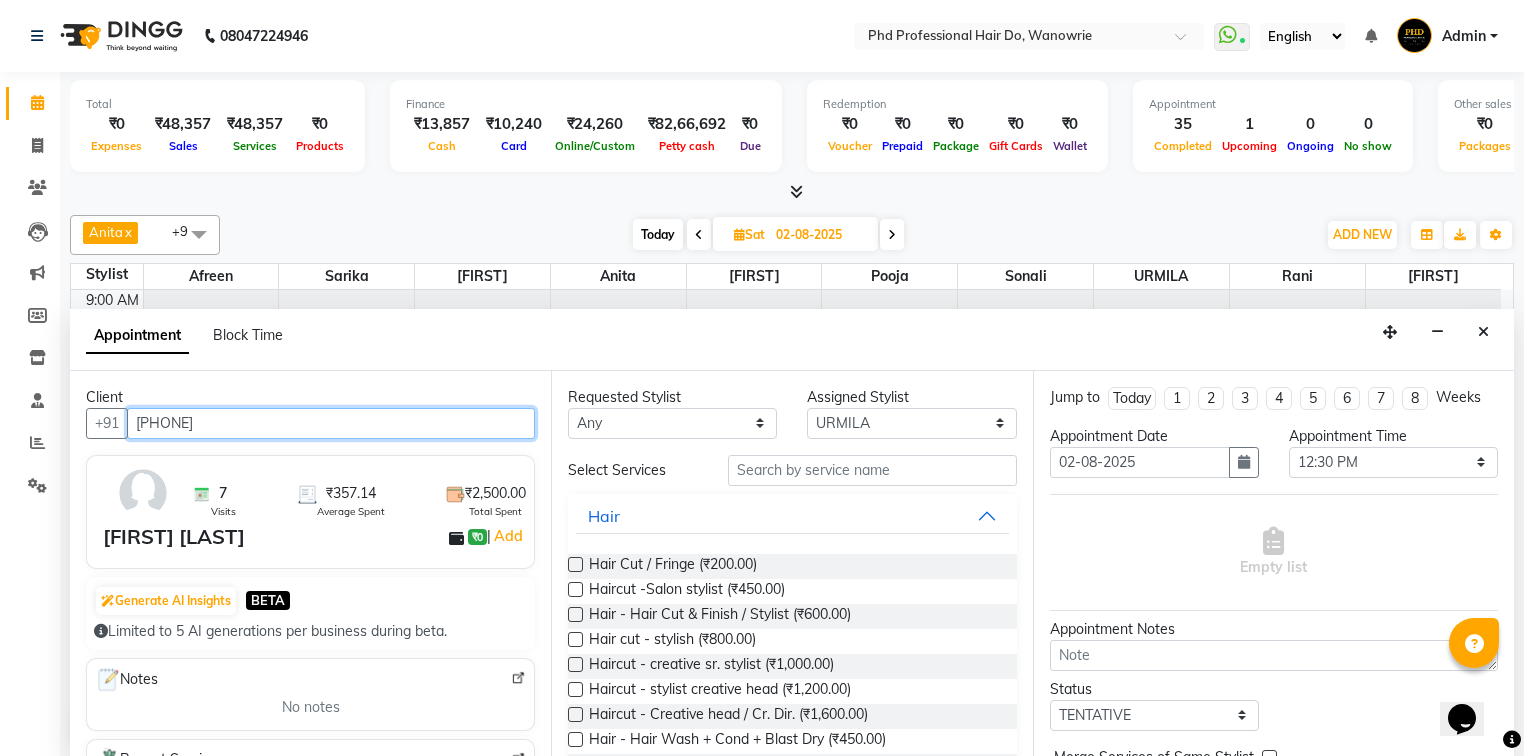 type on "[PHONE]" 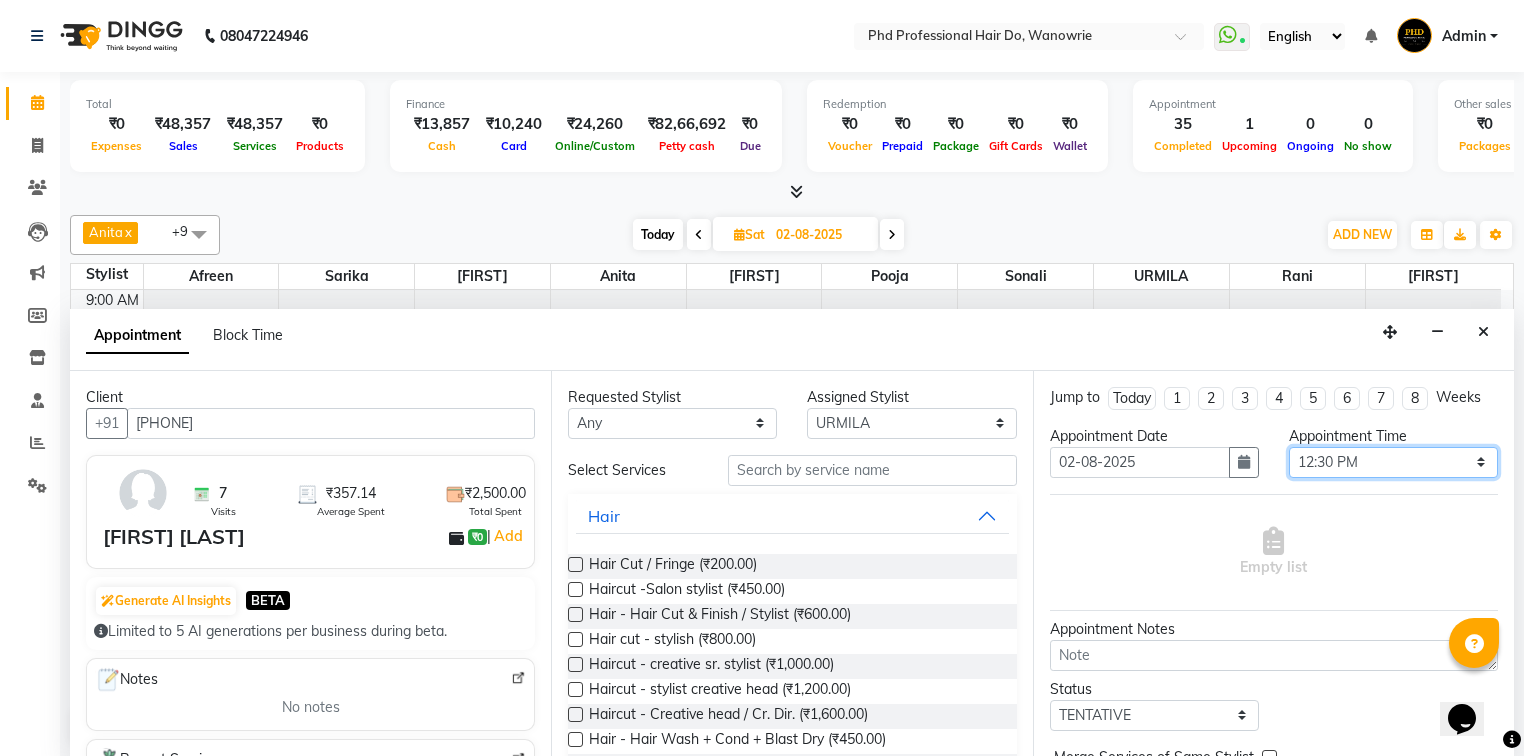 click on "Select 10:00 AM 10:15 AM 10:30 AM 10:45 AM 11:00 AM 11:15 AM 11:30 AM 11:45 AM 12:00 PM 12:15 PM 12:30 PM 12:45 PM 01:00 PM 01:15 PM 01:30 PM 01:45 PM 02:00 PM 02:15 PM 02:30 PM 02:45 PM 03:00 PM 03:15 PM 03:30 PM 03:45 PM 04:00 PM 04:15 PM 04:30 PM 04:45 PM 05:00 PM 05:15 PM 05:30 PM 05:45 PM 06:00 PM 06:15 PM 06:30 PM 06:45 PM 07:00 PM 07:15 PM 07:30 PM 07:45 PM 08:00 PM" at bounding box center (1393, 462) 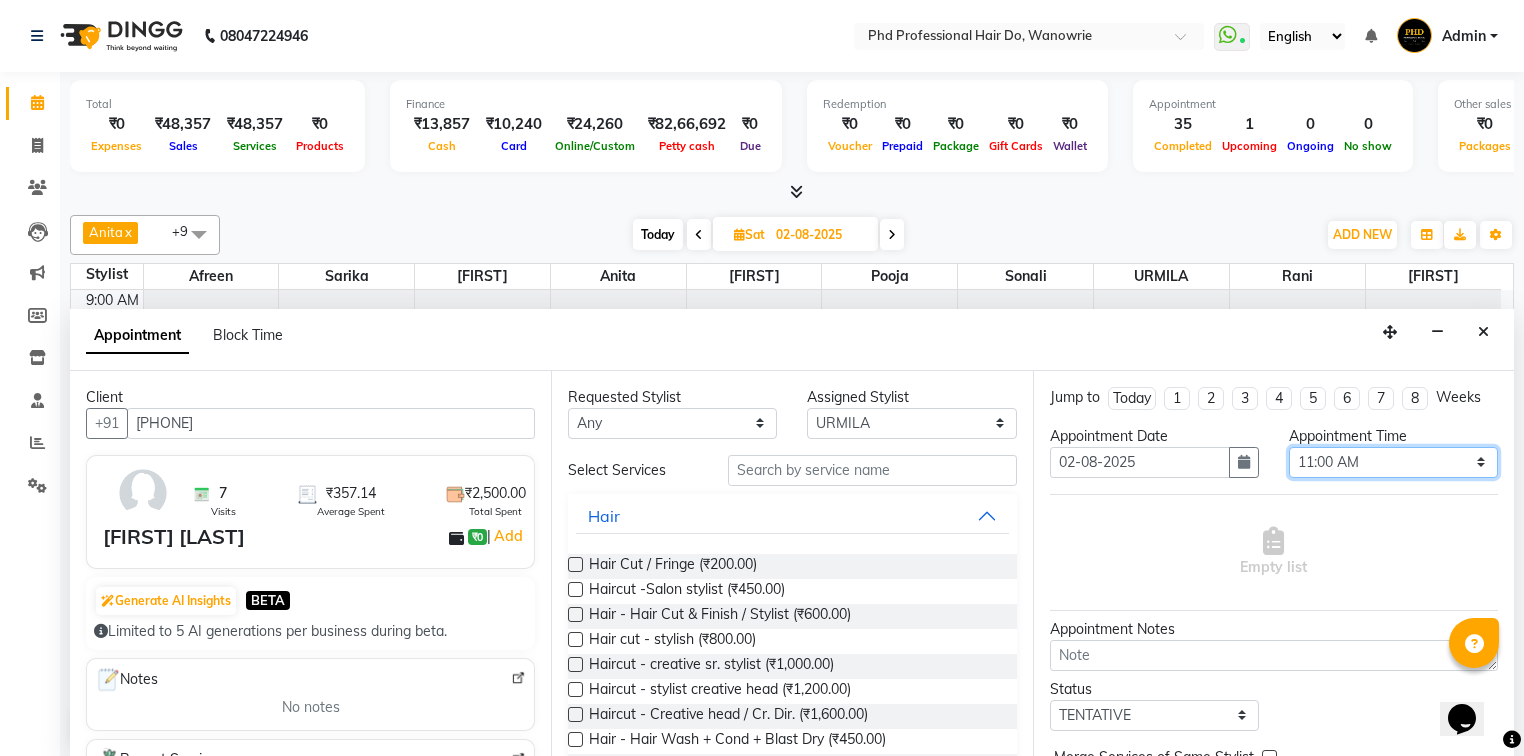click on "Select 10:00 AM 10:15 AM 10:30 AM 10:45 AM 11:00 AM 11:15 AM 11:30 AM 11:45 AM 12:00 PM 12:15 PM 12:30 PM 12:45 PM 01:00 PM 01:15 PM 01:30 PM 01:45 PM 02:00 PM 02:15 PM 02:30 PM 02:45 PM 03:00 PM 03:15 PM 03:30 PM 03:45 PM 04:00 PM 04:15 PM 04:30 PM 04:45 PM 05:00 PM 05:15 PM 05:30 PM 05:45 PM 06:00 PM 06:15 PM 06:30 PM 06:45 PM 07:00 PM 07:15 PM 07:30 PM 07:45 PM 08:00 PM" at bounding box center (1393, 462) 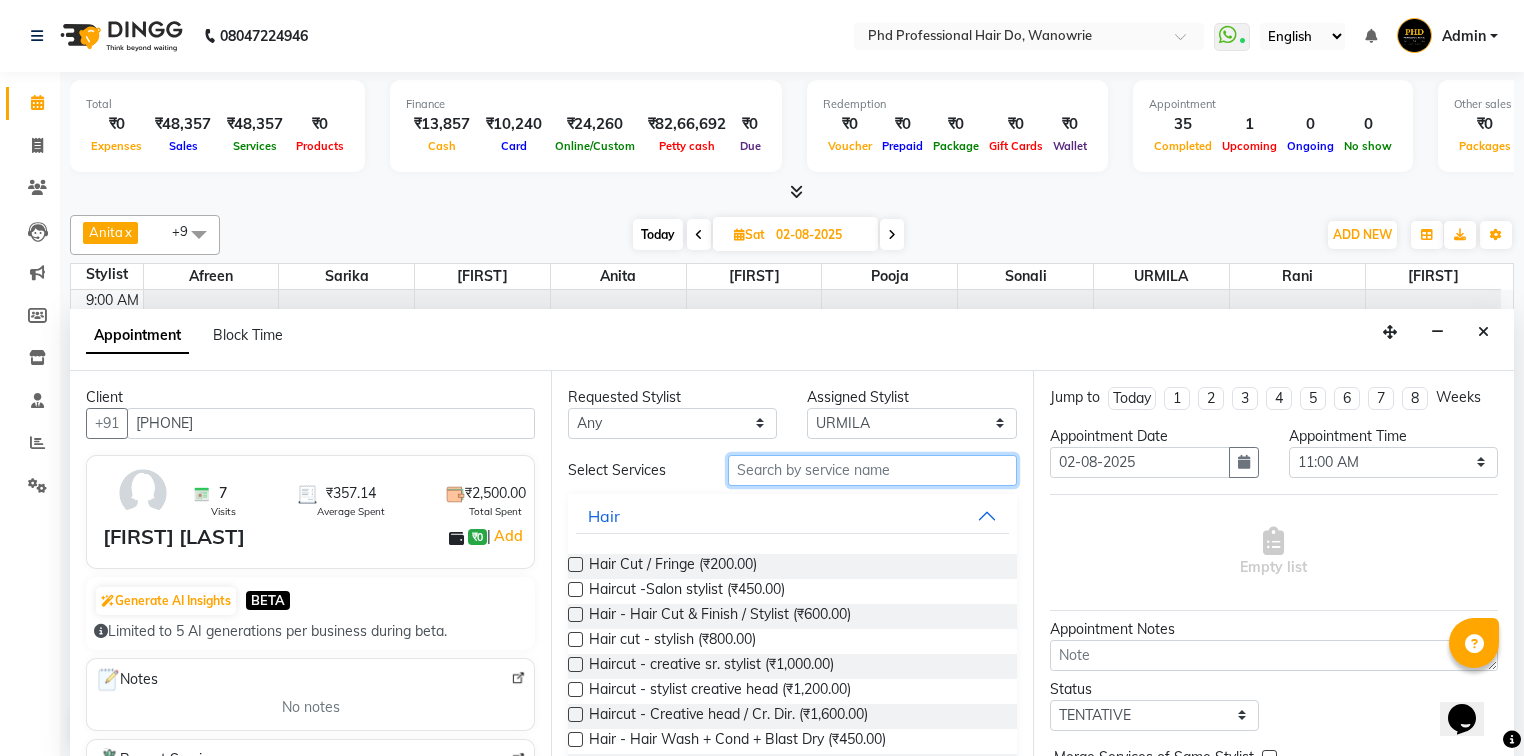 click at bounding box center (872, 470) 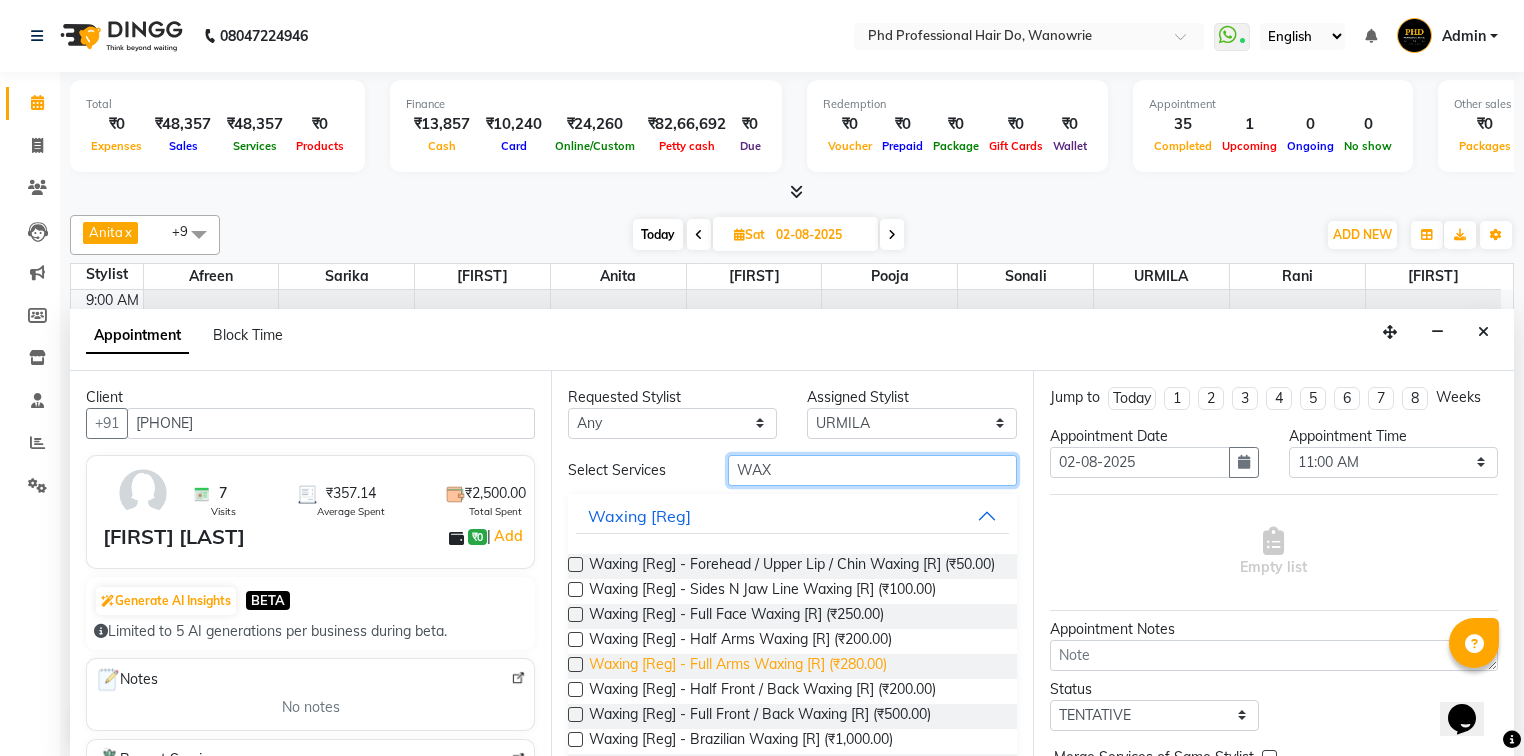 type on "WAX" 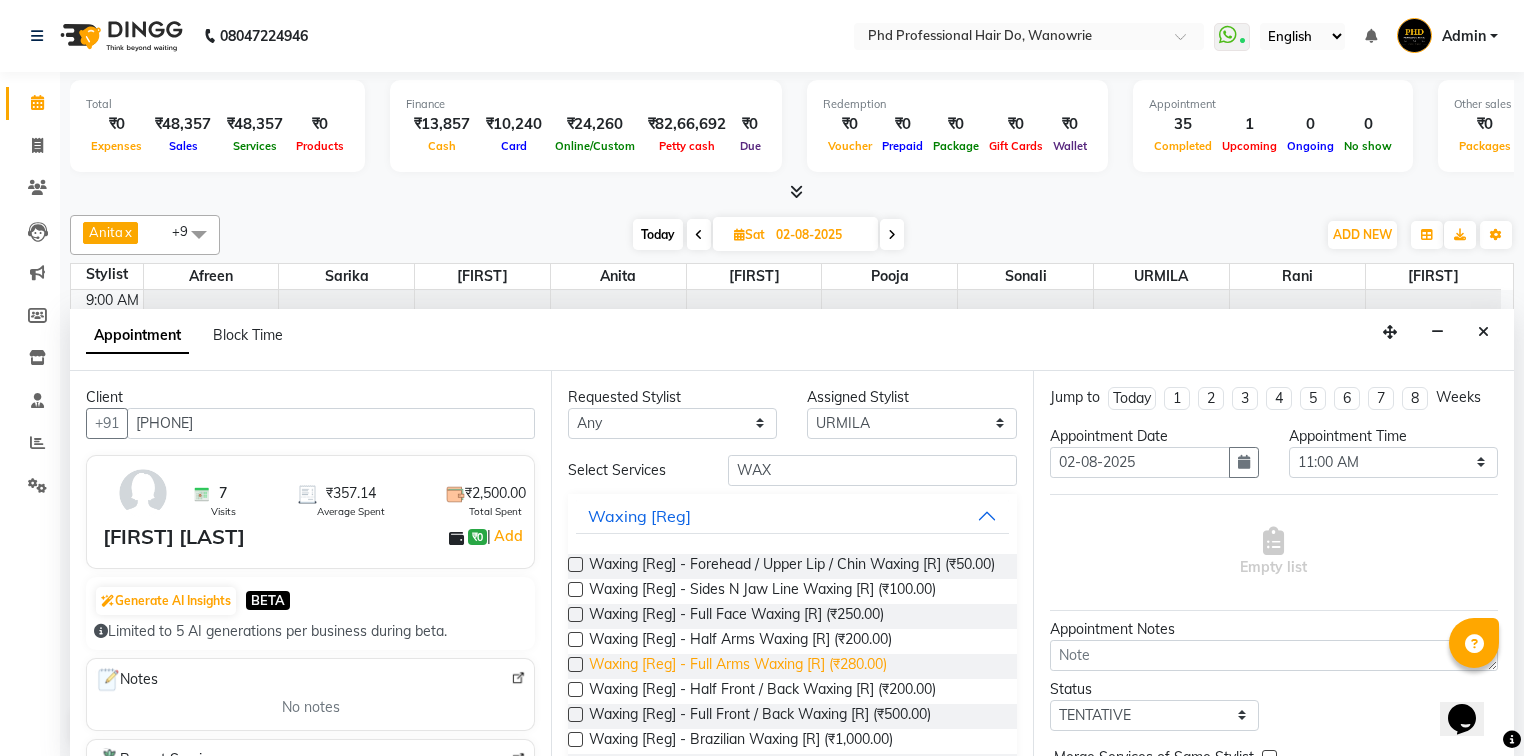 click on "Waxing [Reg] - Full Arms Waxing [R] (₹280.00)" at bounding box center [738, 666] 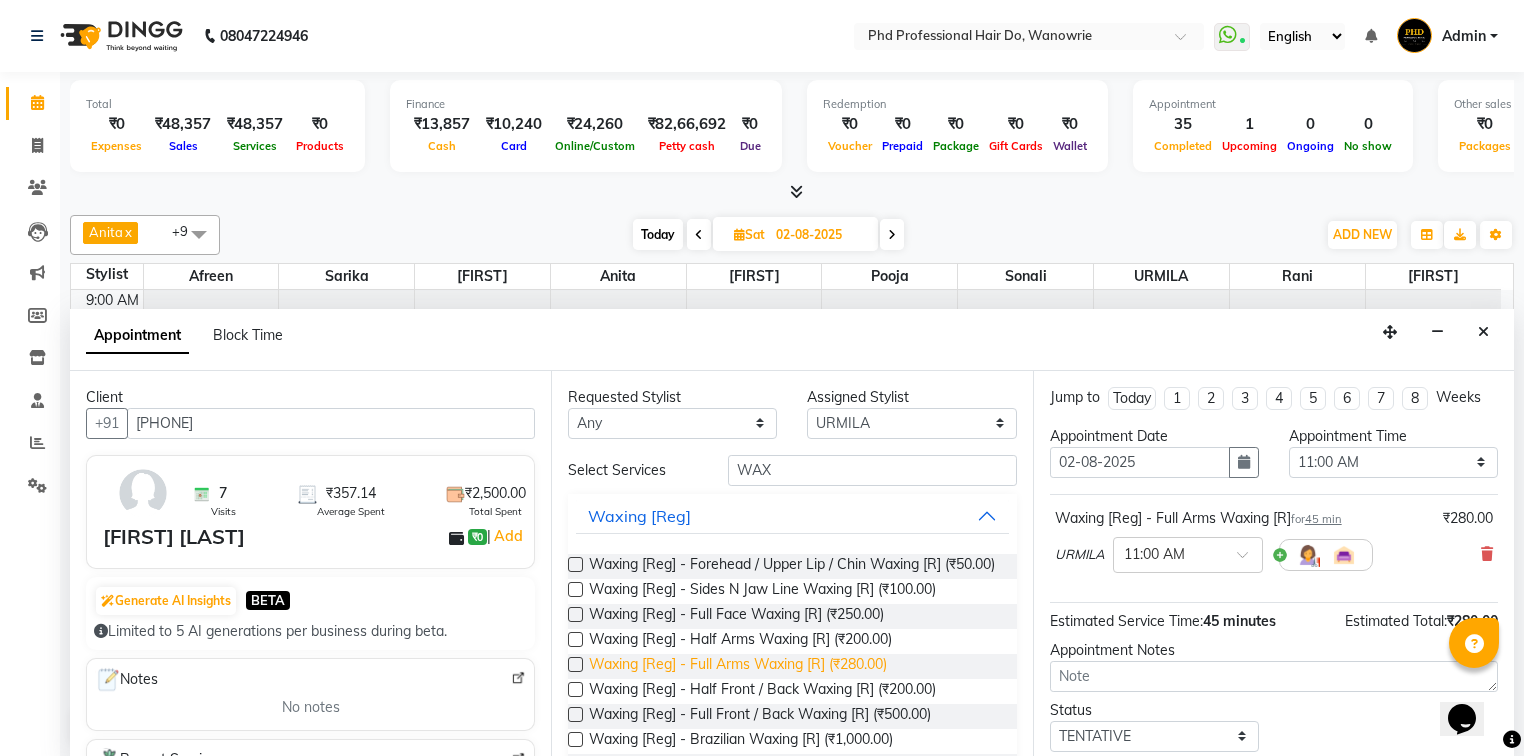 click on "Waxing [Reg] - Full Arms Waxing [R] (₹280.00)" at bounding box center (738, 666) 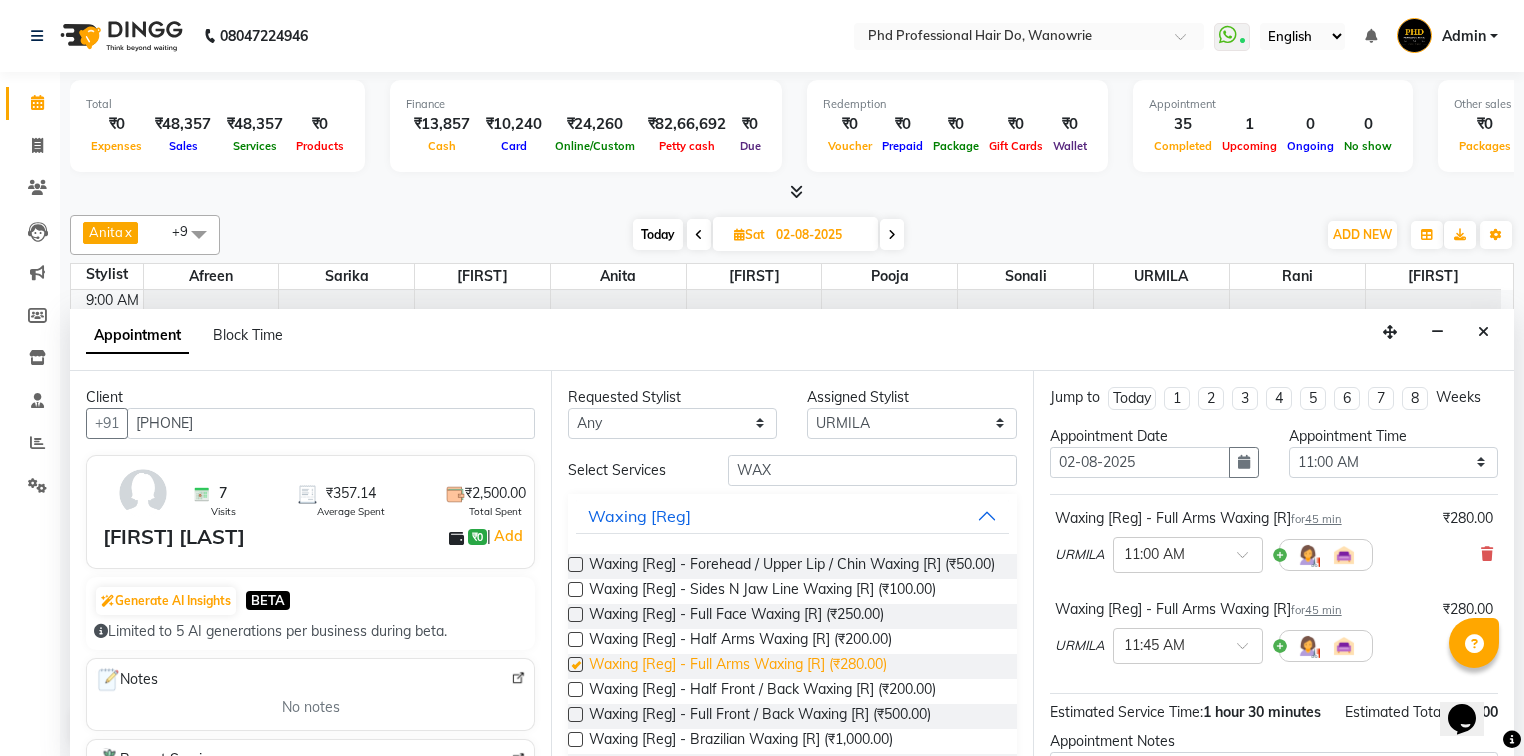 checkbox on "false" 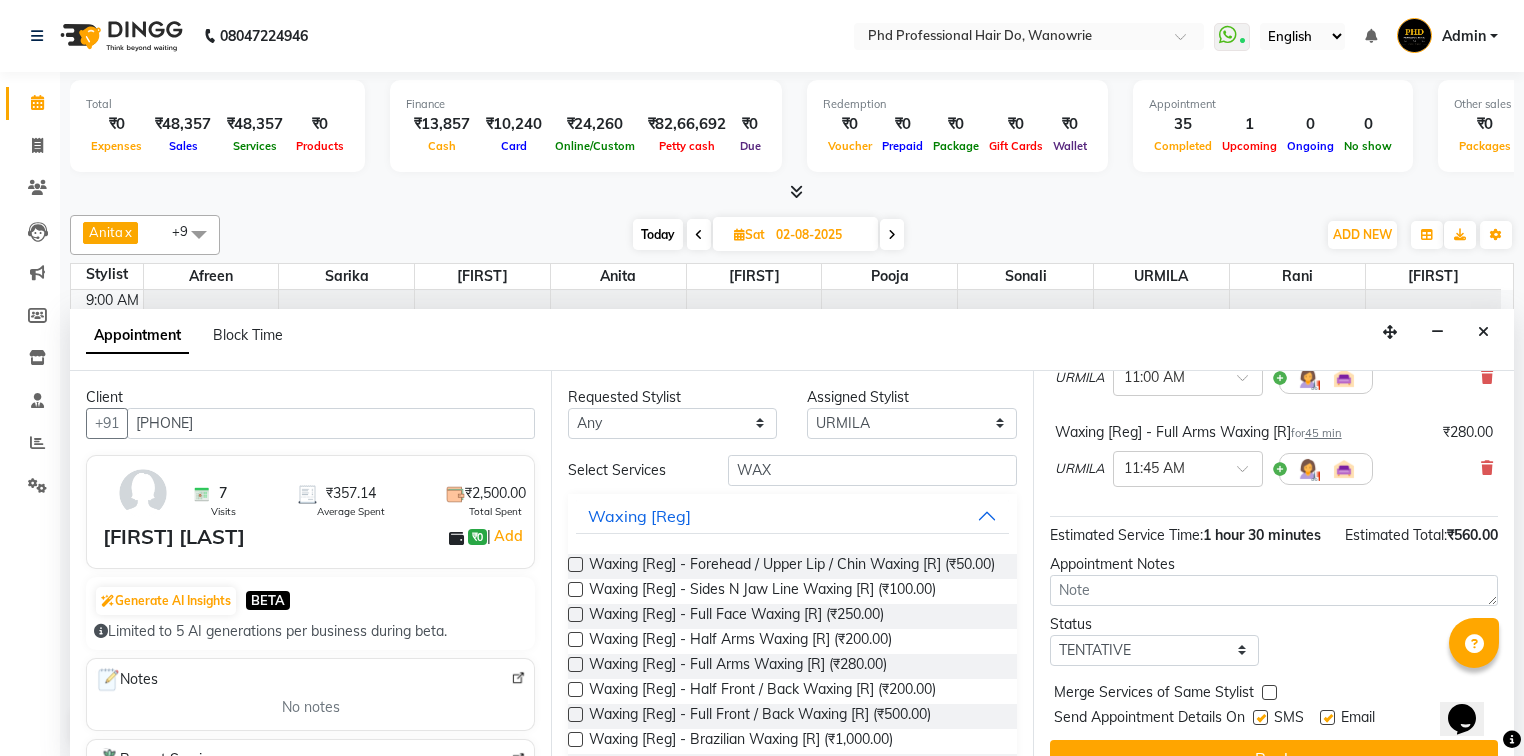 scroll, scrollTop: 230, scrollLeft: 0, axis: vertical 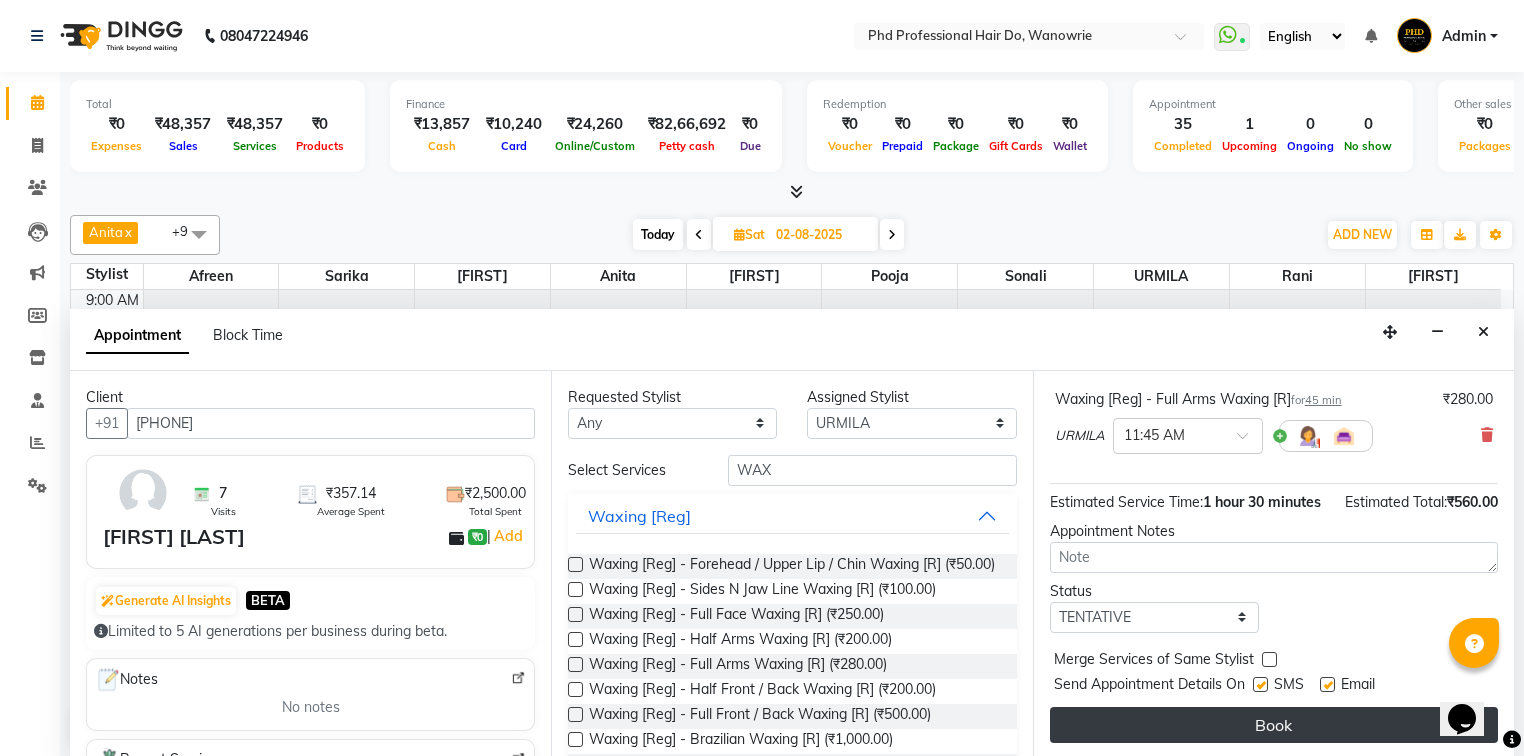 click on "Book" at bounding box center [1274, 725] 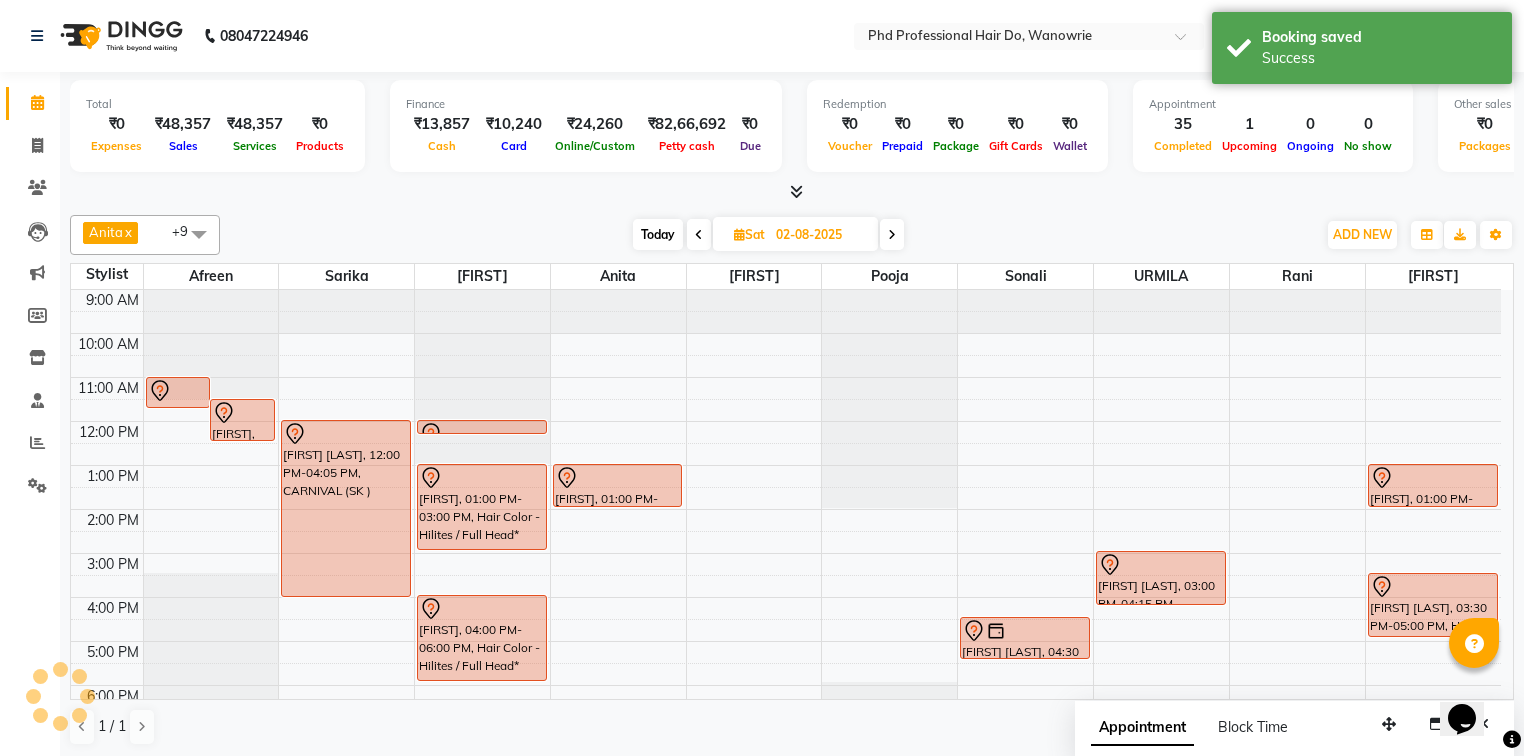 scroll, scrollTop: 0, scrollLeft: 0, axis: both 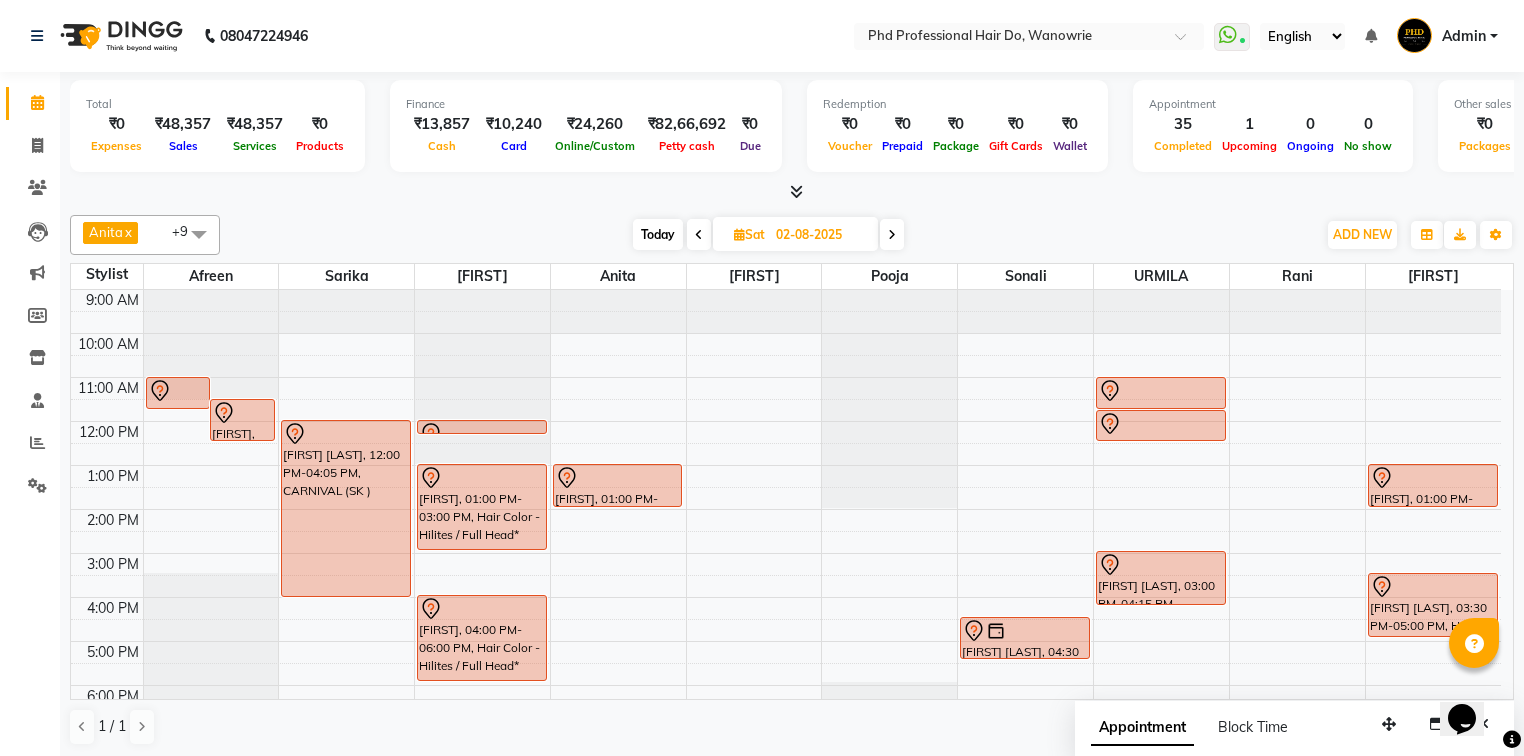 click on "[FIRST]  x [FIRST]  x [FIRST]  x [FIRST]  x [FIRST]  x [FIRST]  x [FIRST]   x [FIRST]   x [FIRST]  x [FIRST]  x +9 Select All [FIRST] [FIRST] [FIRST] [FIRST] [LAST] gui [FIRST] [FIRST] [FIRST] [FIRST] [FIRST] [FIRST] [FIRST] [FIRST] [FIRST] [FIRST] [FIRST] [FIRST] Today  Sat [DATE] Toggle Dropdown Add Appointment Add Invoice Add Expense Add Attendance Add Client Add Transaction Toggle Dropdown Add Appointment Add Invoice Add Expense Add Attendance Add Client ADD NEW Toggle Dropdown Add Appointment Add Invoice Add Expense Add Attendance Add Client Add Transaction [FIRST]  x [FIRST]  x [FIRST]  x [FIRST]  x [FIRST]  x [FIRST]  x [FIRST]   x [FIRST]   x [FIRST]  x [FIRST]  x +9 Select All [FIRST] [FIRST] [FIRST] [FIRST] [LAST] gui [FIRST] [FIRST] [FIRST] [FIRST] [FIRST] [FIRST] [FIRST] [FIRST] [FIRST] [FIRST] [FIRST] [FIRST] Group By  Staff View   Room View  View as Vertical  Vertical - Week View  Horizontal  Horizontal - Week View  List  Toggle Dropdown Calendar Settings Manage Tags   Arrange Stylists   Reset Stylists  Full Screen Zoom" 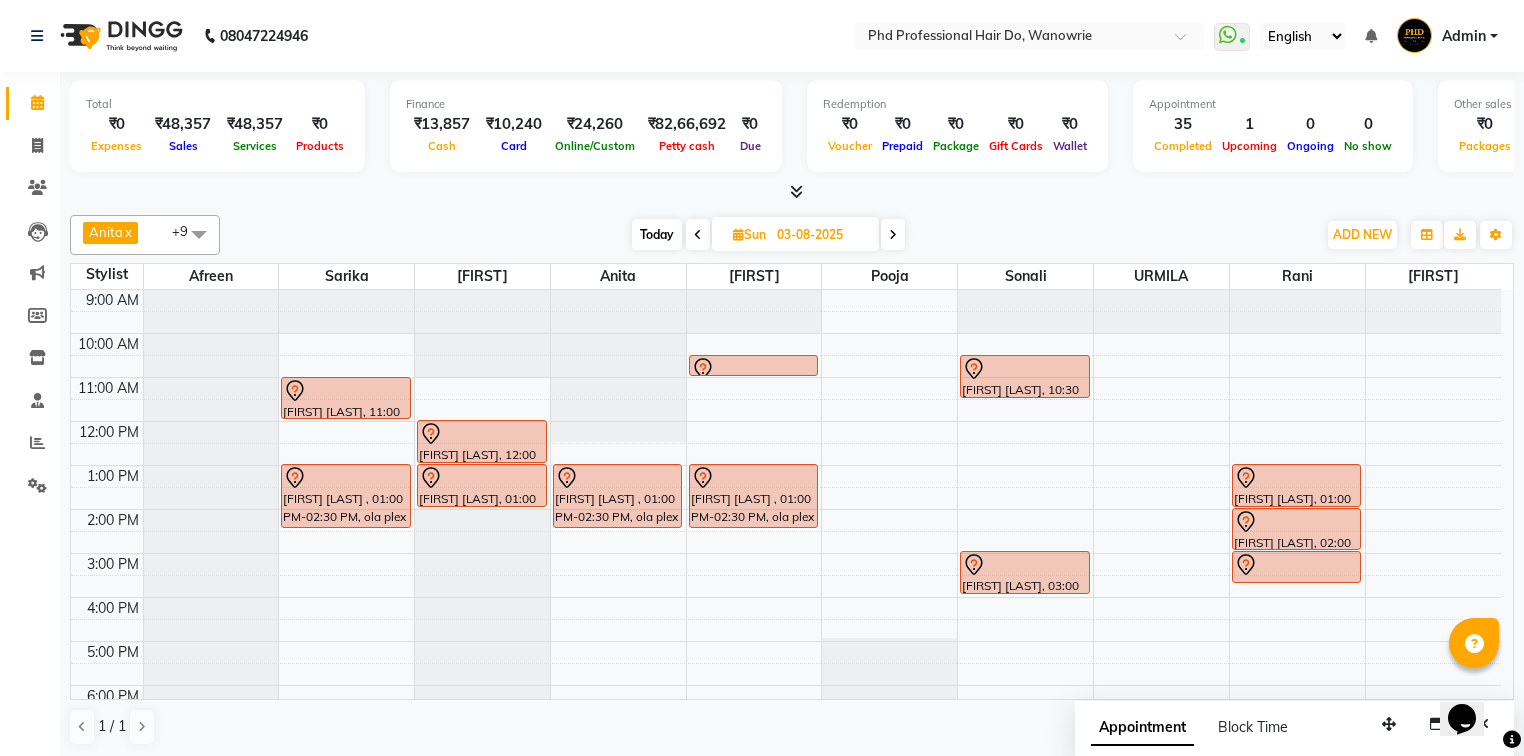 scroll, scrollTop: 0, scrollLeft: 0, axis: both 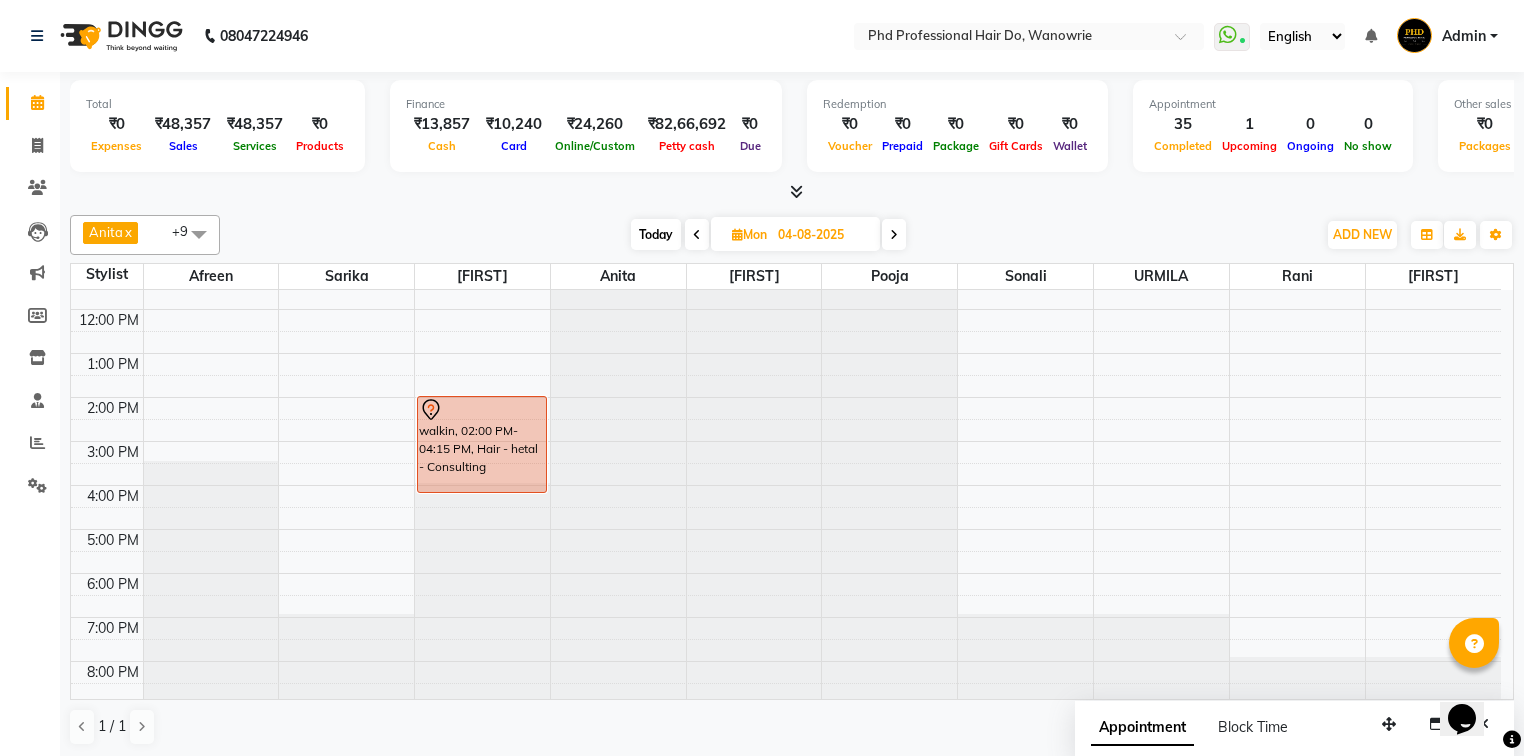 click at bounding box center [697, 234] 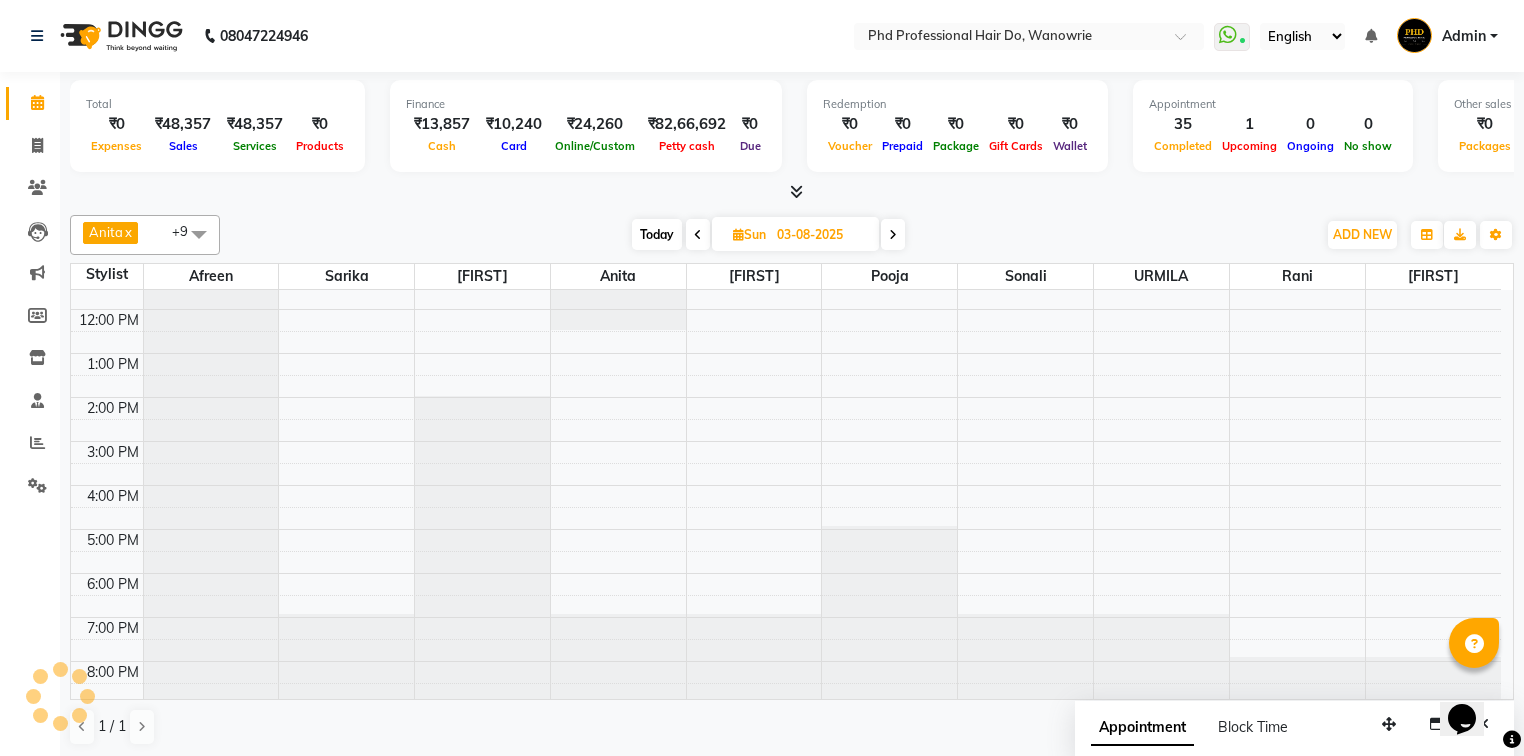 click at bounding box center (698, 234) 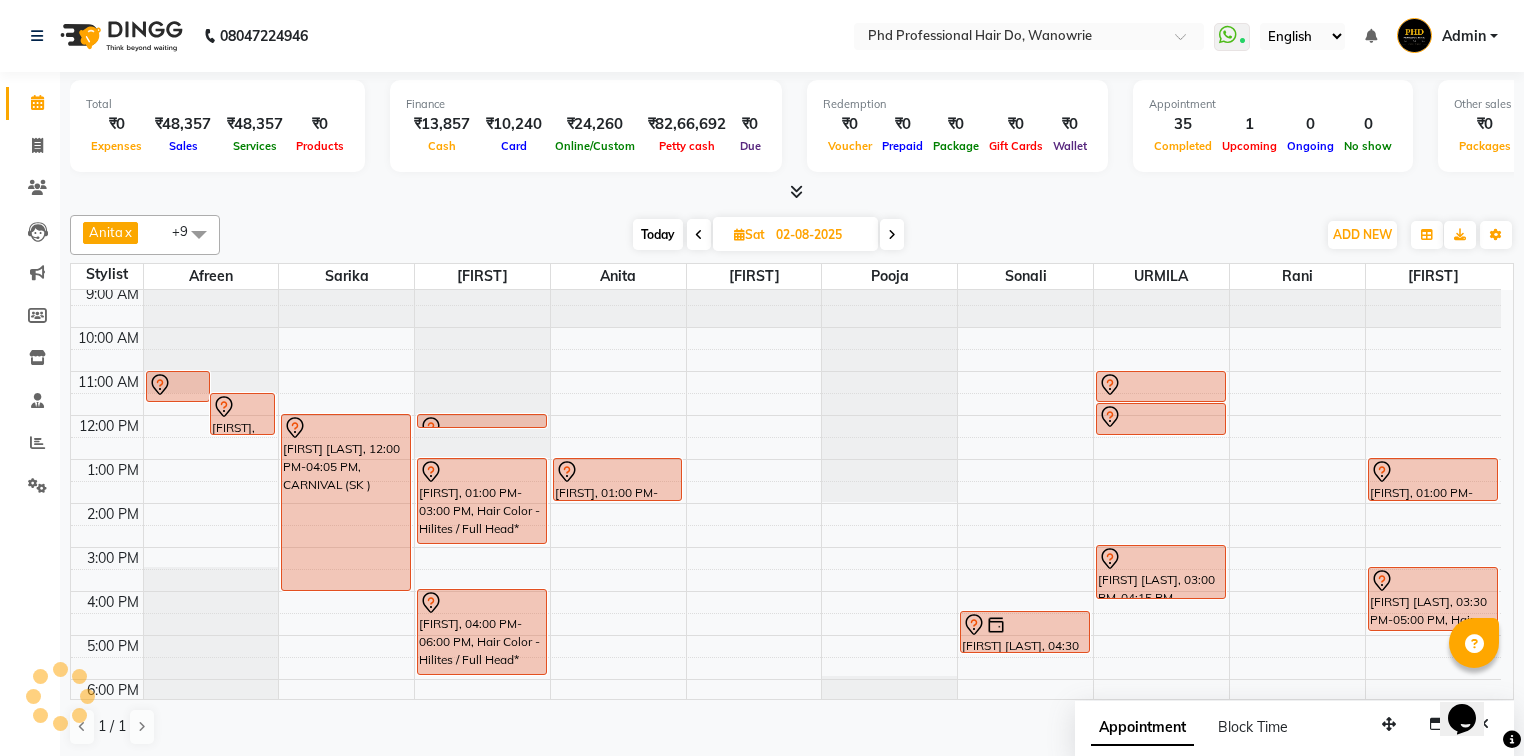 scroll, scrollTop: 0, scrollLeft: 0, axis: both 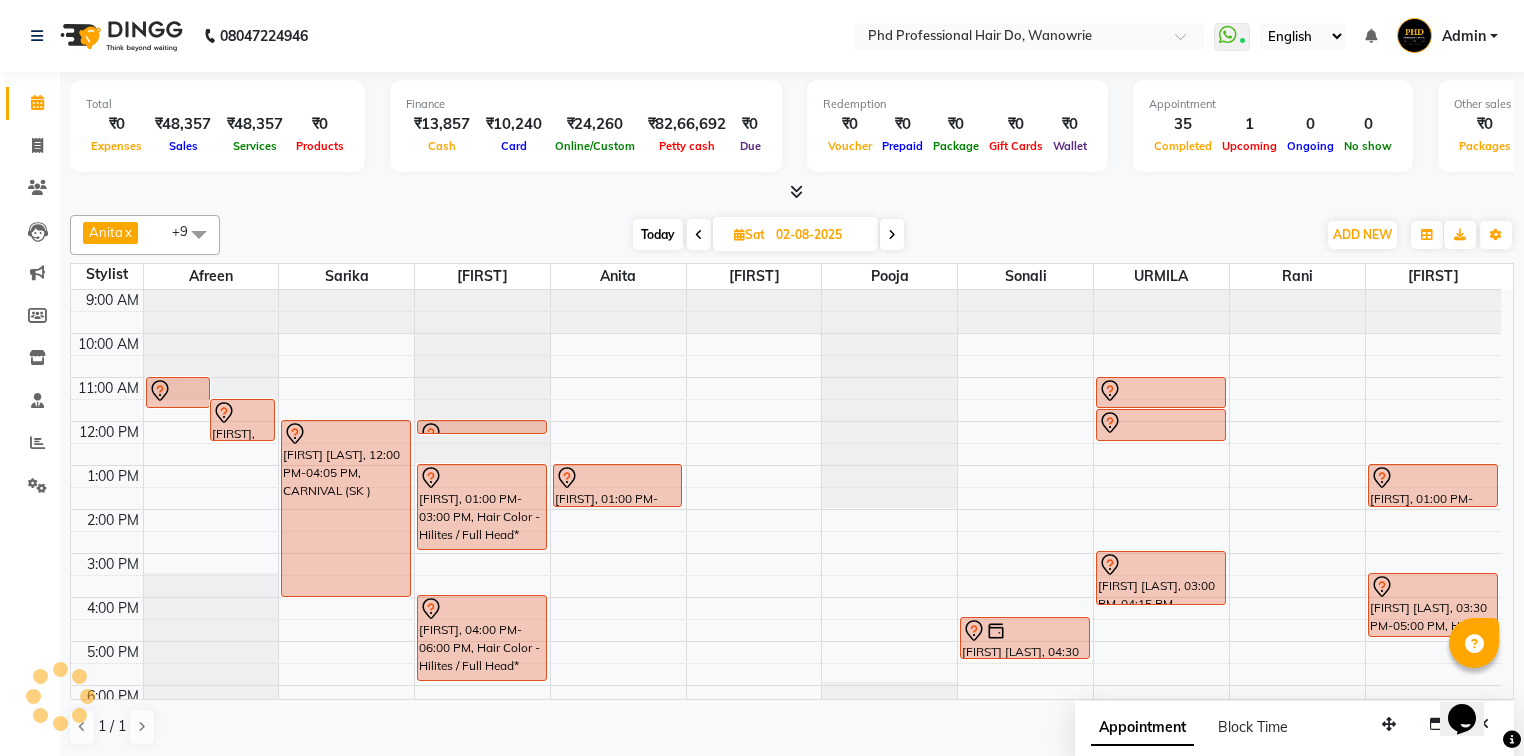 click on "Today" at bounding box center (658, 234) 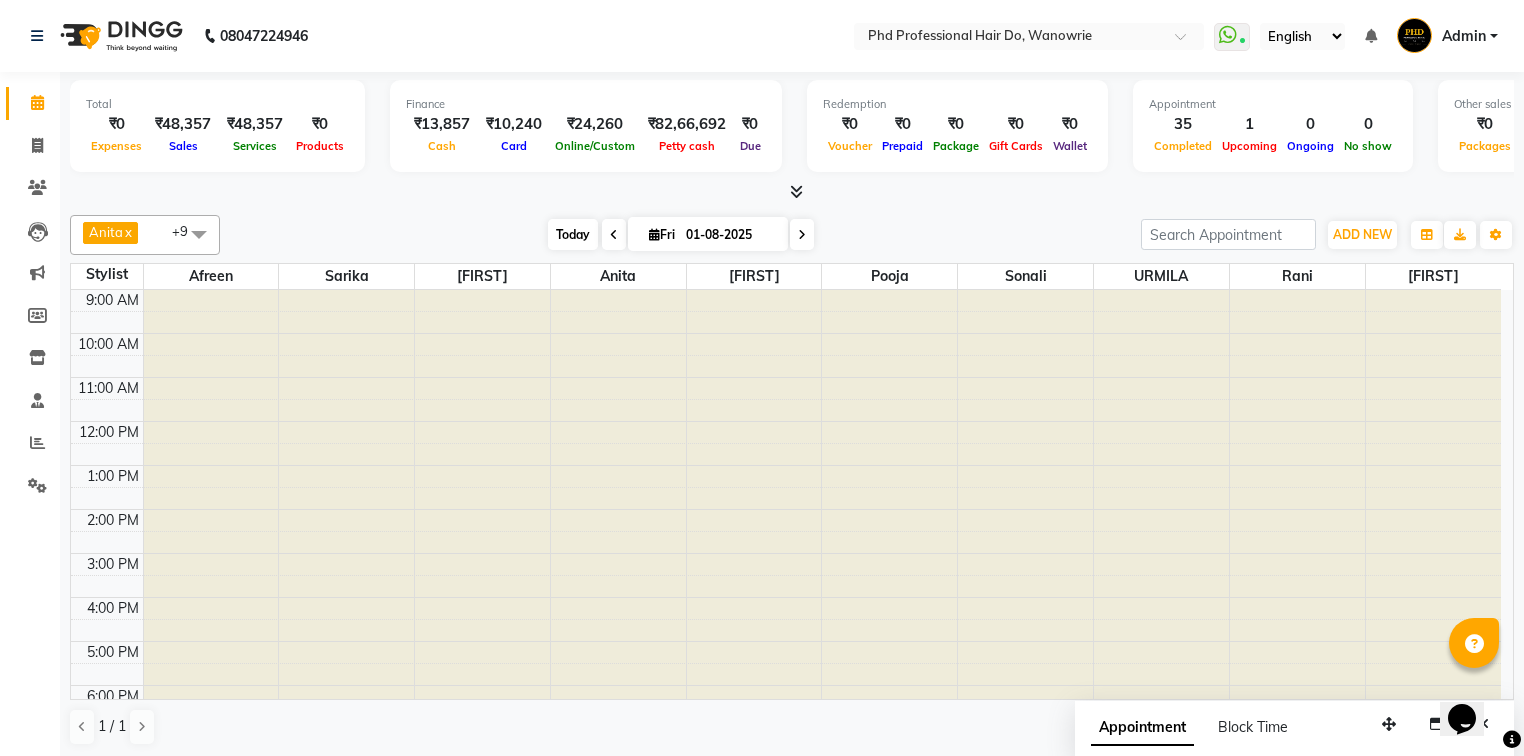 scroll, scrollTop: 112, scrollLeft: 0, axis: vertical 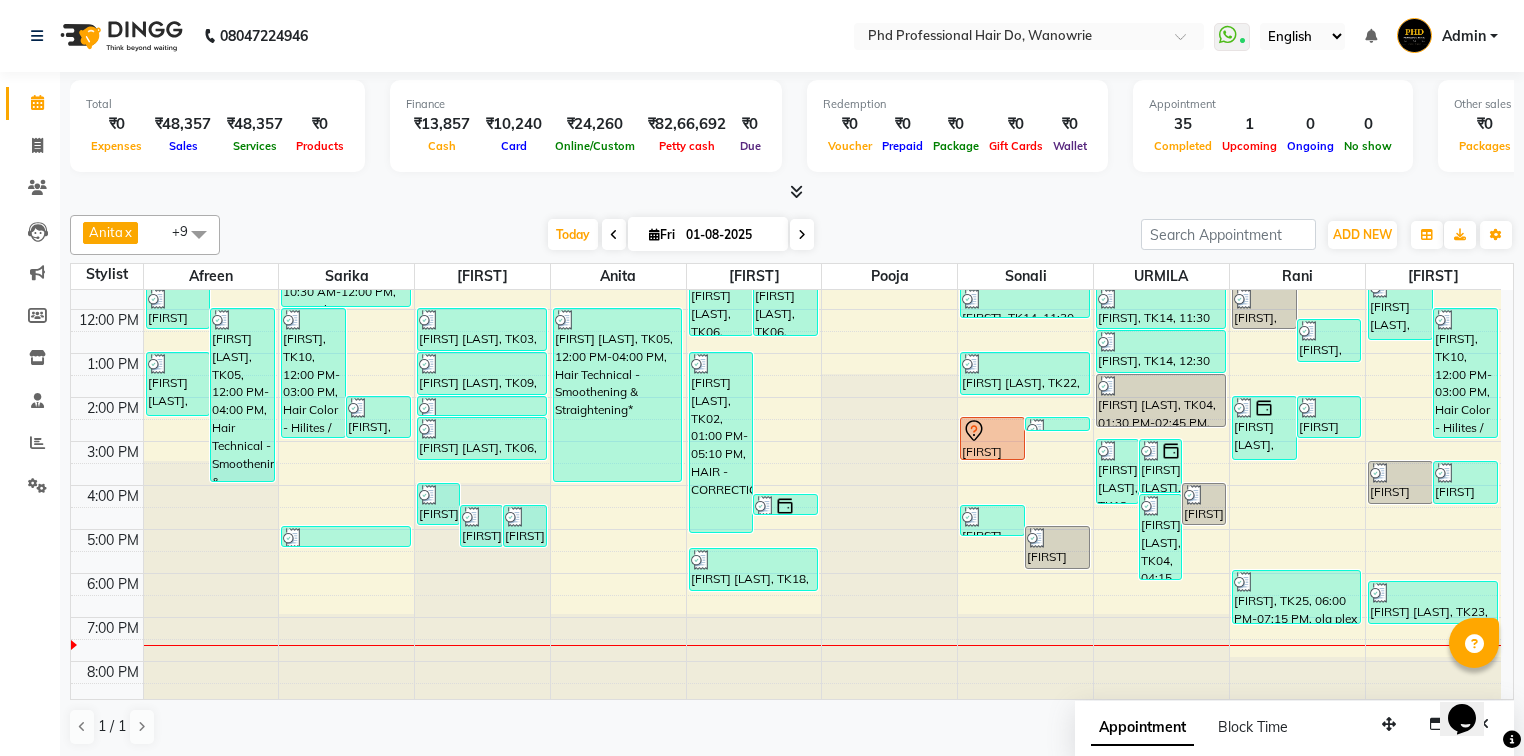 click at bounding box center [802, 234] 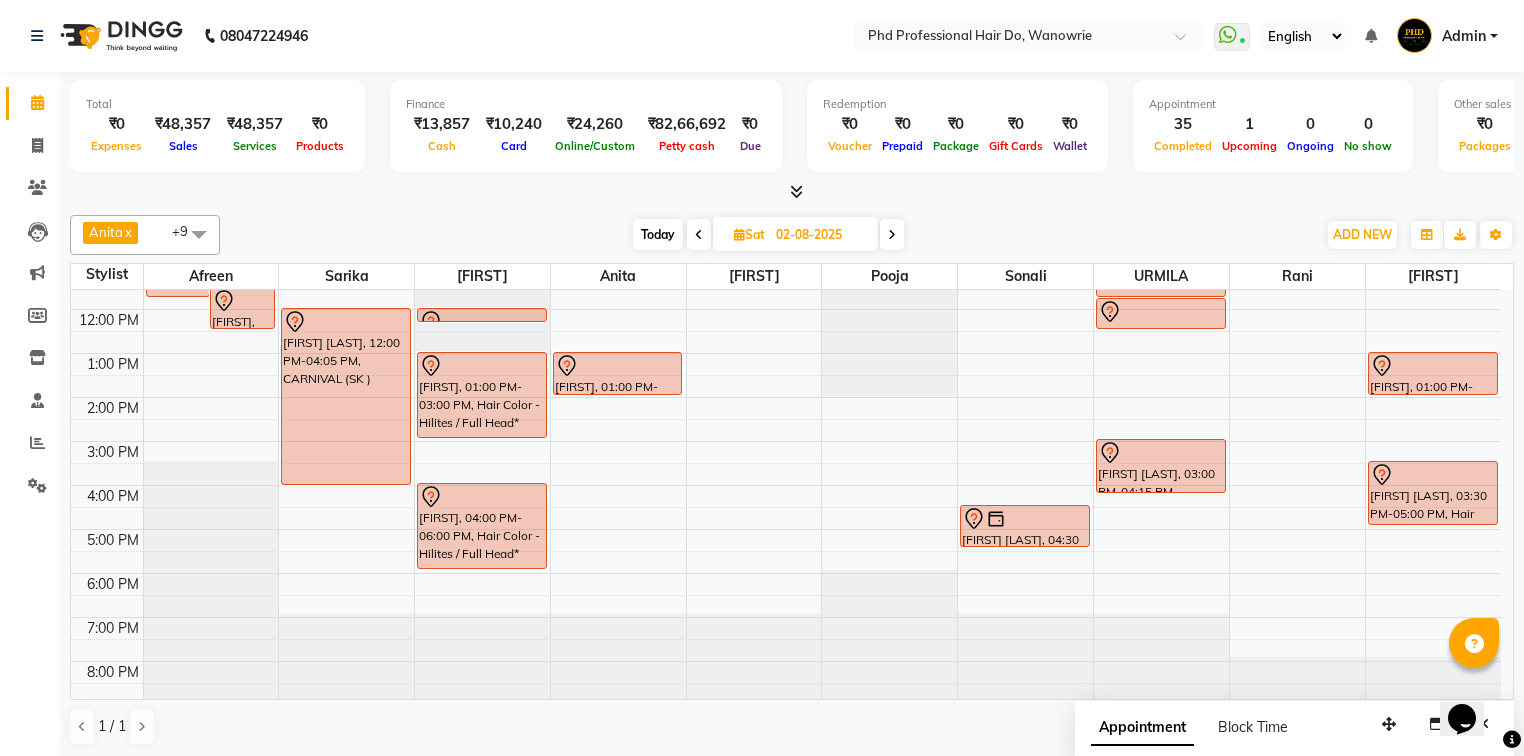 scroll, scrollTop: 32, scrollLeft: 0, axis: vertical 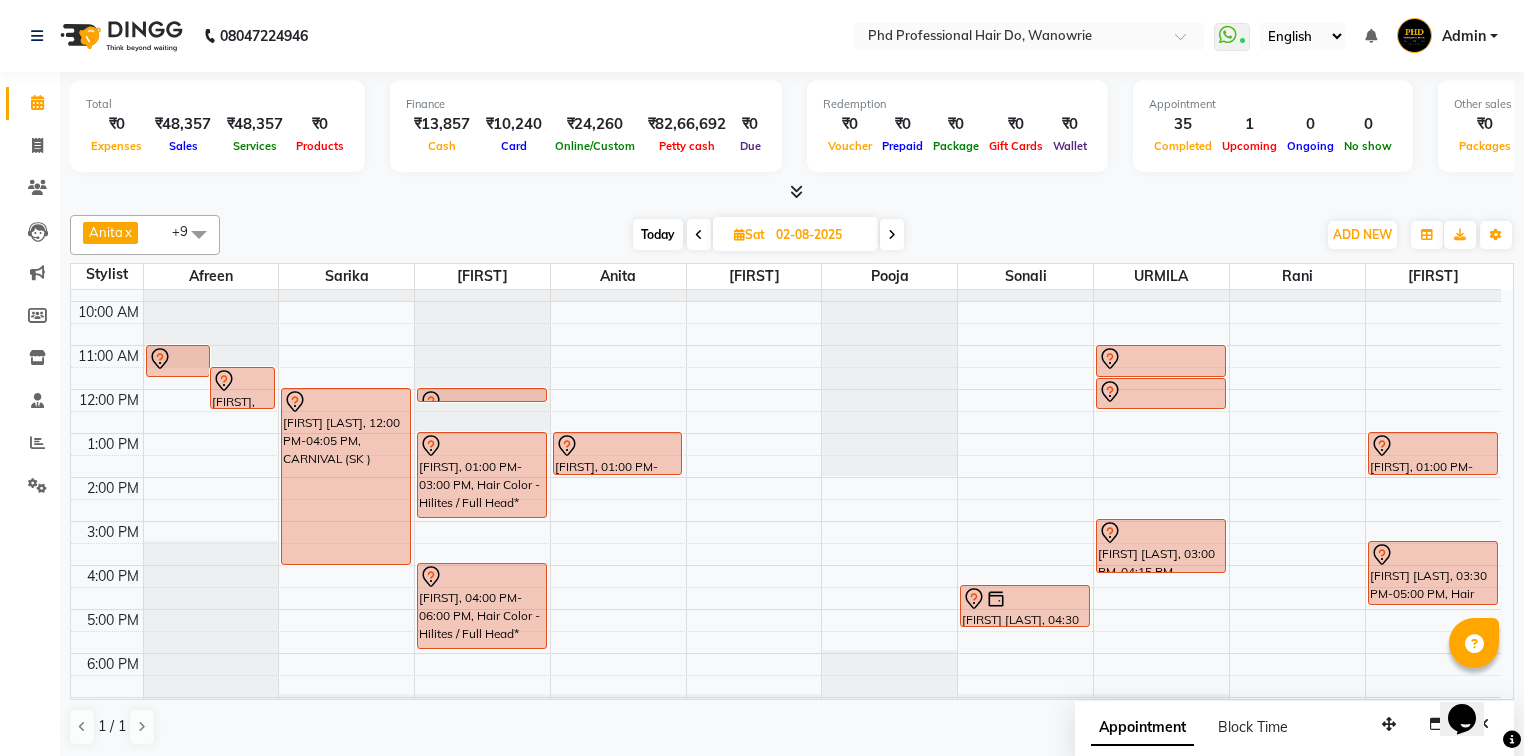 click at bounding box center [739, 234] 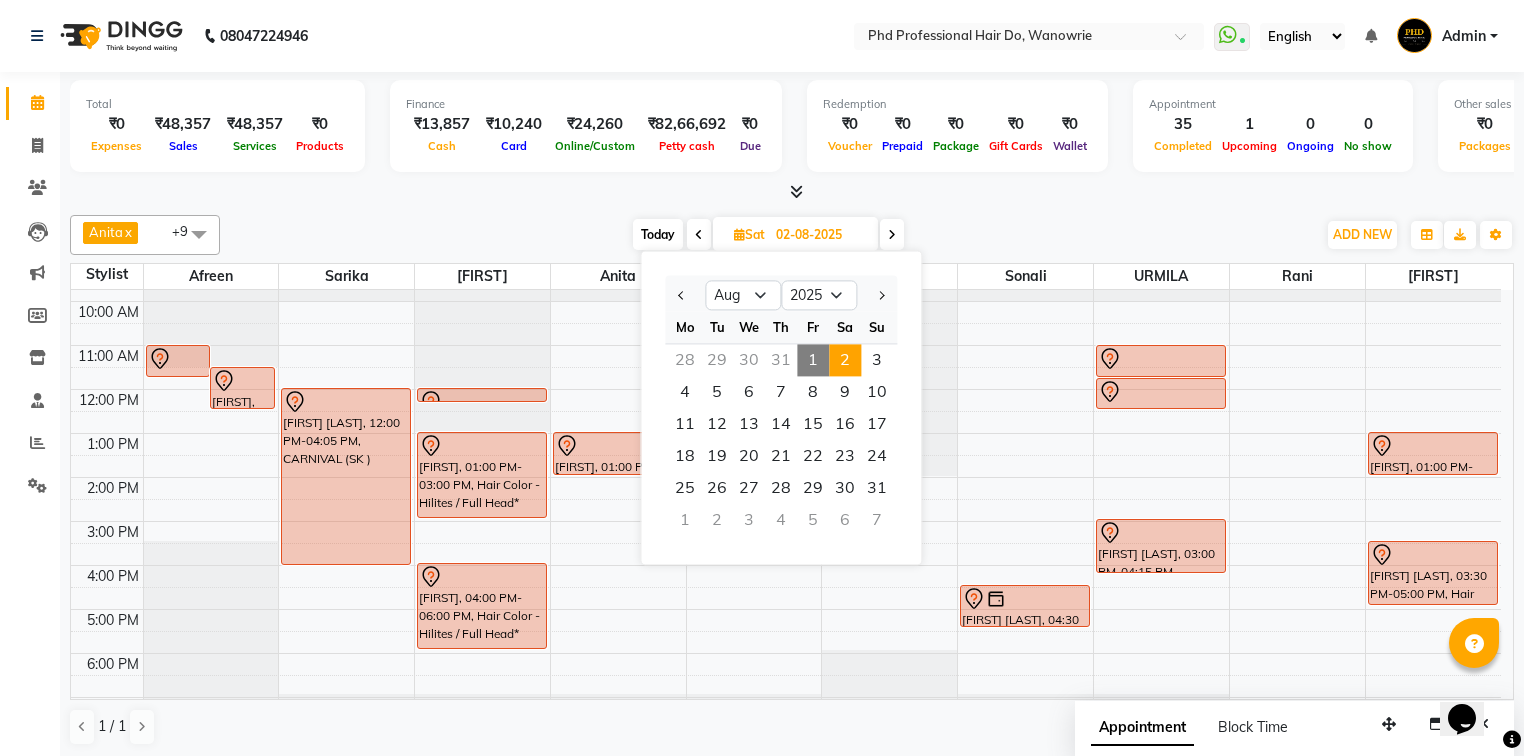click at bounding box center [792, 192] 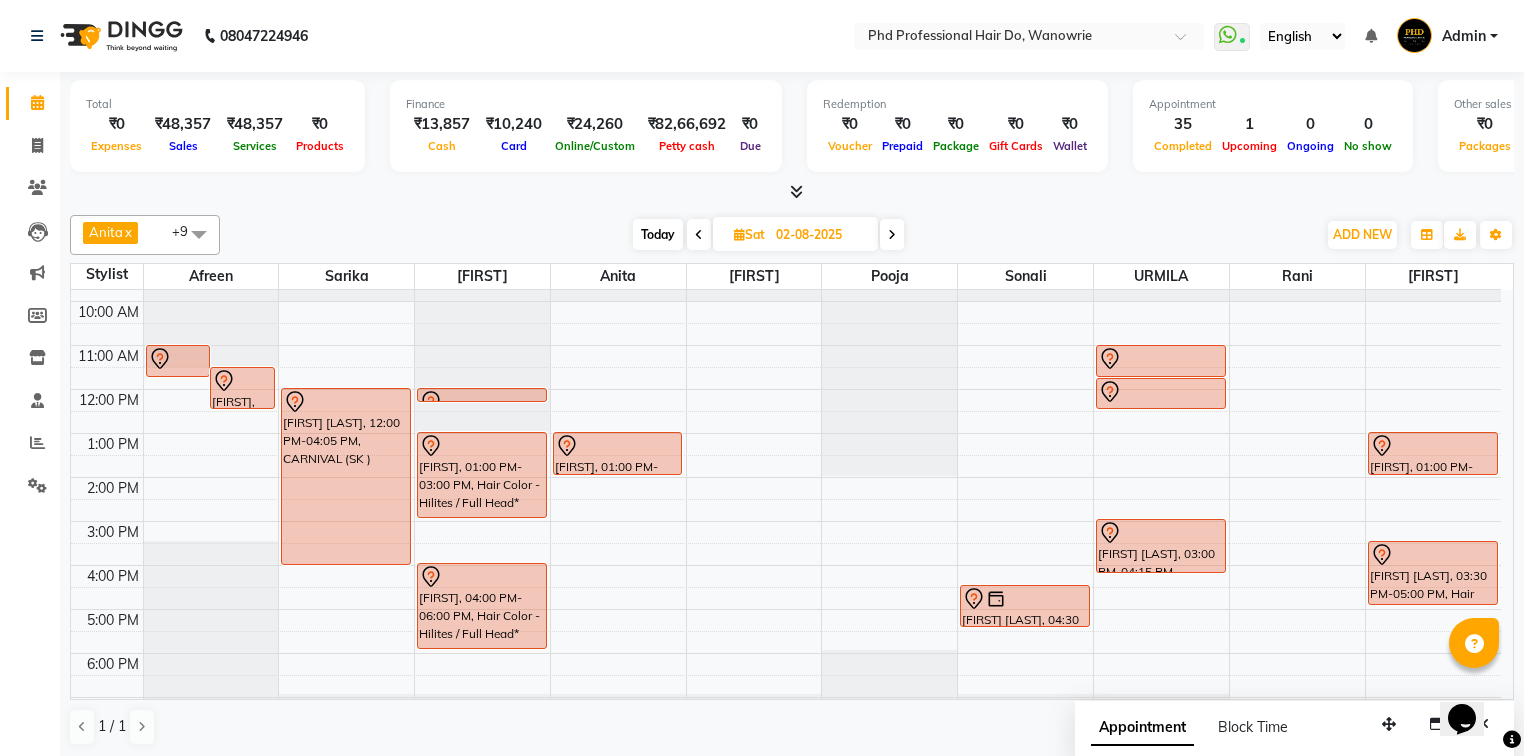 click on "Today" at bounding box center [658, 234] 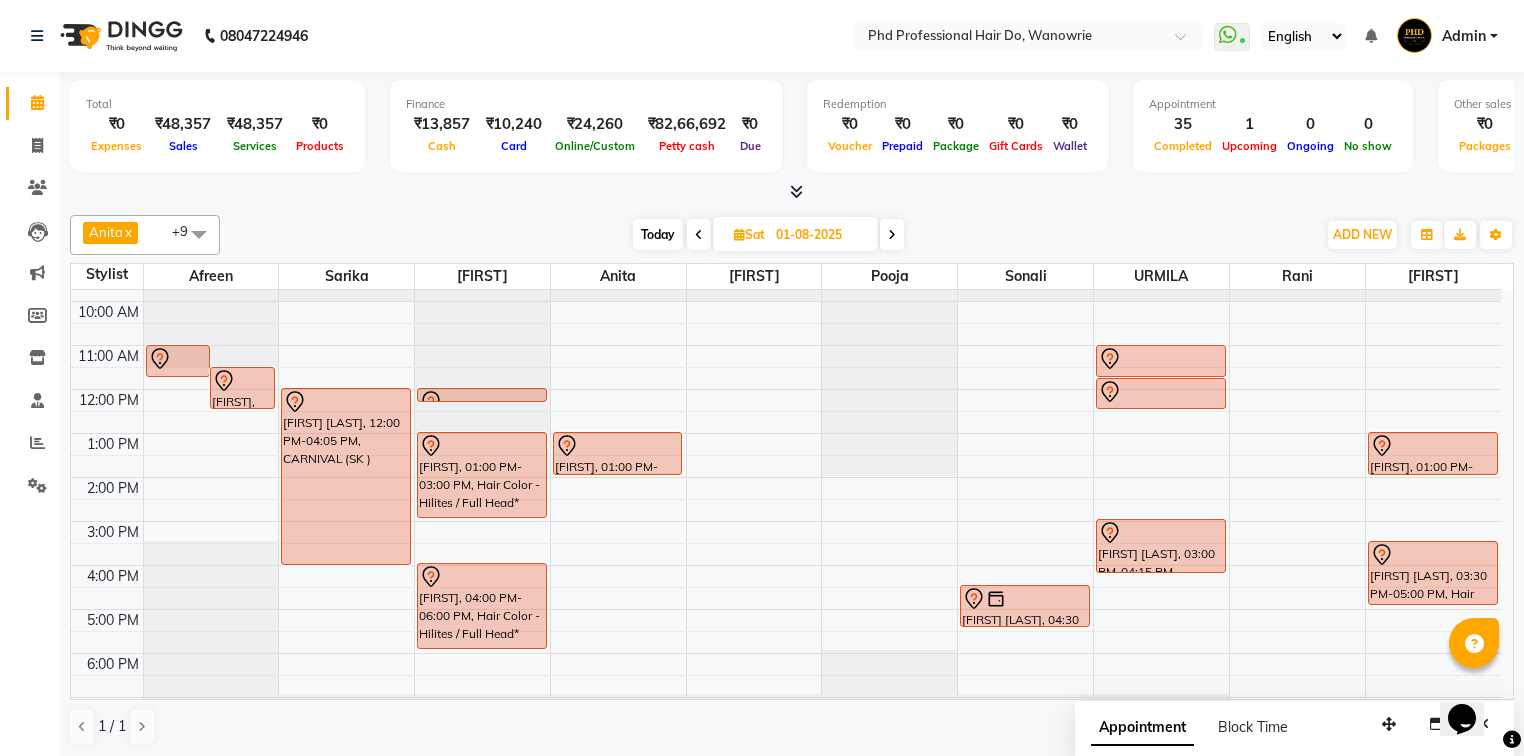 scroll, scrollTop: 112, scrollLeft: 0, axis: vertical 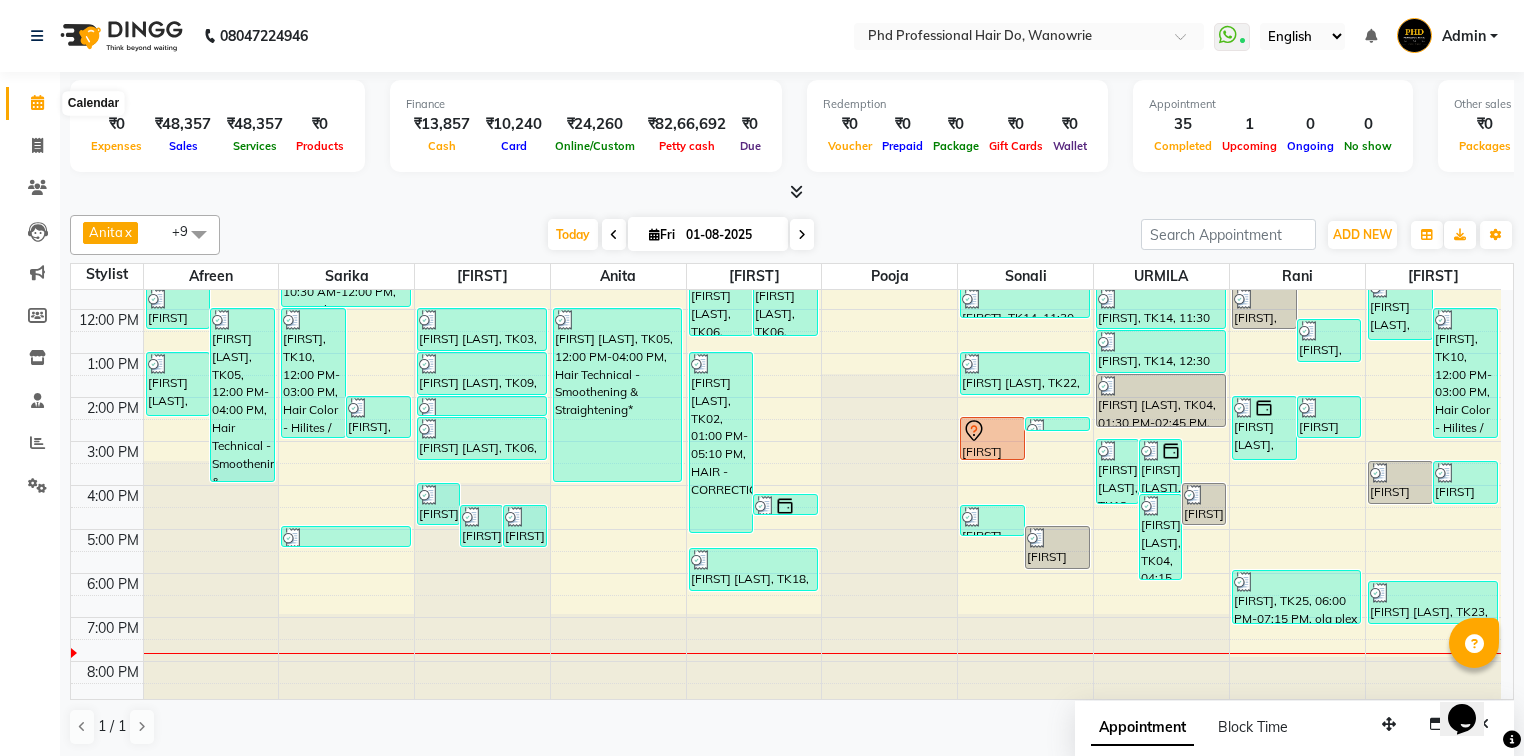 click 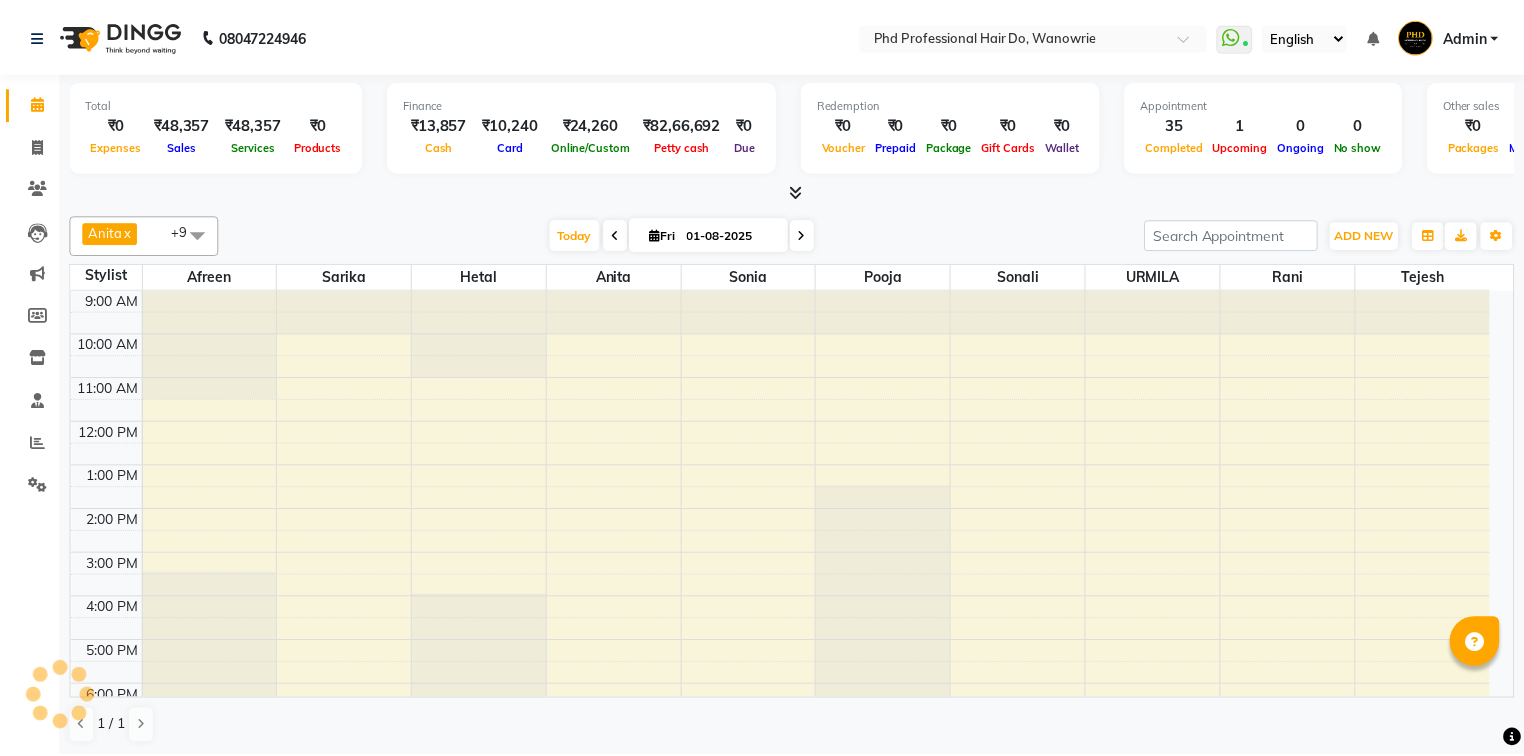 scroll, scrollTop: 0, scrollLeft: 0, axis: both 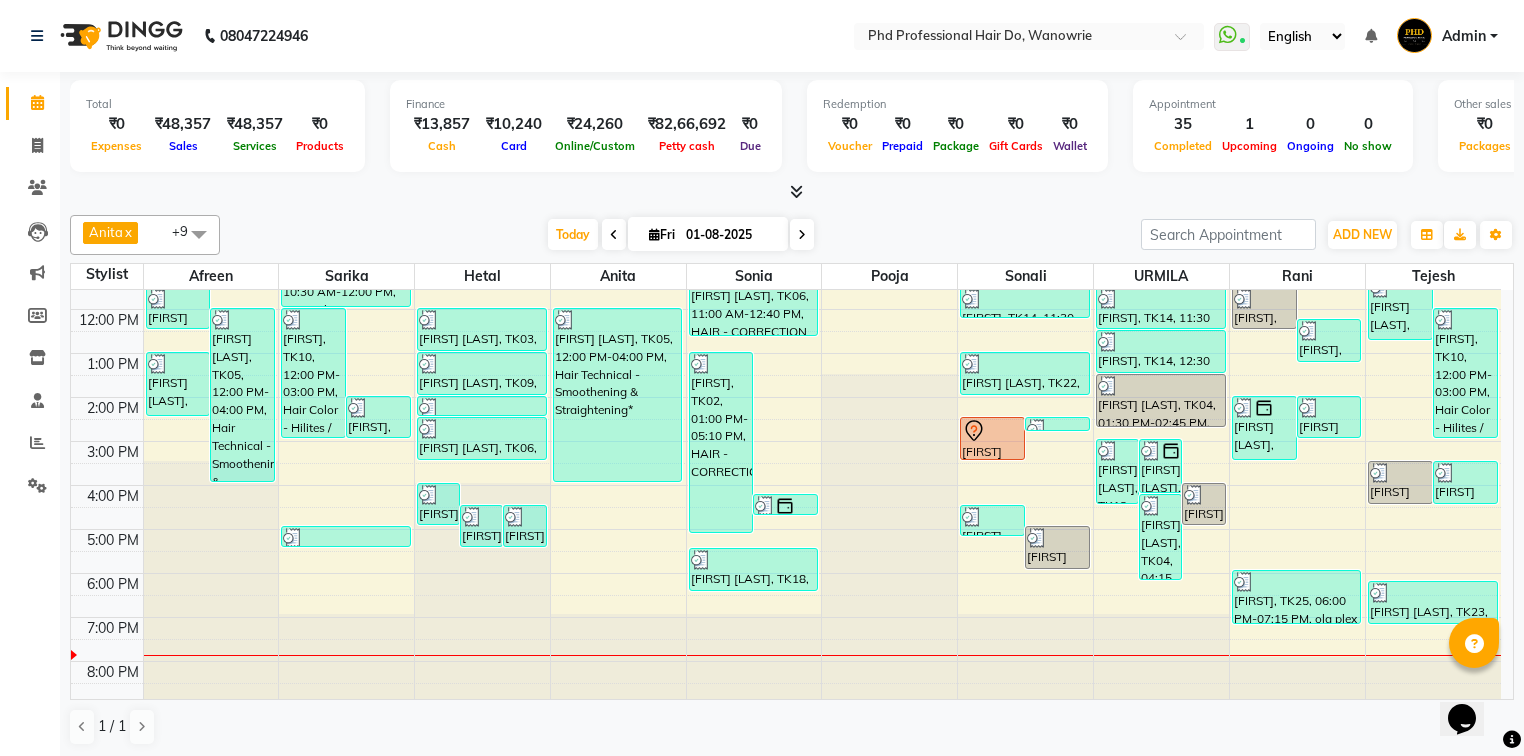click on "Today  Fri 01-08-2025" at bounding box center [680, 235] 